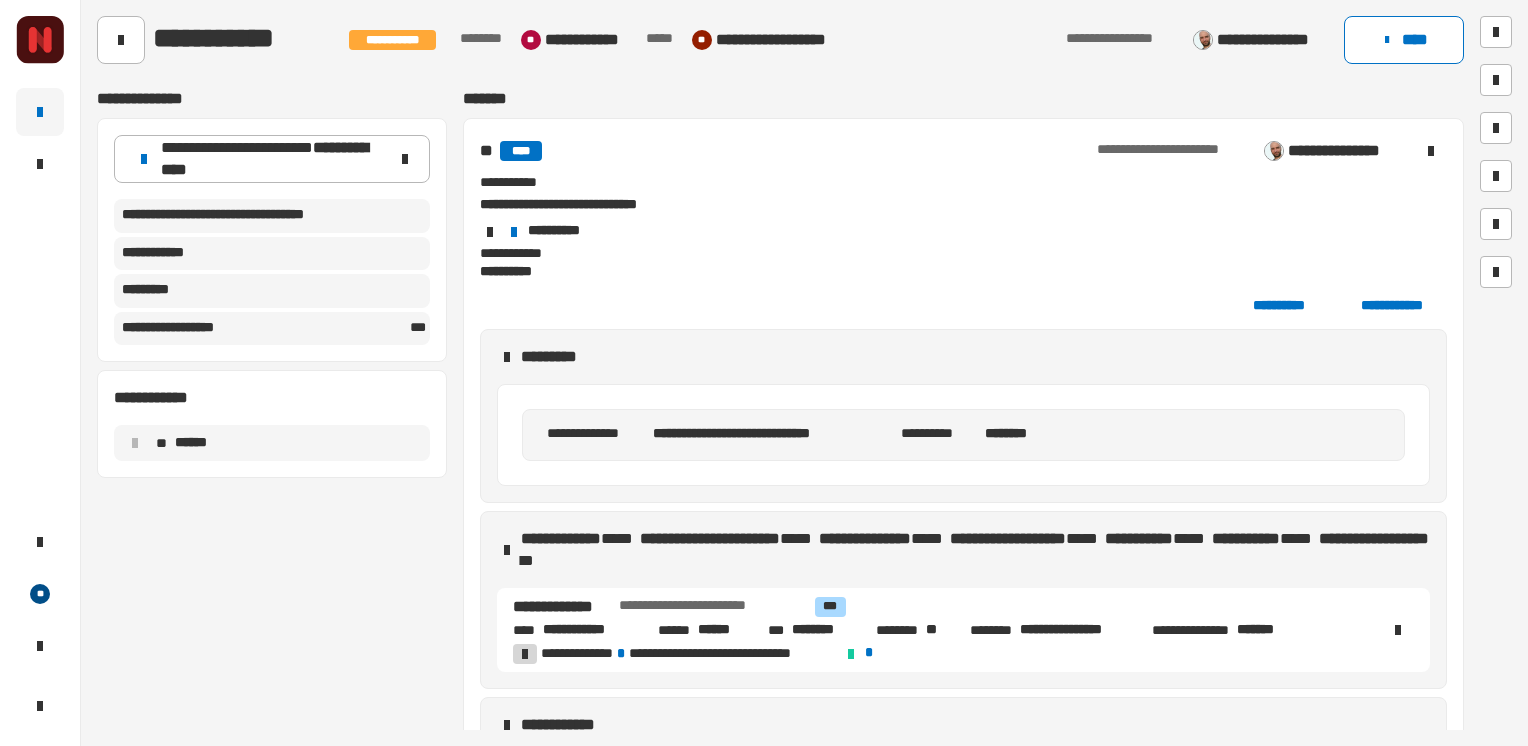 scroll, scrollTop: 0, scrollLeft: 0, axis: both 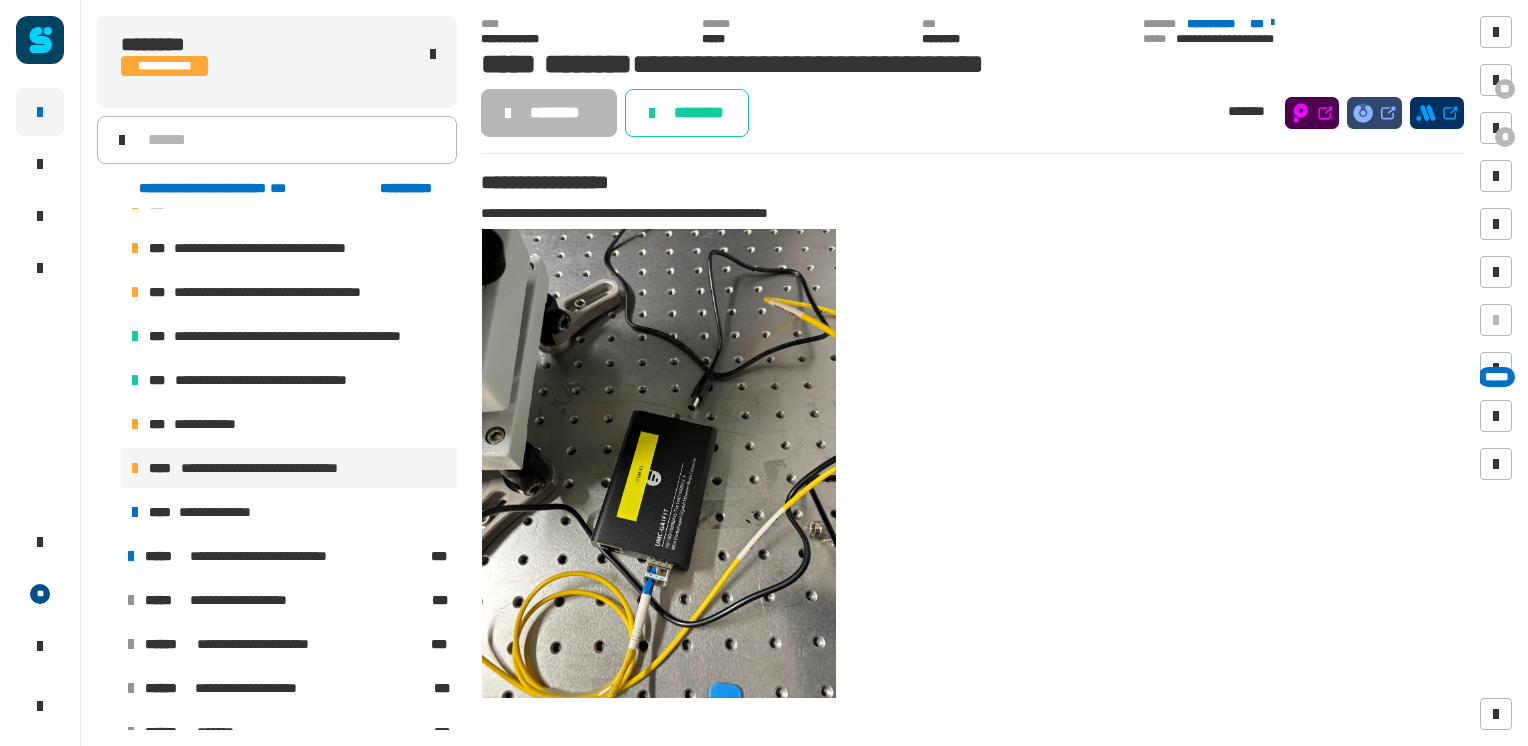click at bounding box center [107, 556] 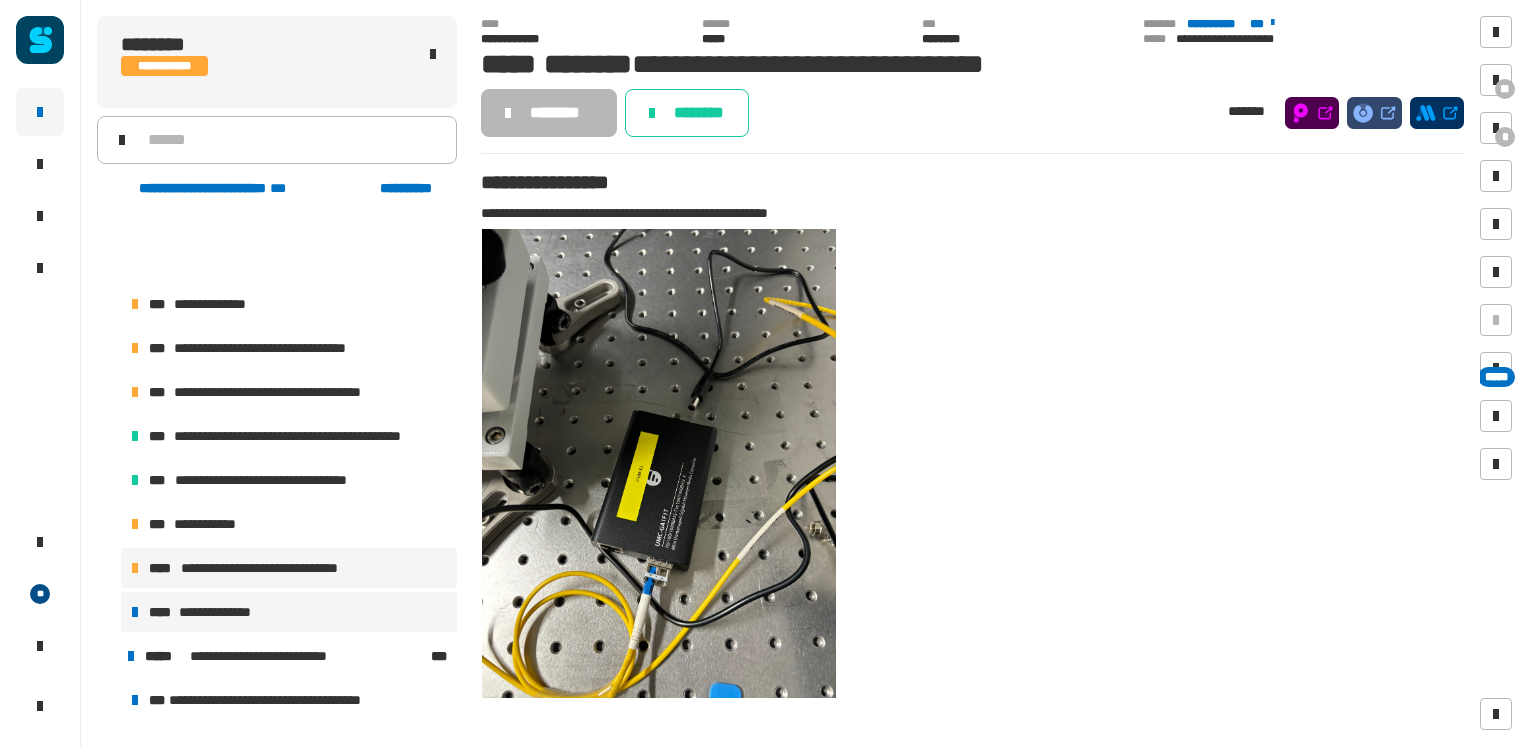 scroll, scrollTop: 609, scrollLeft: 0, axis: vertical 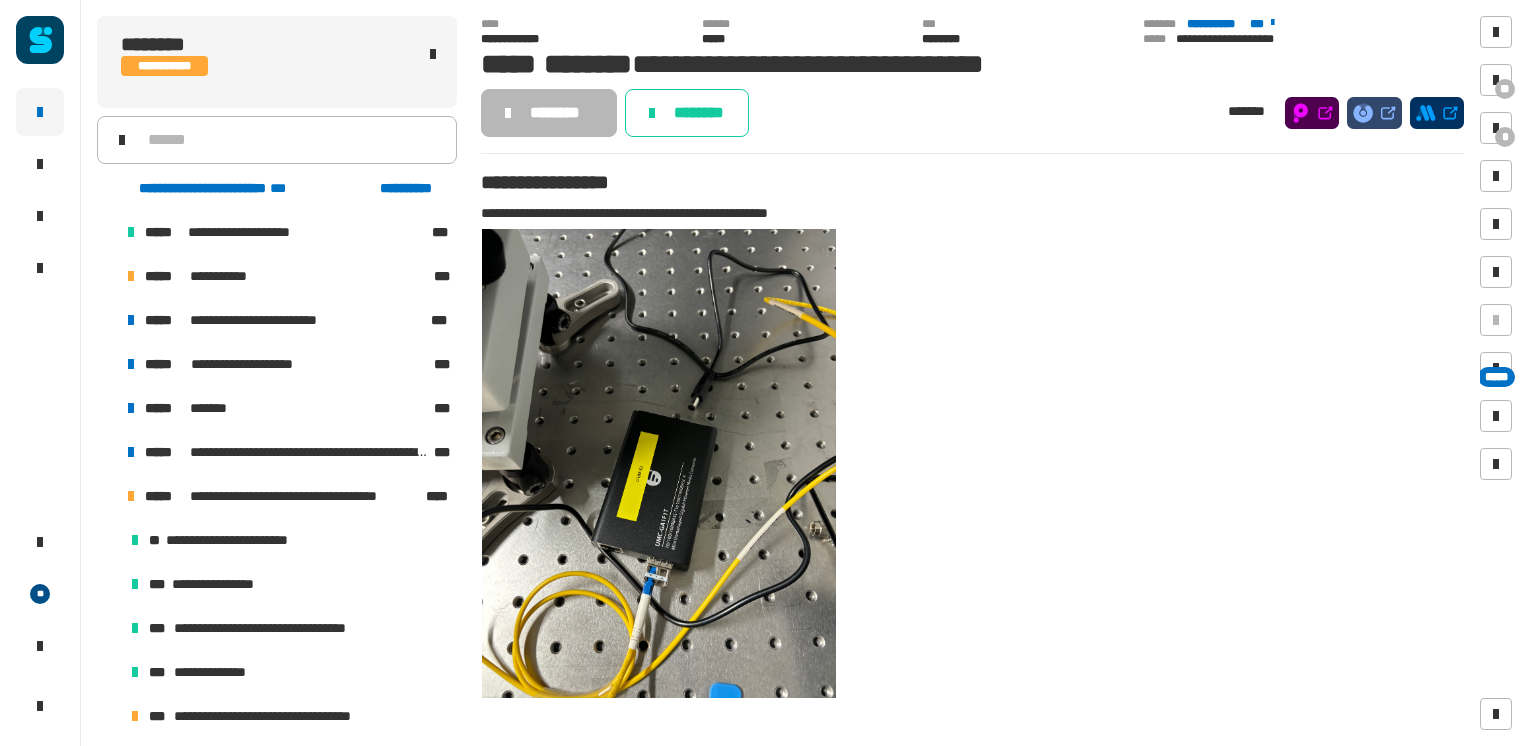 click at bounding box center (107, 276) 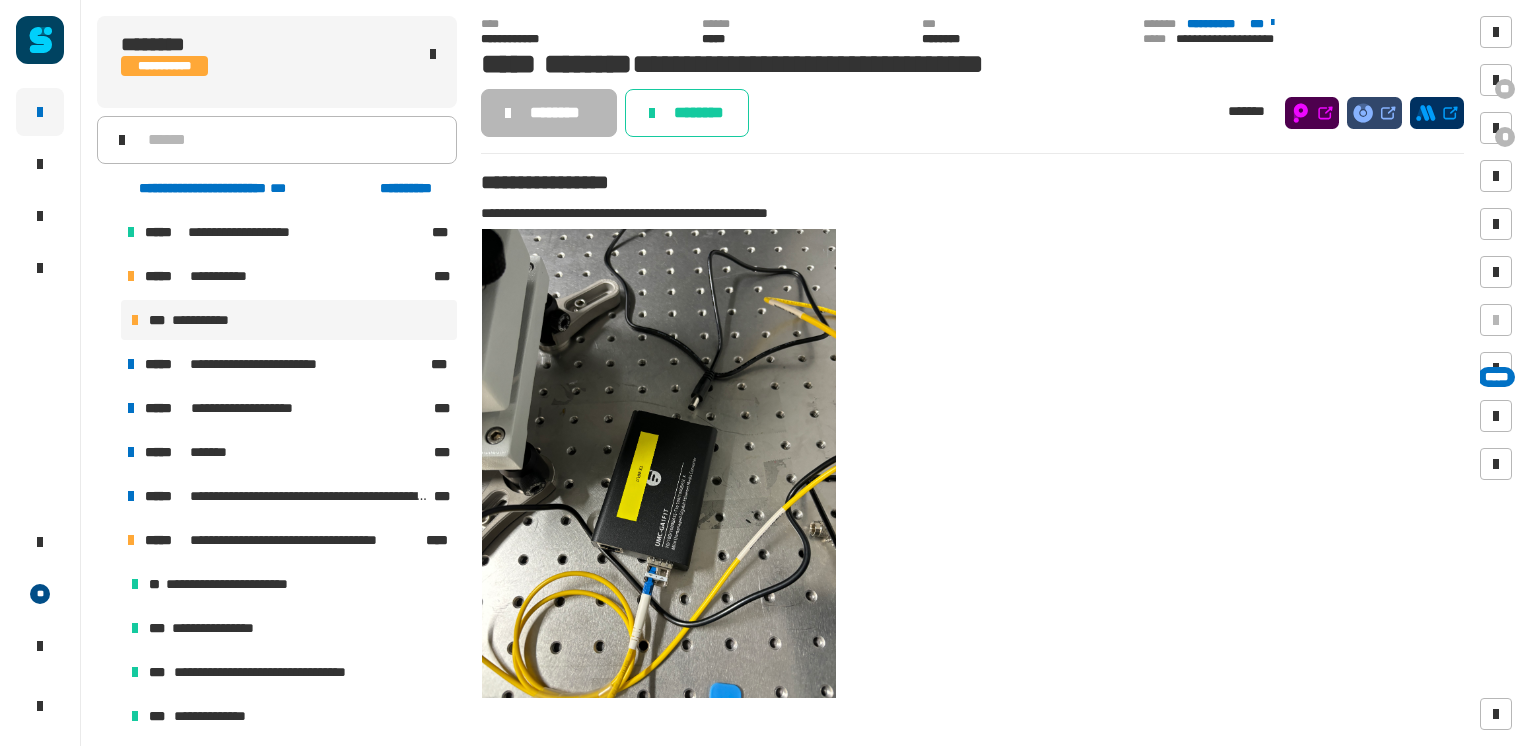 click on "**********" at bounding box center [213, 320] 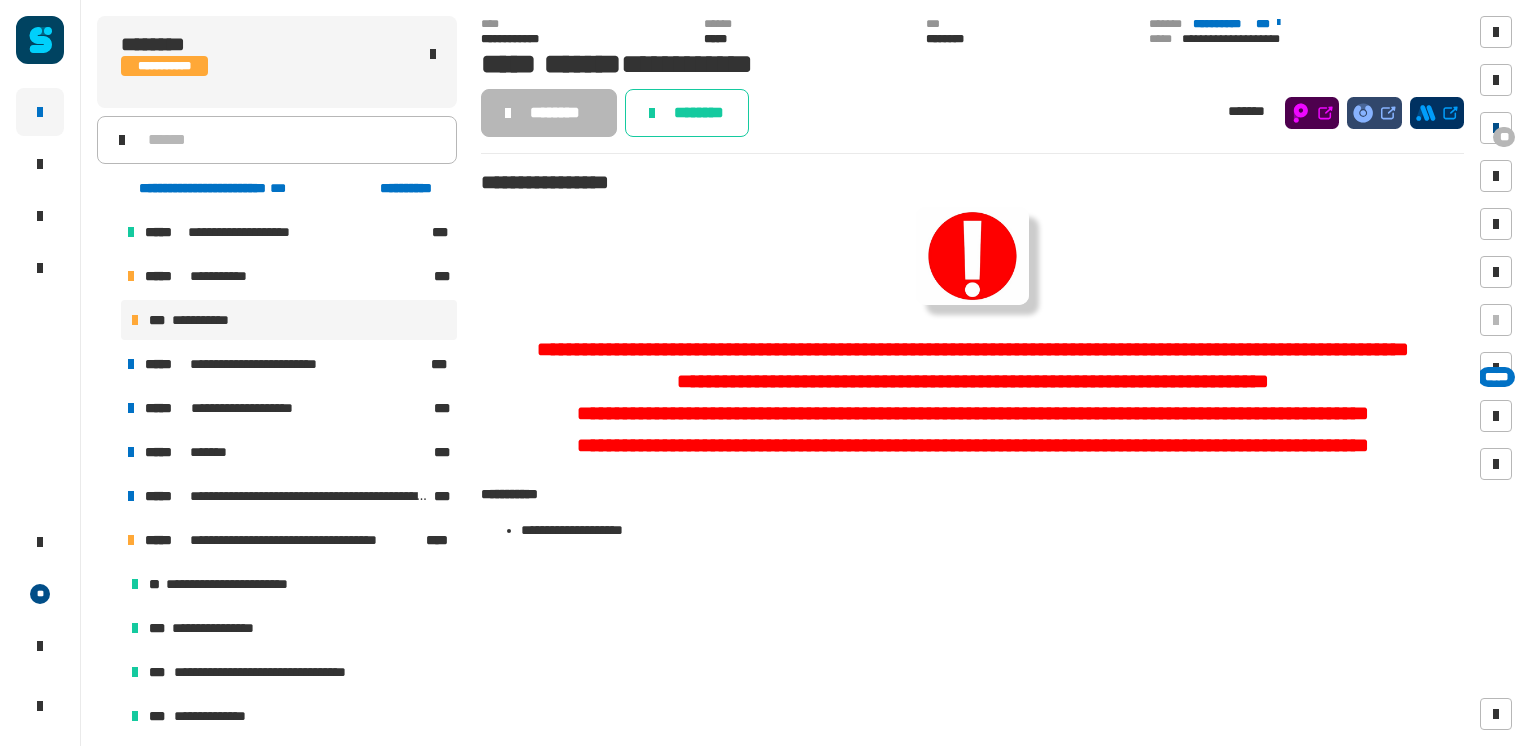 click at bounding box center (1496, 128) 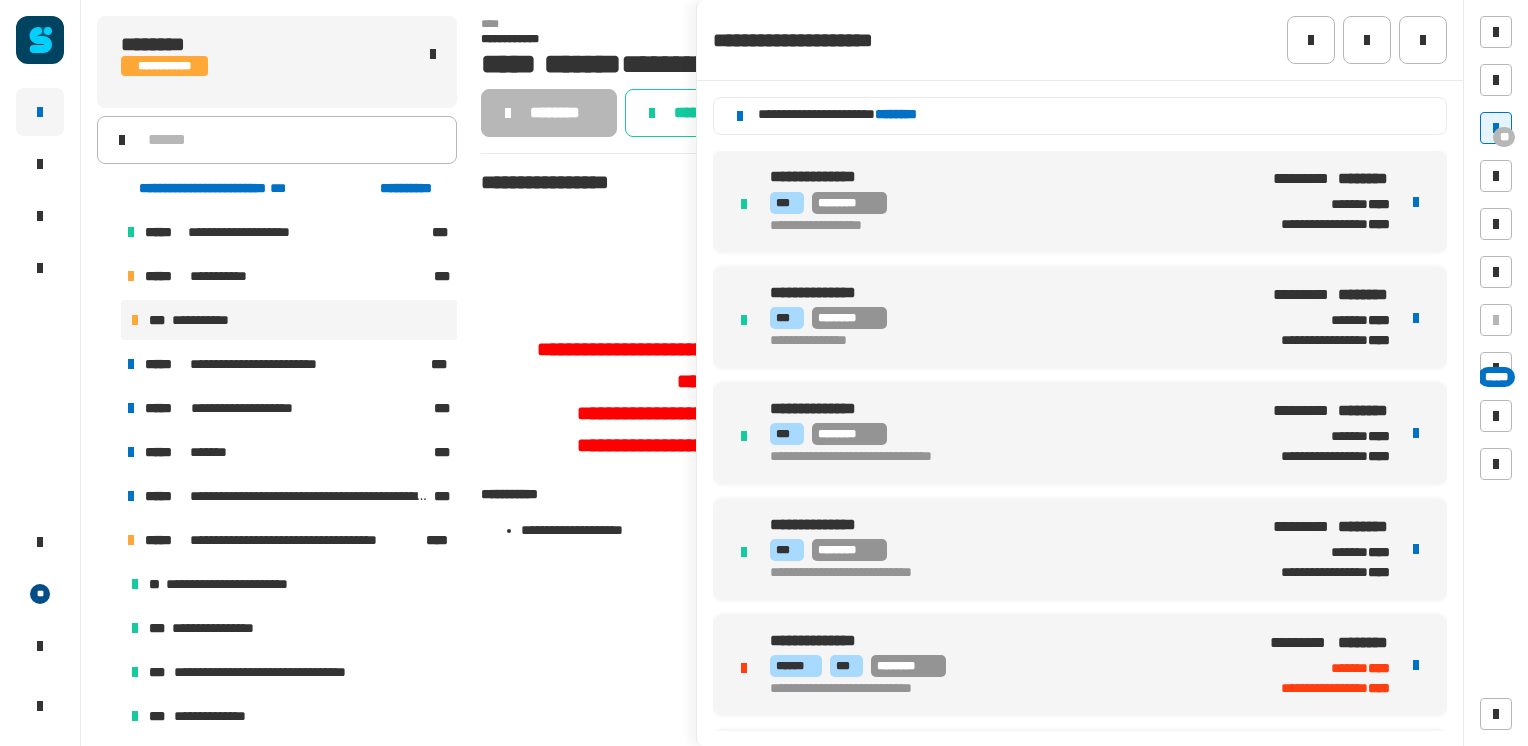 scroll, scrollTop: 2520, scrollLeft: 0, axis: vertical 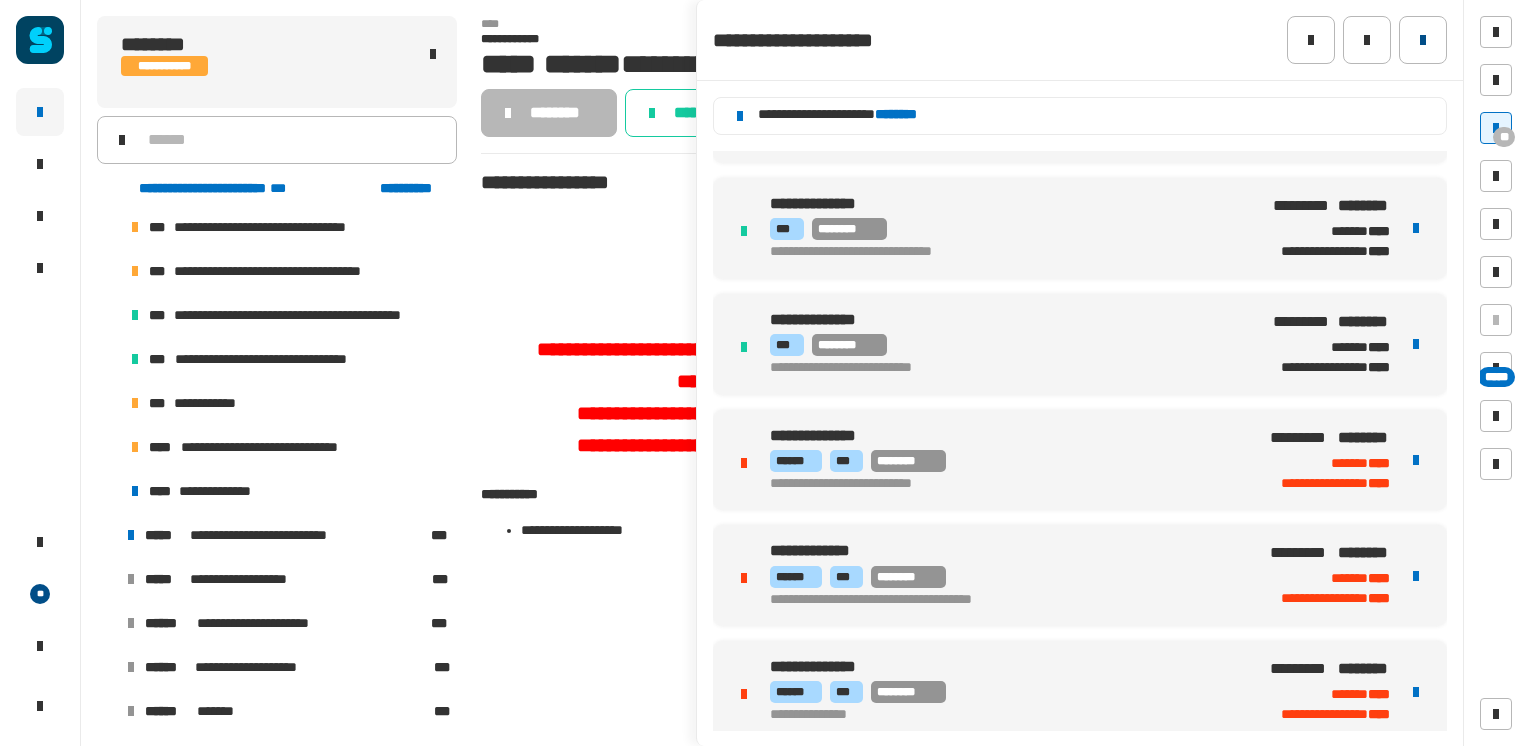 click 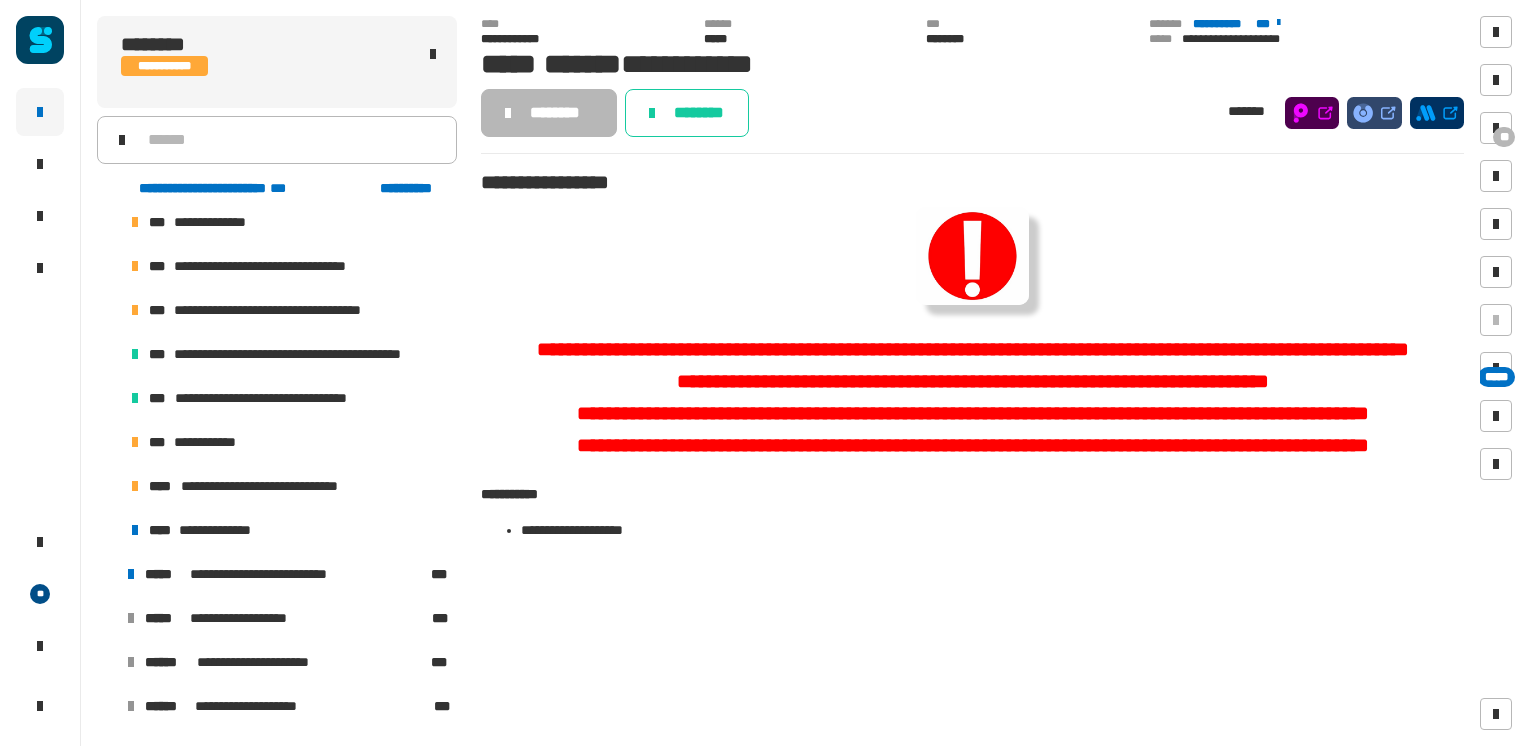 scroll, scrollTop: 565, scrollLeft: 0, axis: vertical 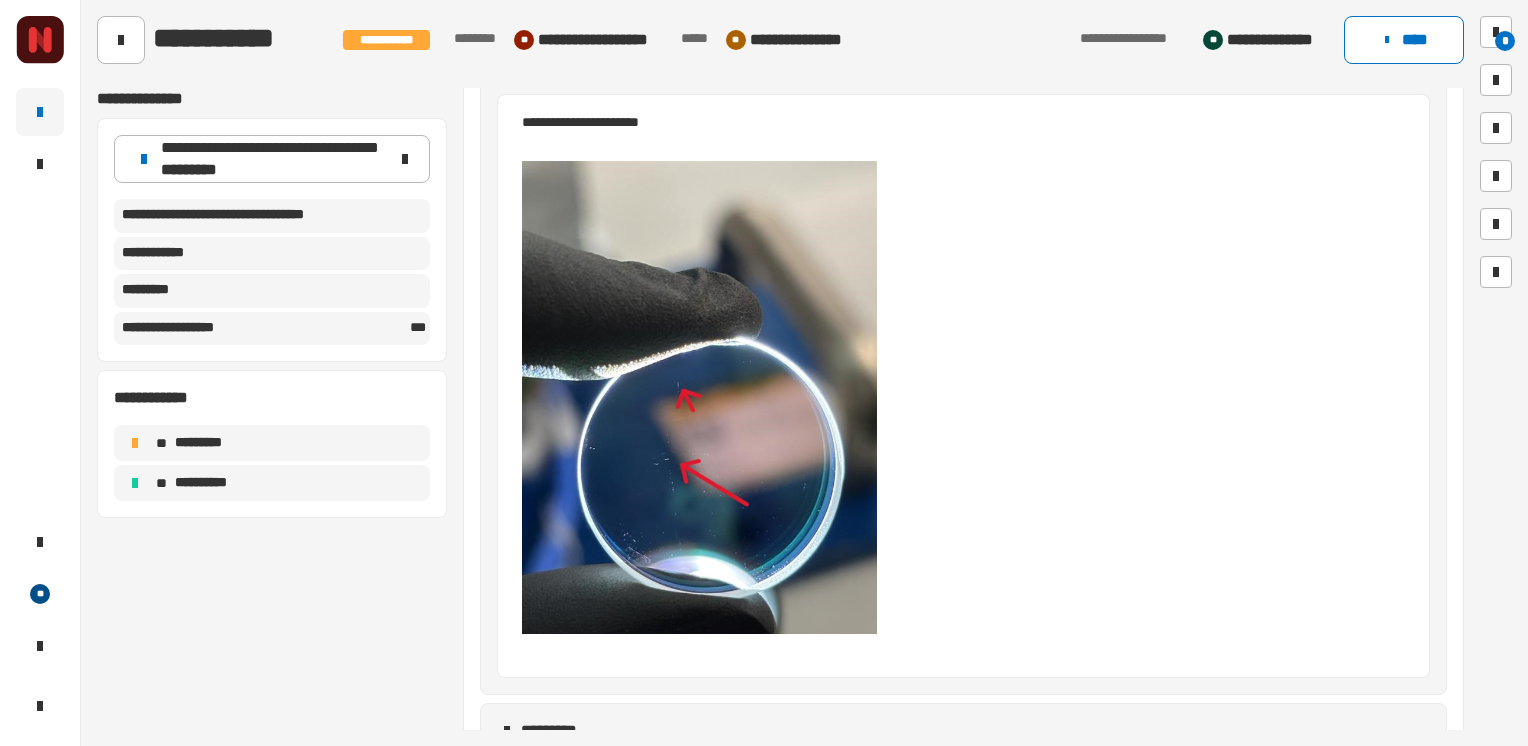 click at bounding box center [963, 397] 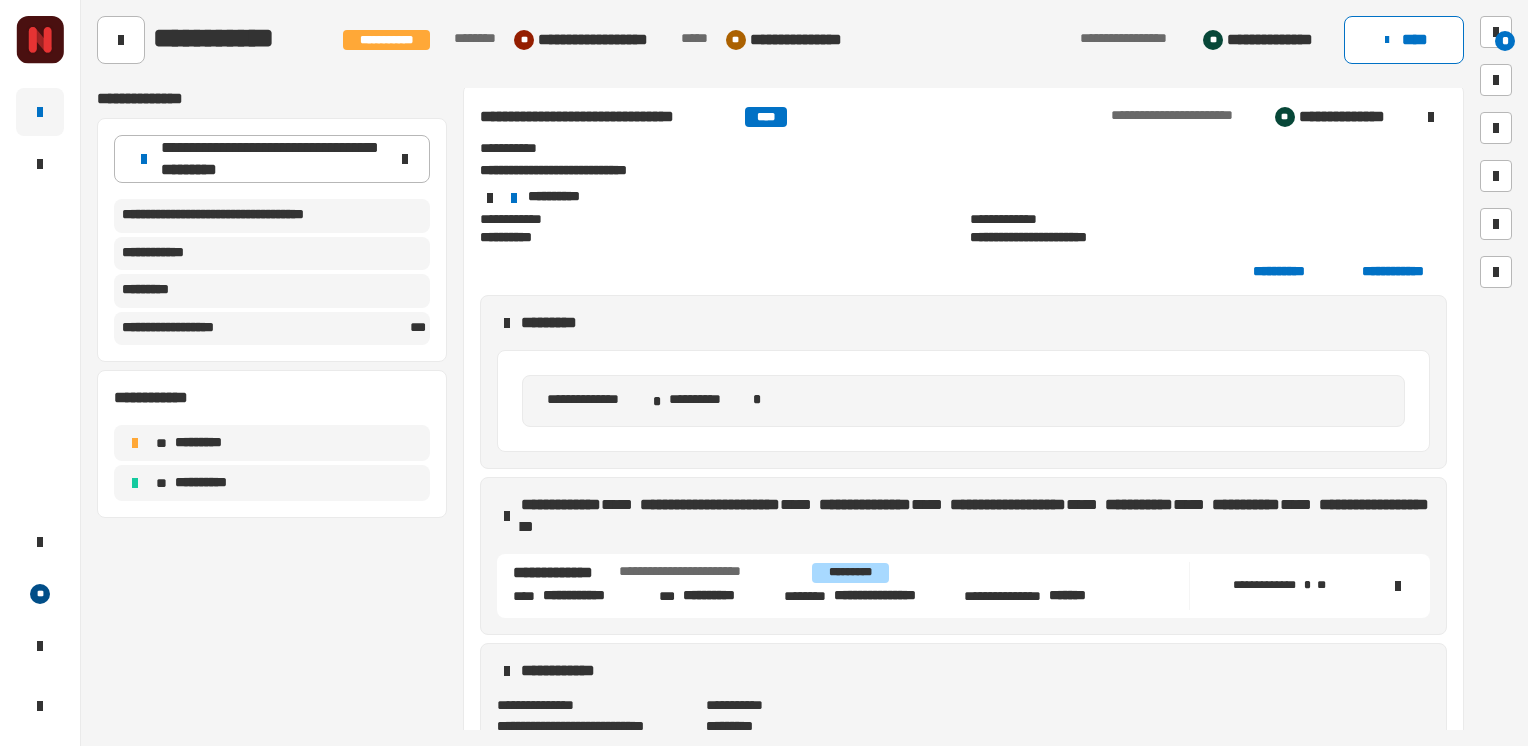 scroll, scrollTop: 0, scrollLeft: 0, axis: both 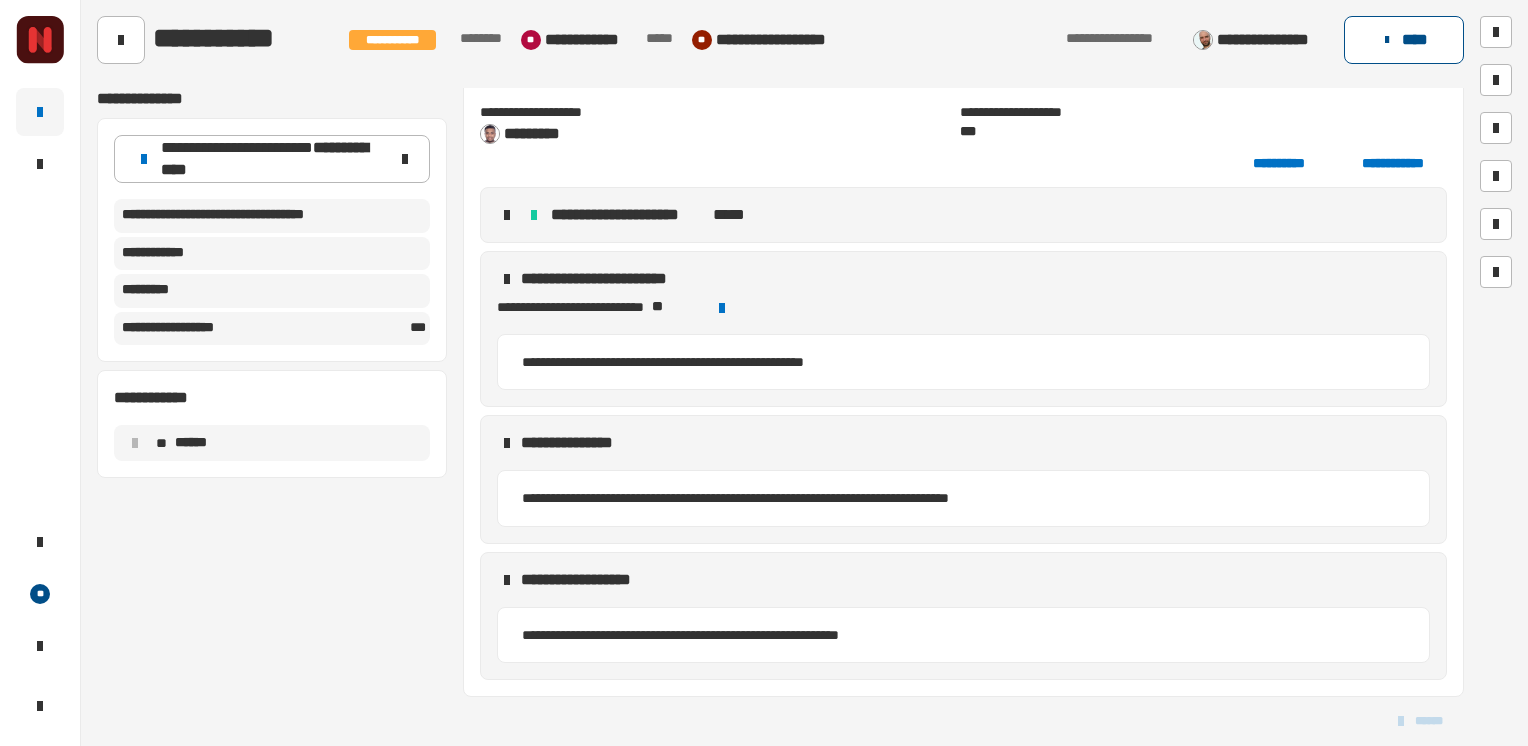 click on "****" 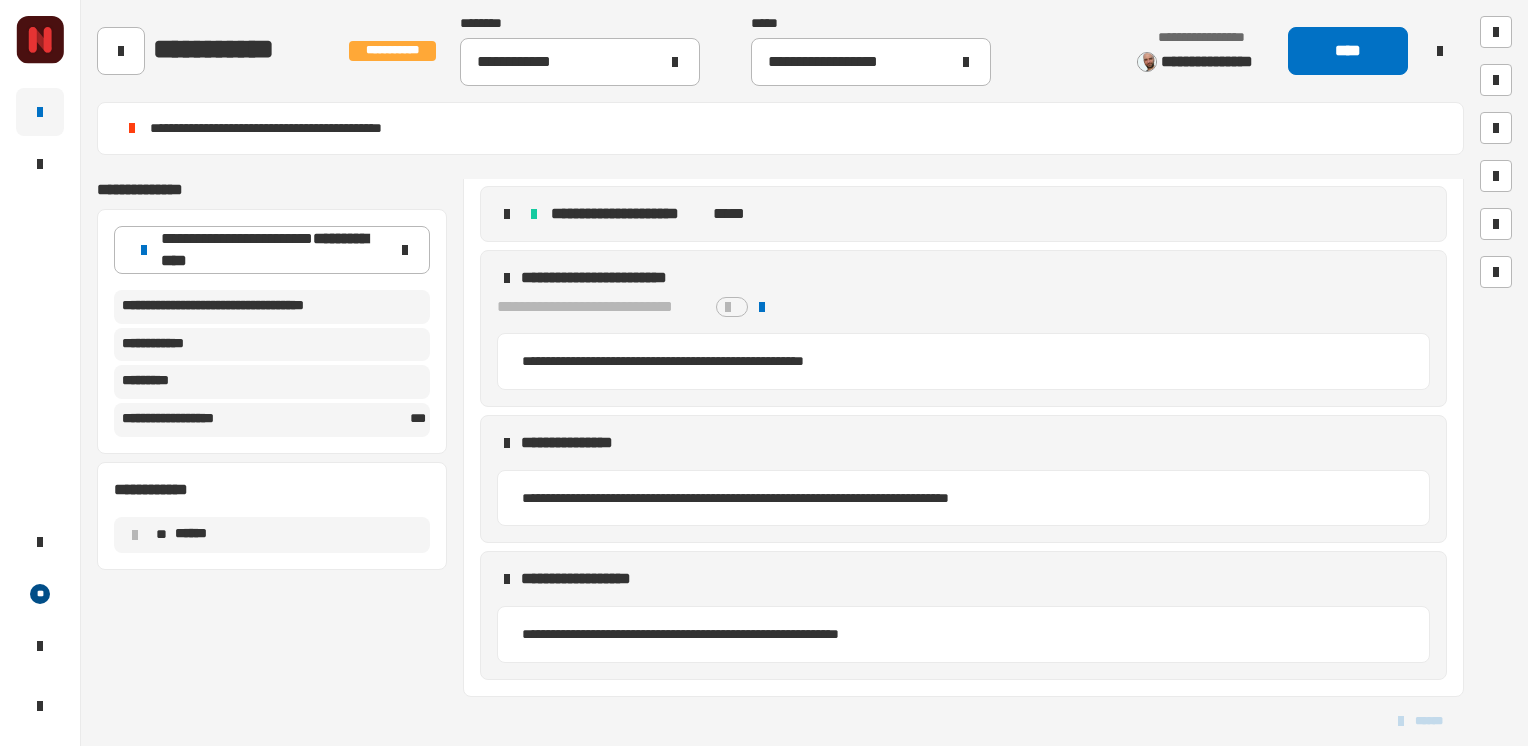 scroll, scrollTop: 1354, scrollLeft: 0, axis: vertical 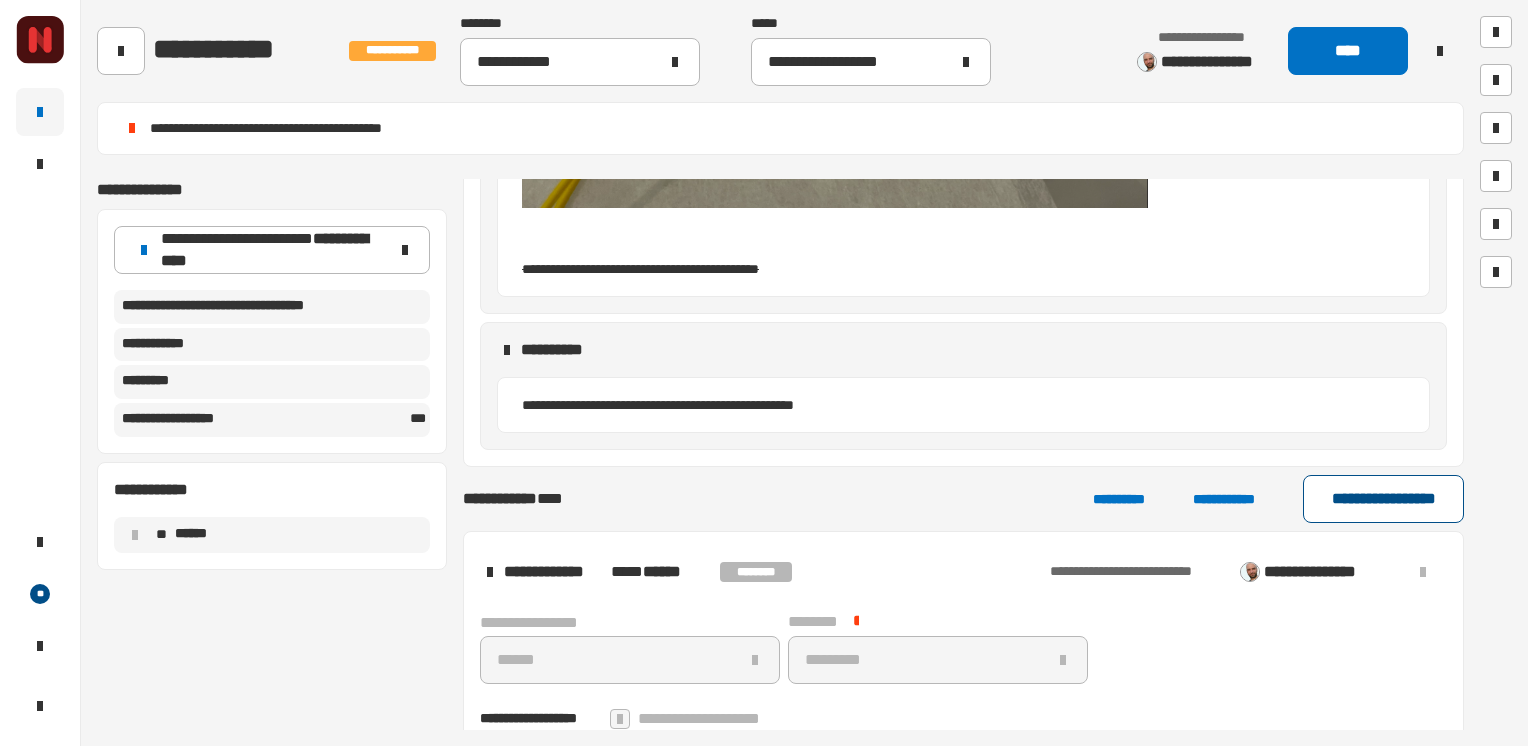 click on "**********" 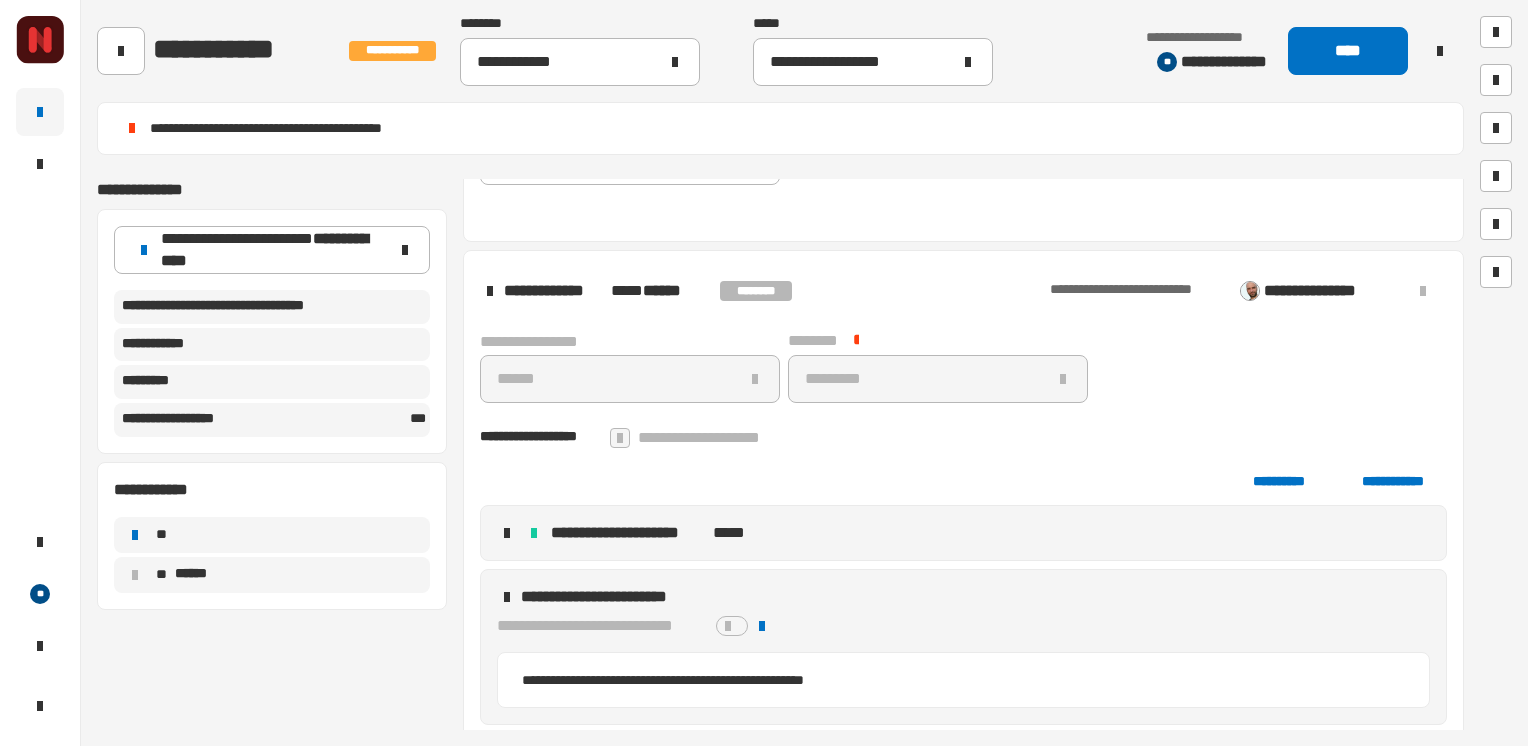 scroll, scrollTop: 1782, scrollLeft: 0, axis: vertical 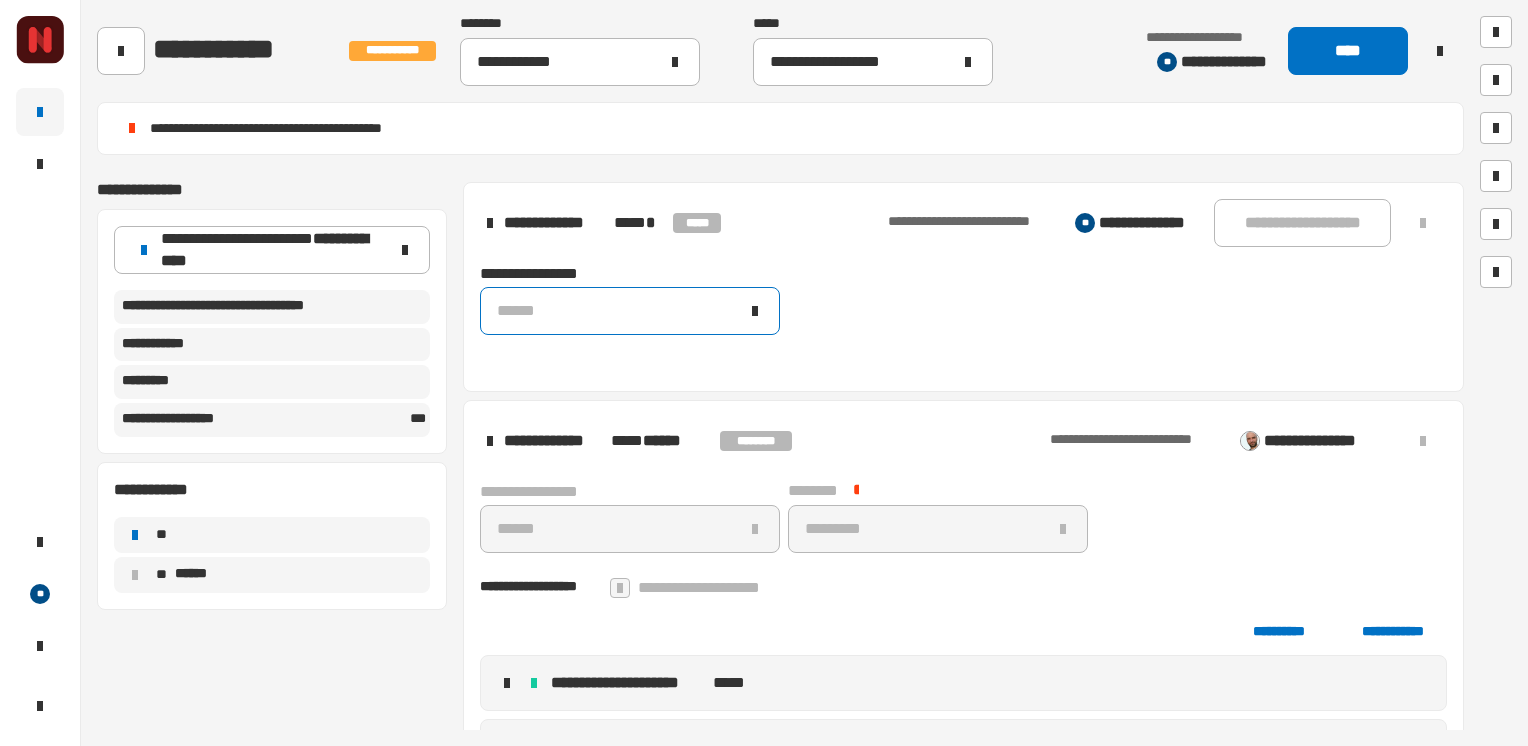 click on "******" at bounding box center [630, 311] 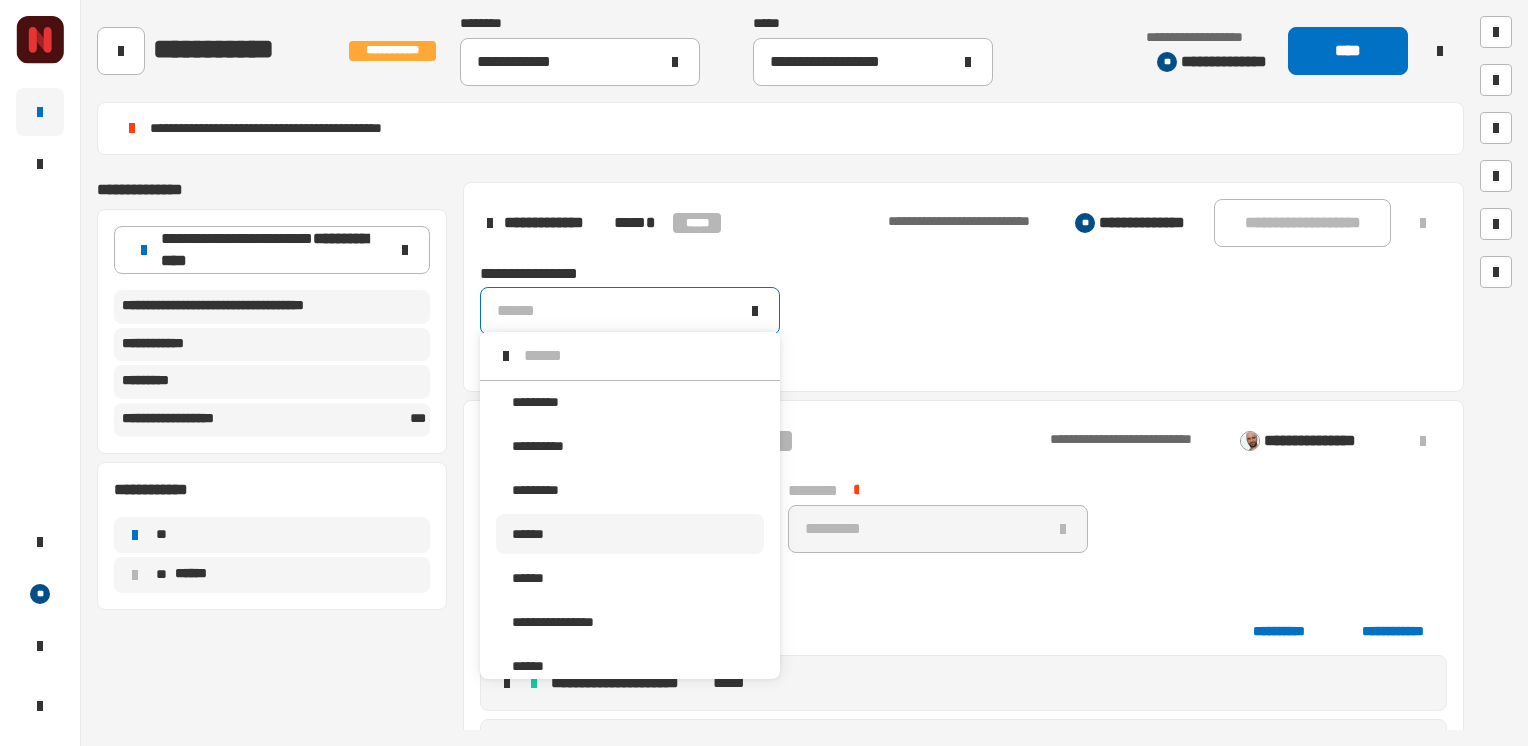 scroll, scrollTop: 16, scrollLeft: 0, axis: vertical 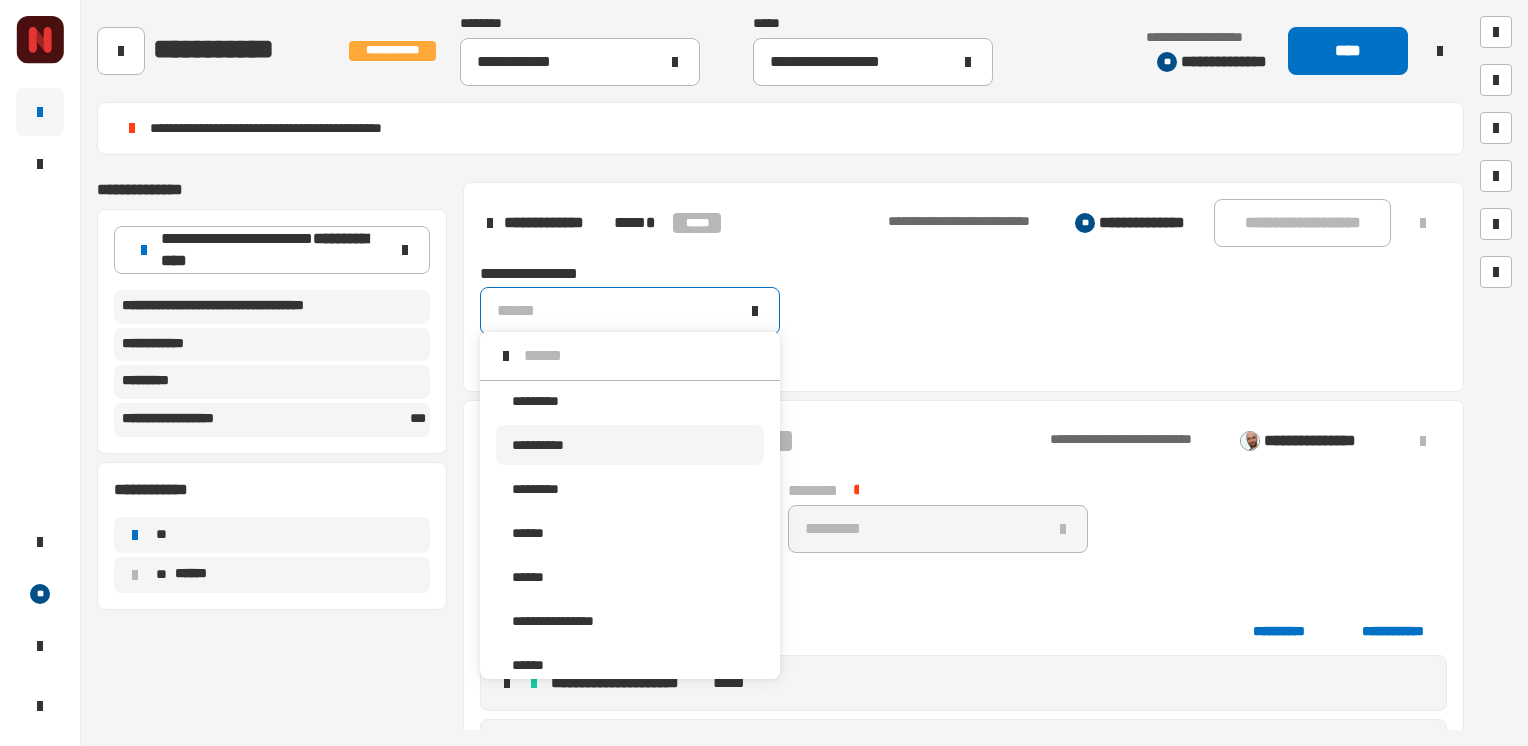 click on "**********" at bounding box center (630, 445) 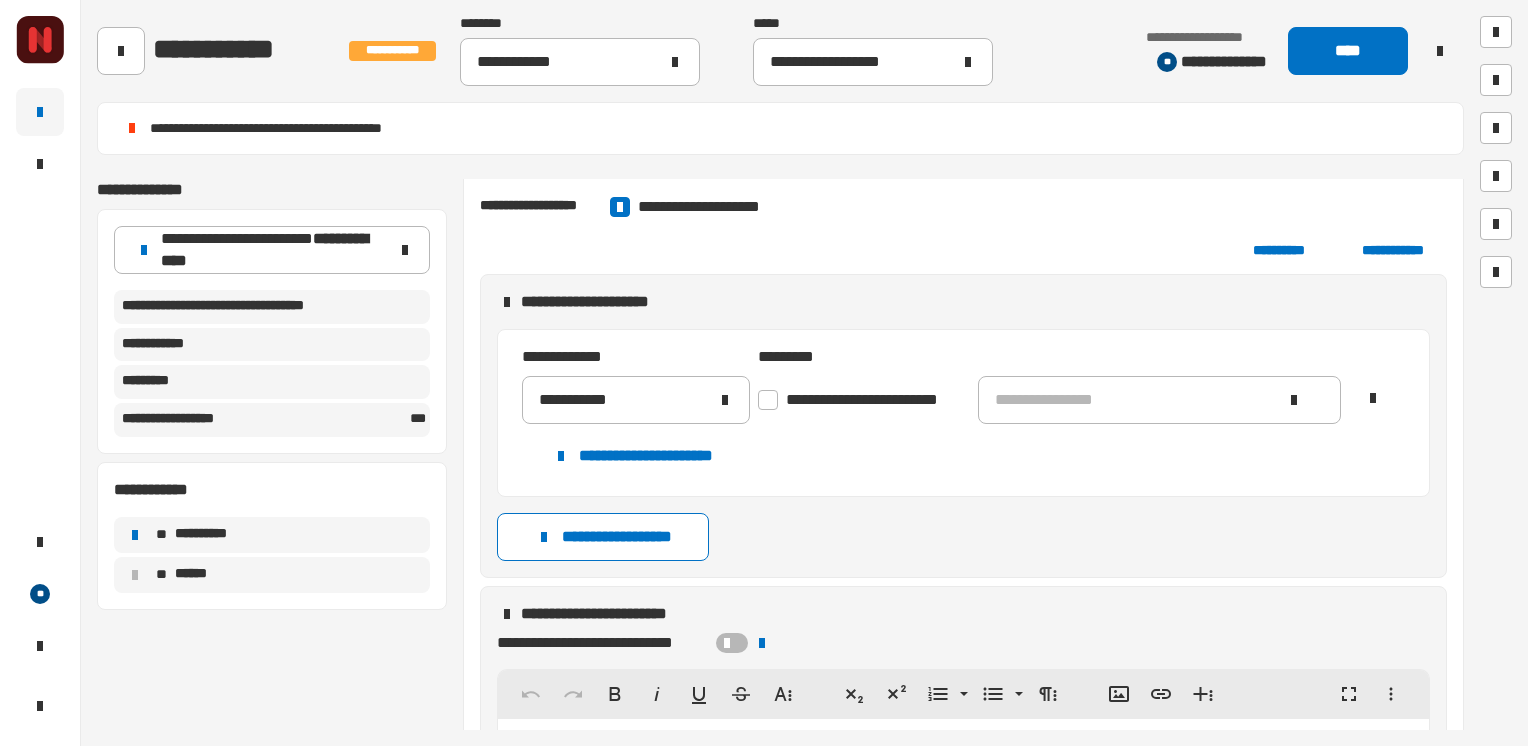 scroll, scrollTop: 1682, scrollLeft: 0, axis: vertical 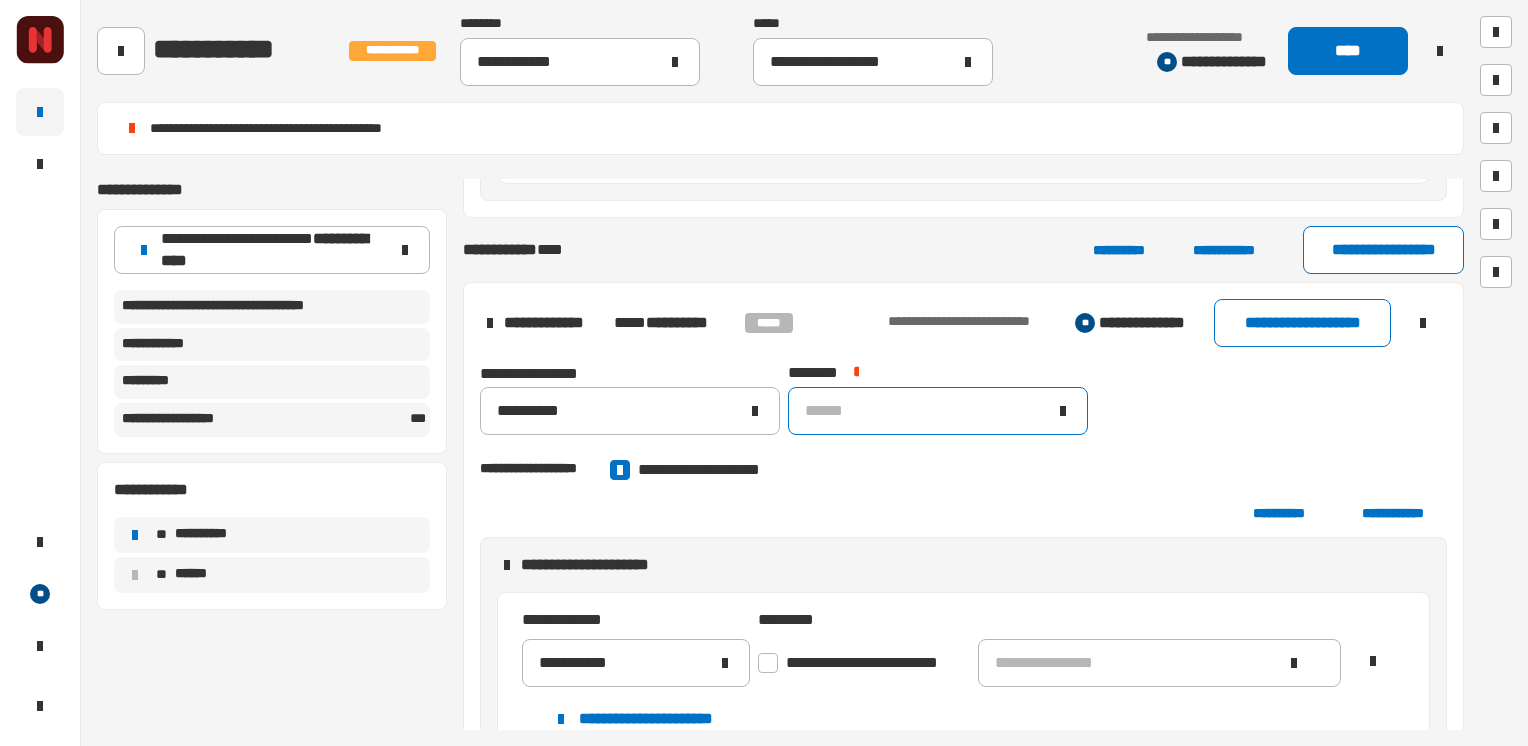 click on "******" at bounding box center (938, 411) 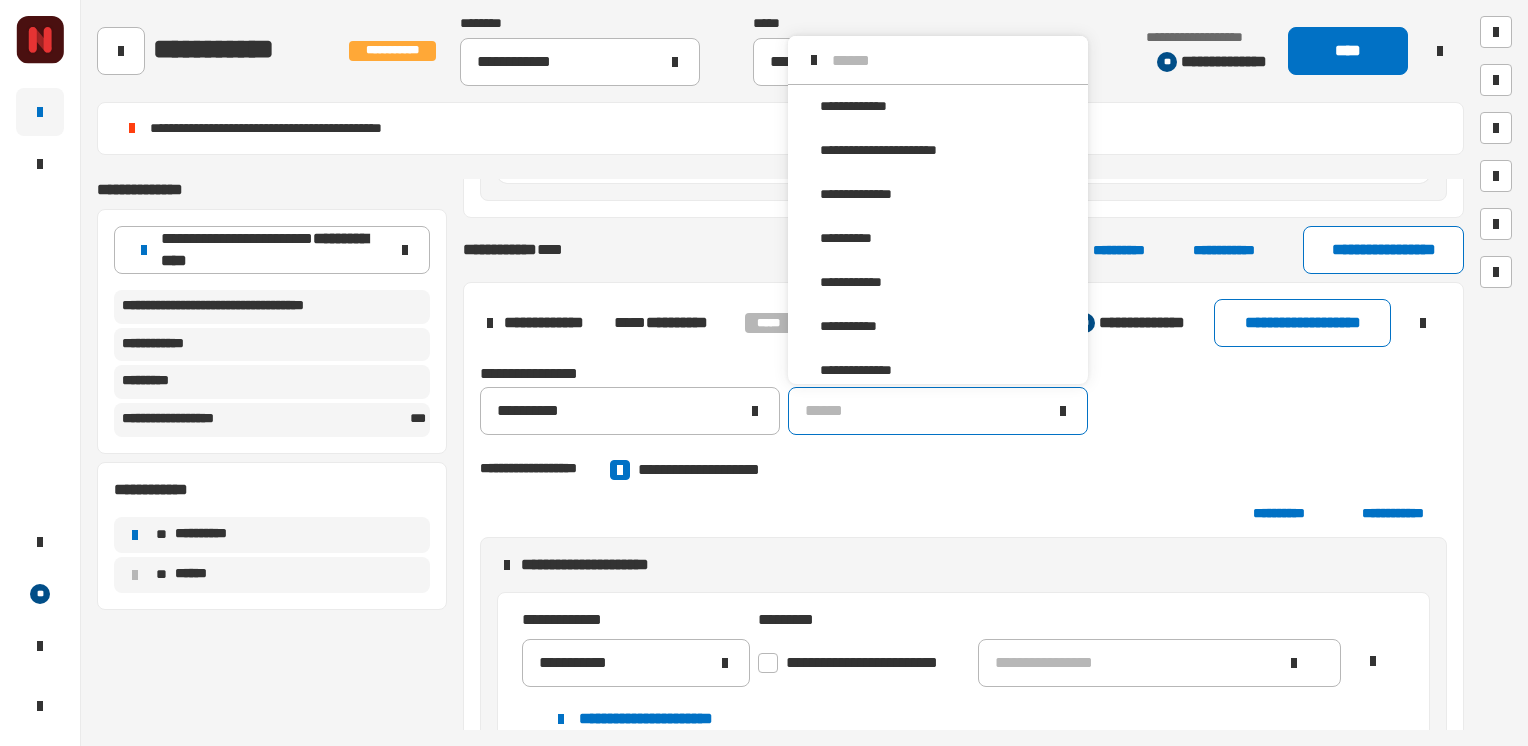 scroll, scrollTop: 16, scrollLeft: 0, axis: vertical 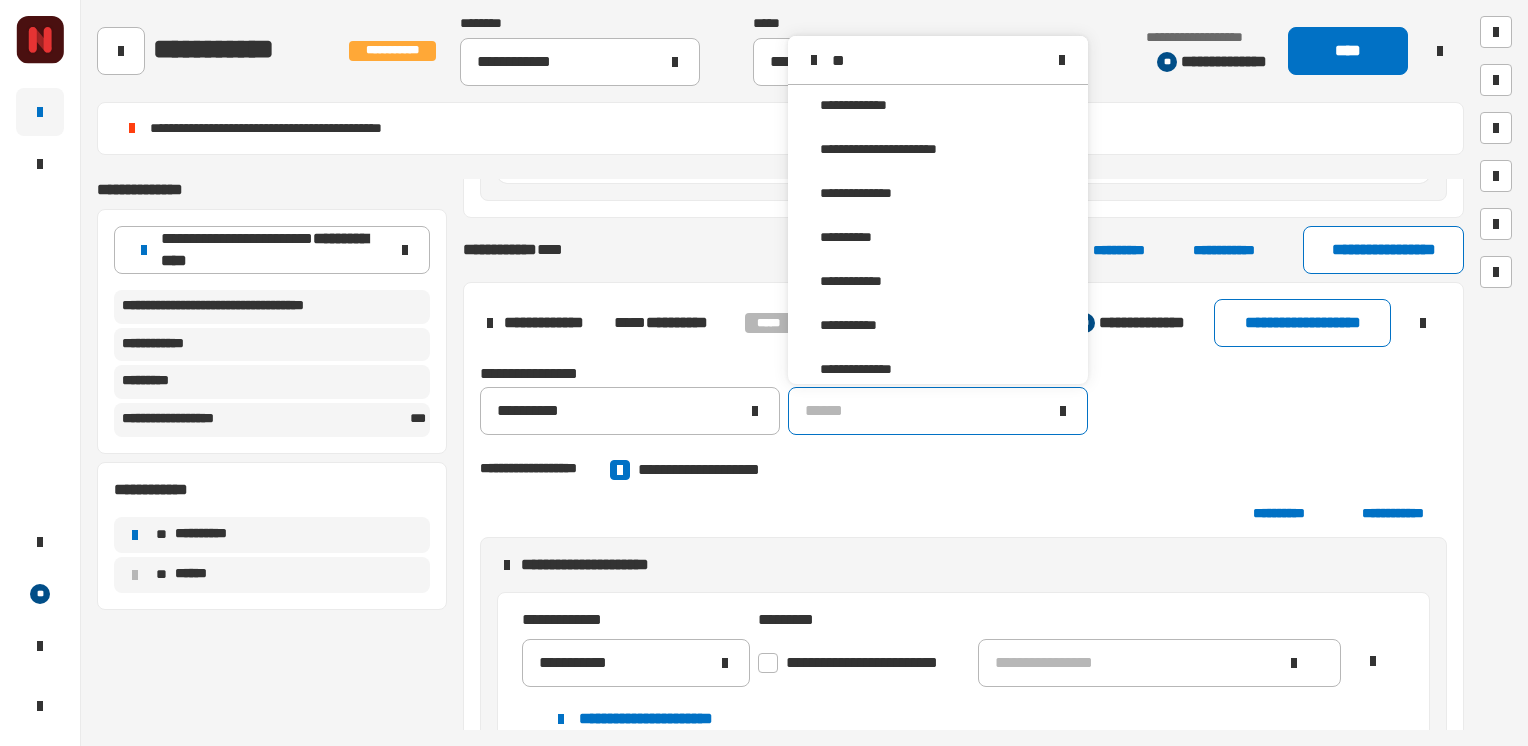 type on "*" 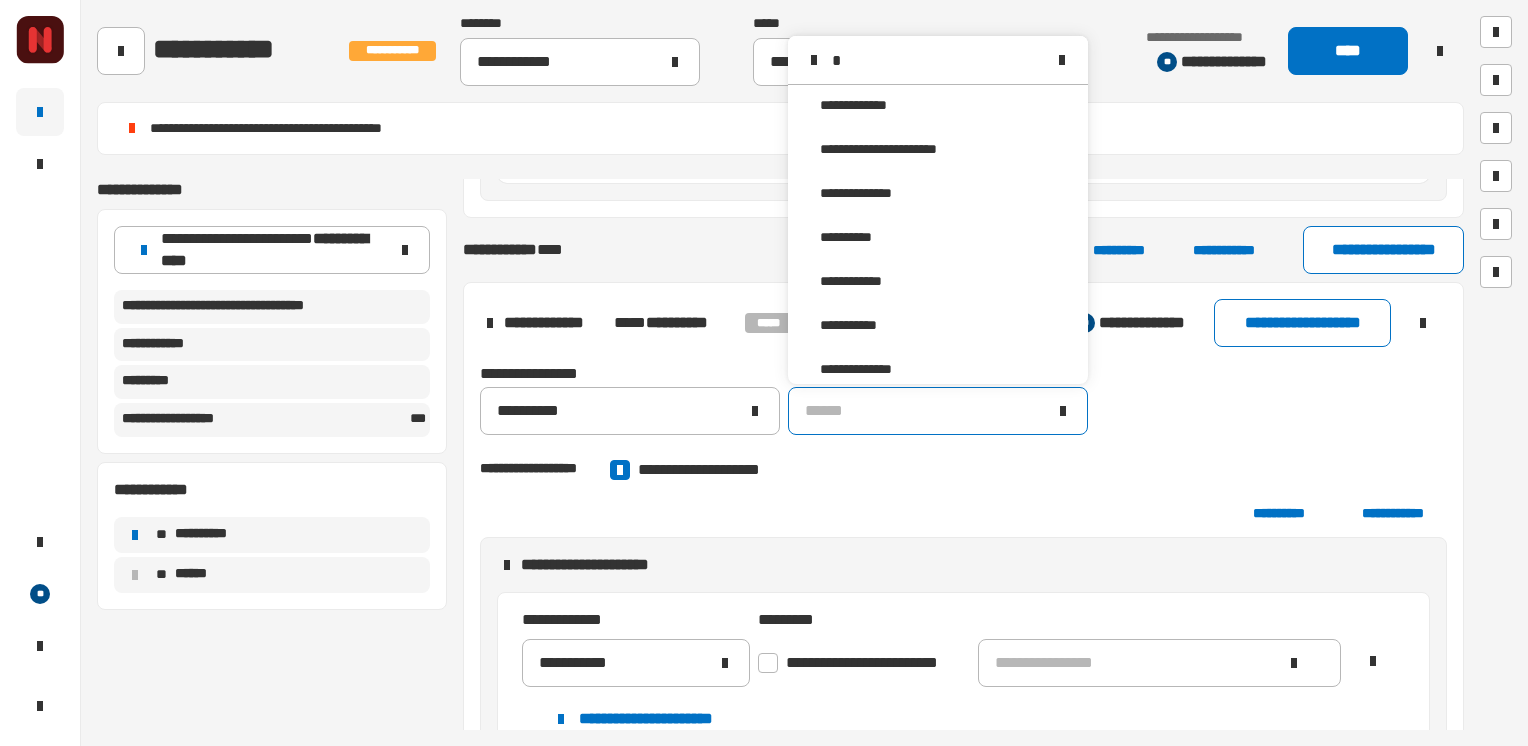 type 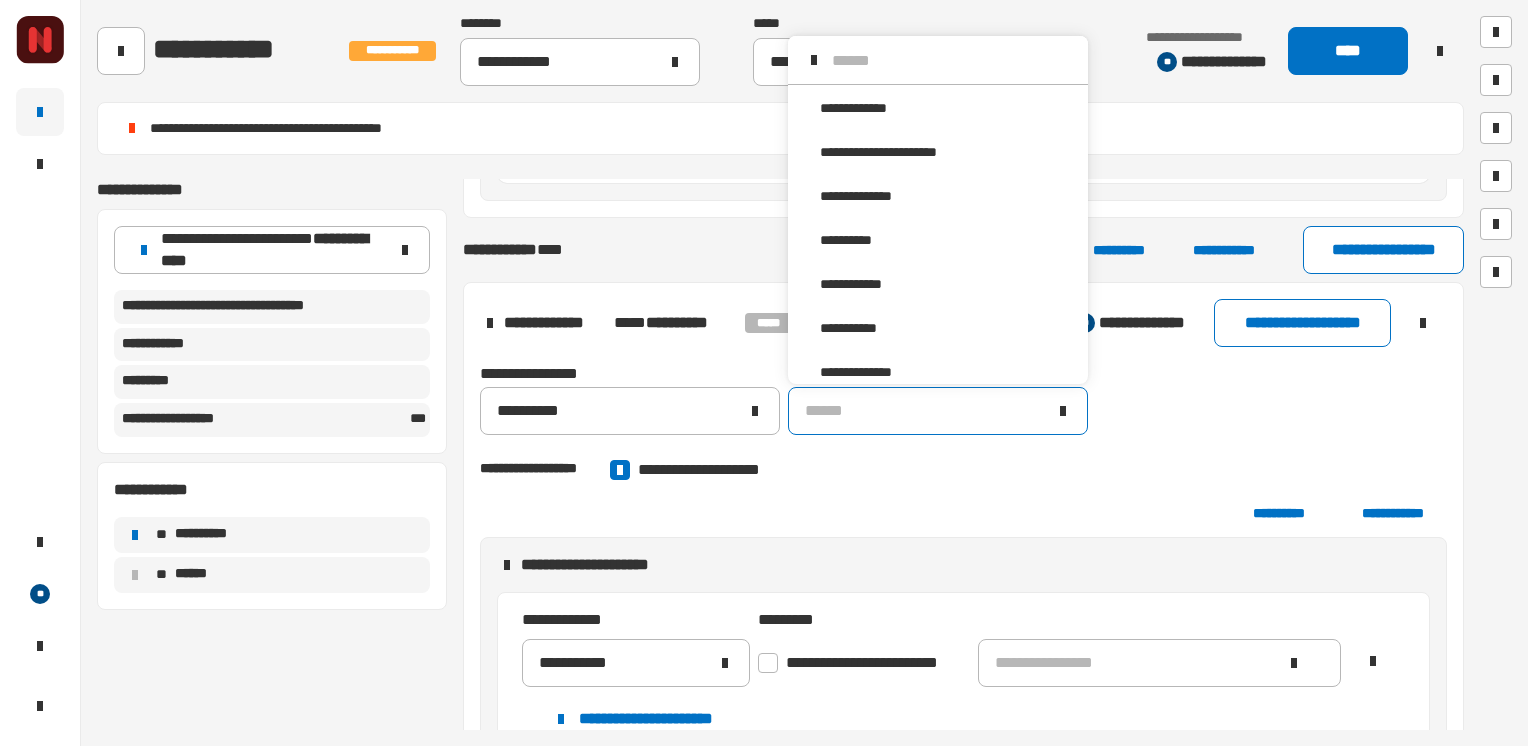 scroll, scrollTop: 16, scrollLeft: 0, axis: vertical 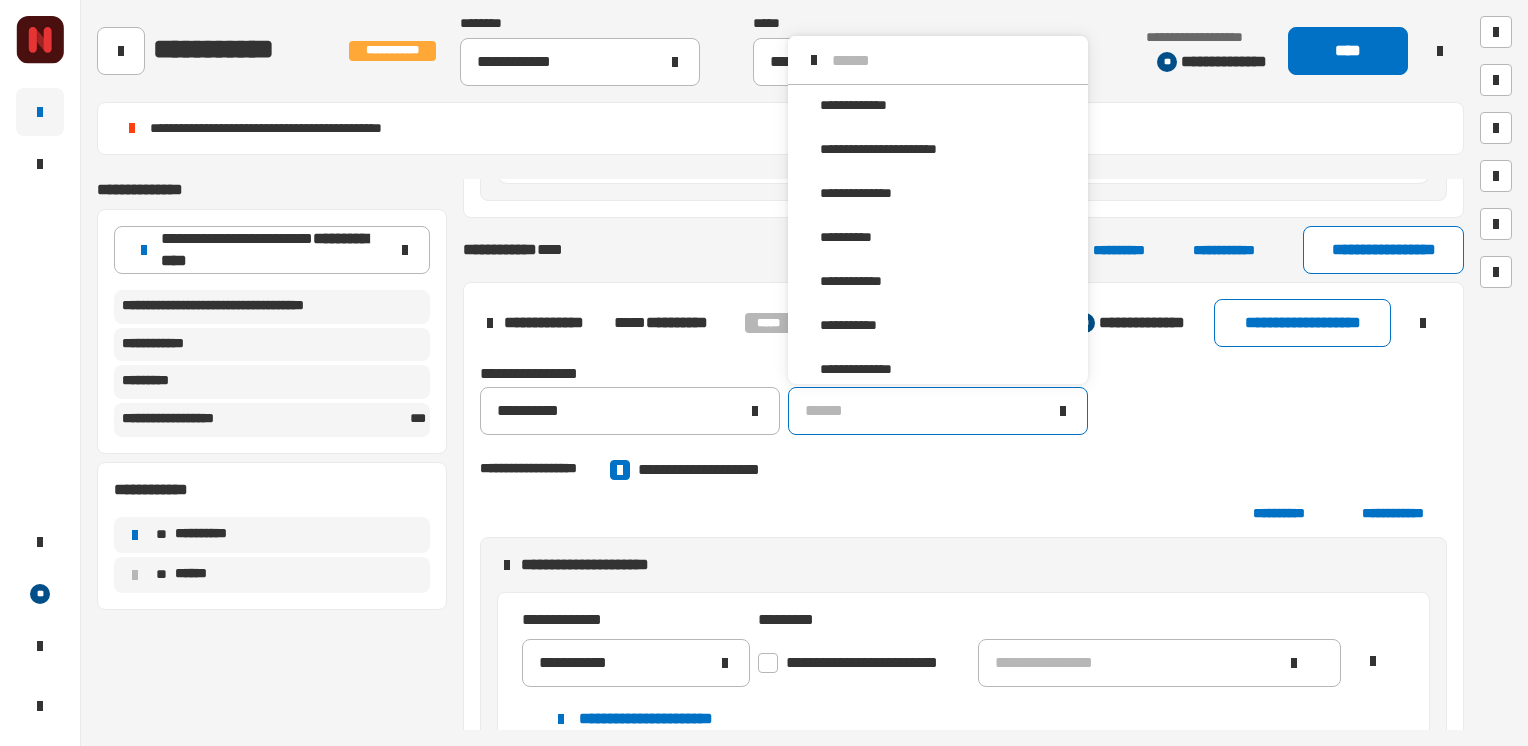 click on "**********" at bounding box center (963, 470) 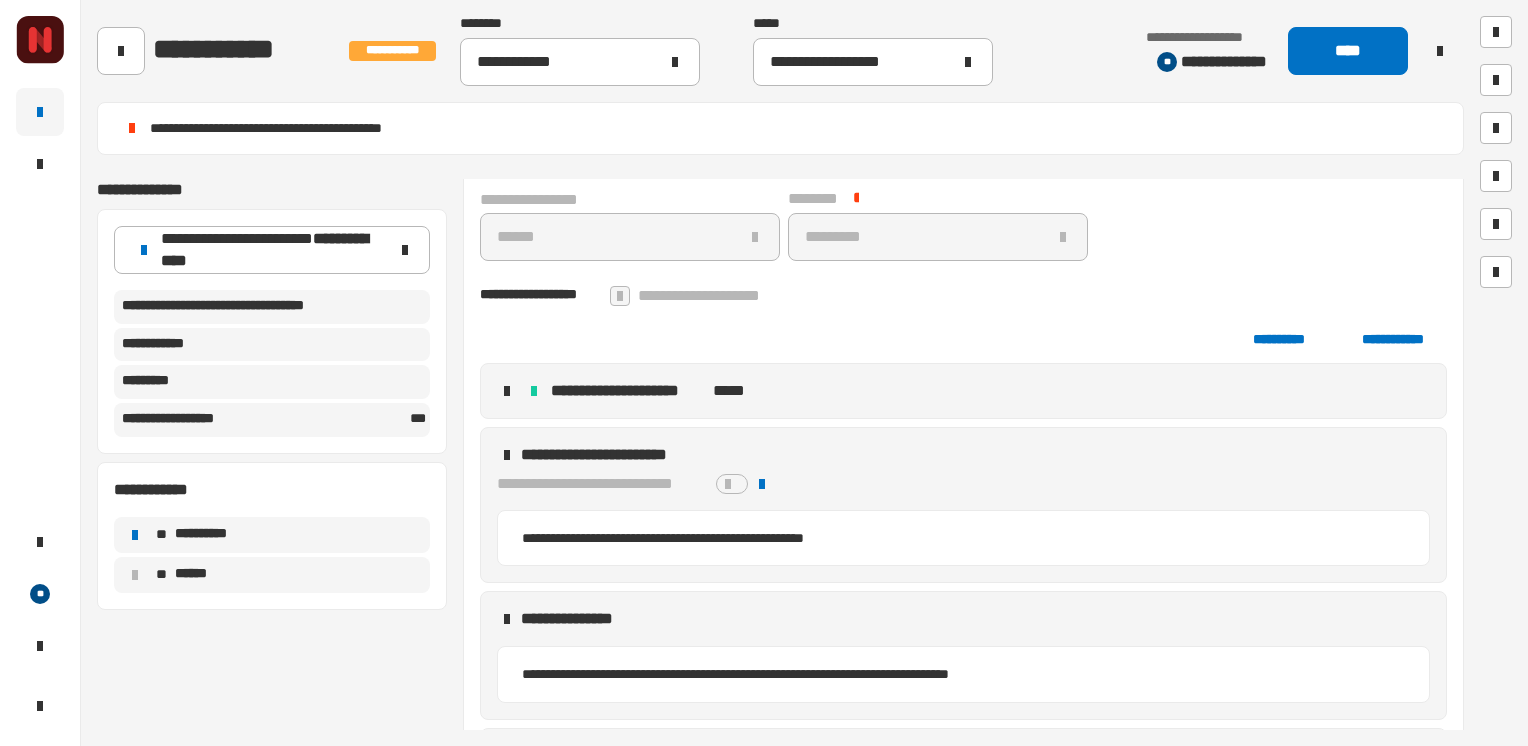 scroll, scrollTop: 3249, scrollLeft: 0, axis: vertical 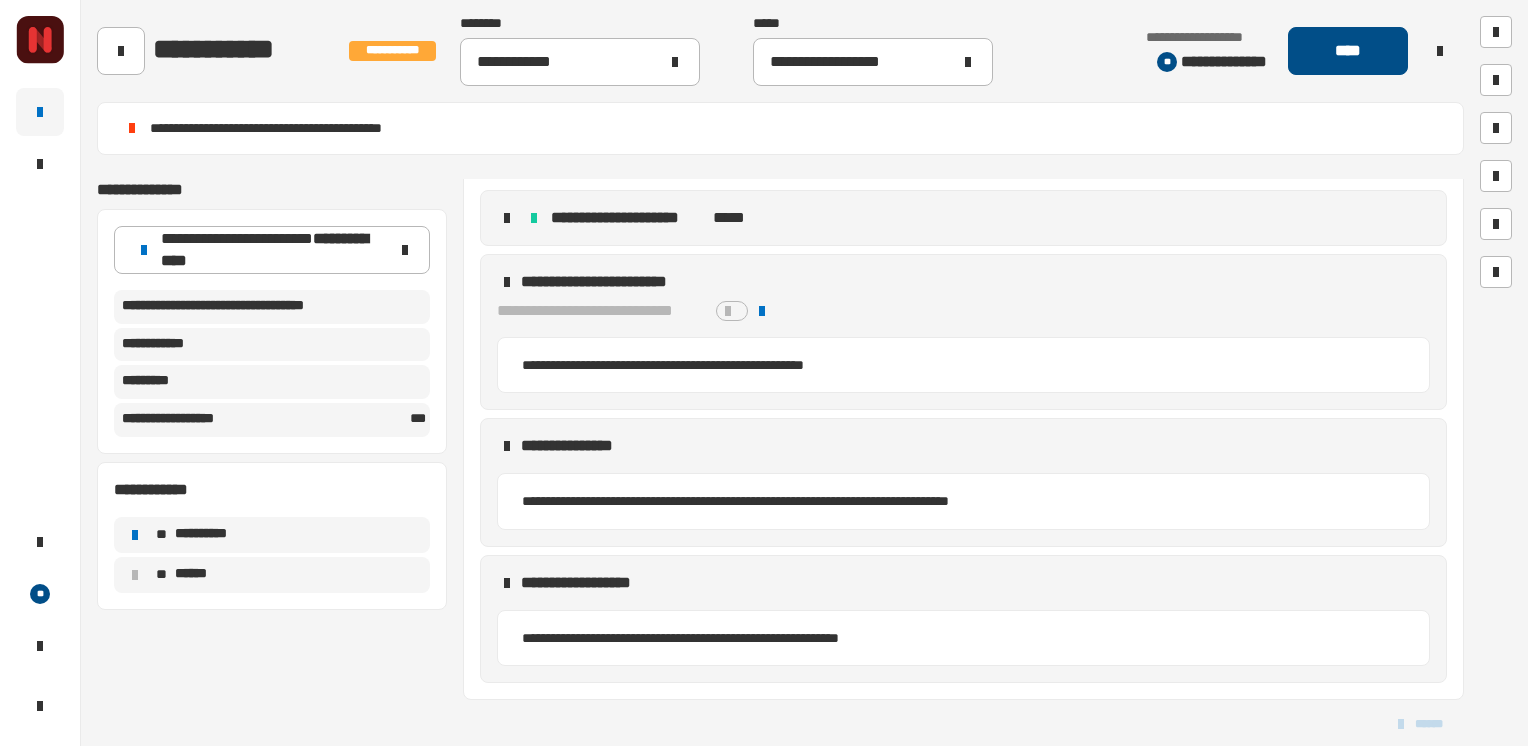 click on "****" 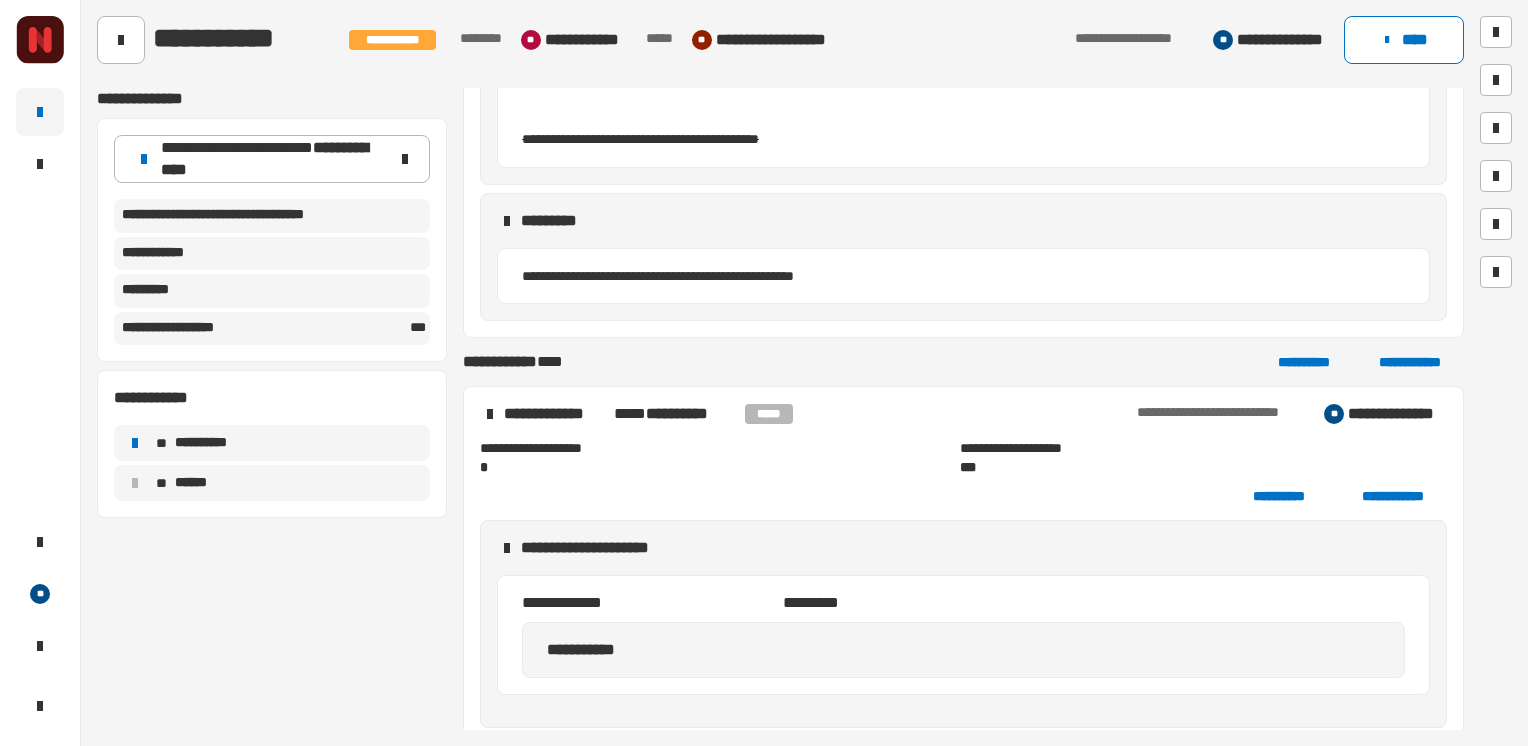 scroll, scrollTop: 1196, scrollLeft: 0, axis: vertical 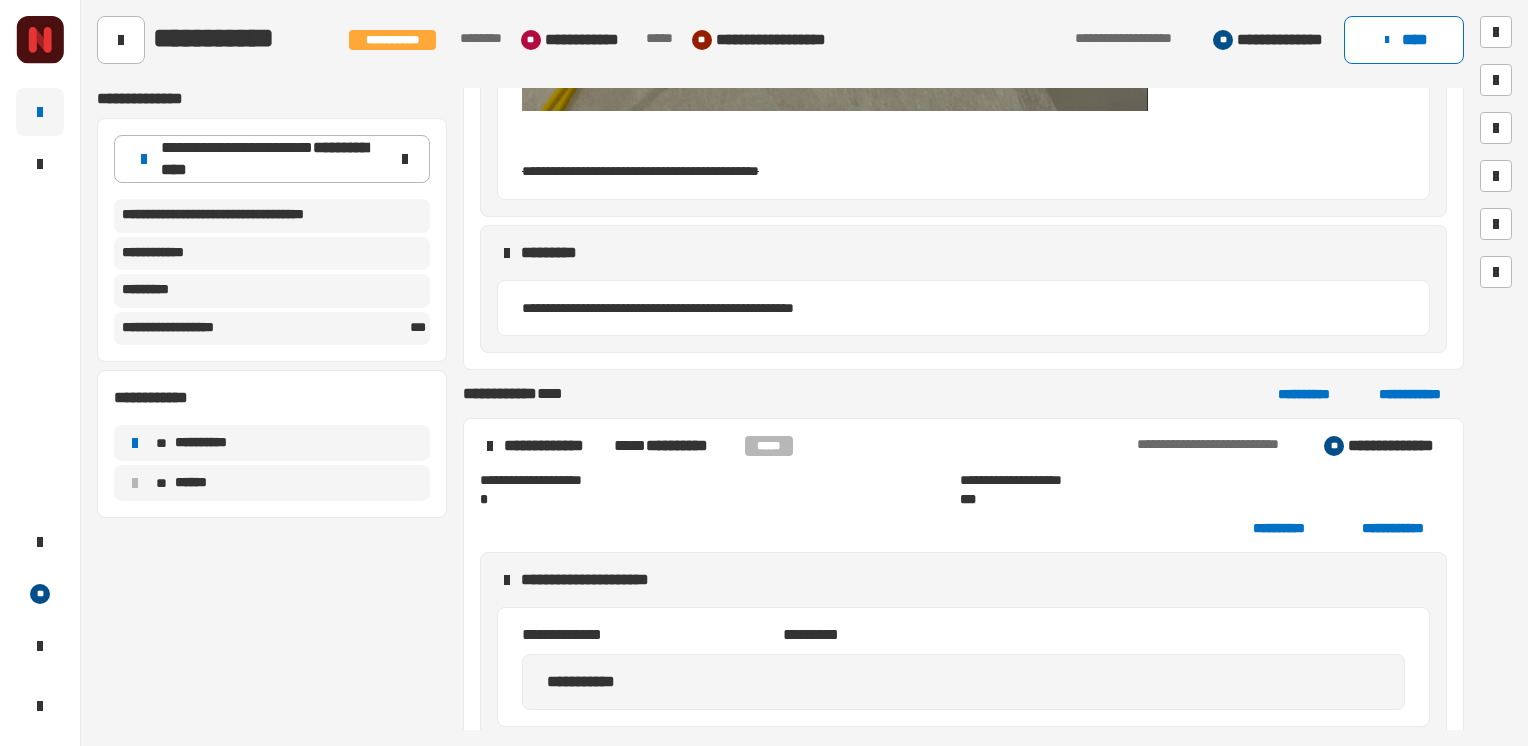 click on "**********" at bounding box center (677, 445) 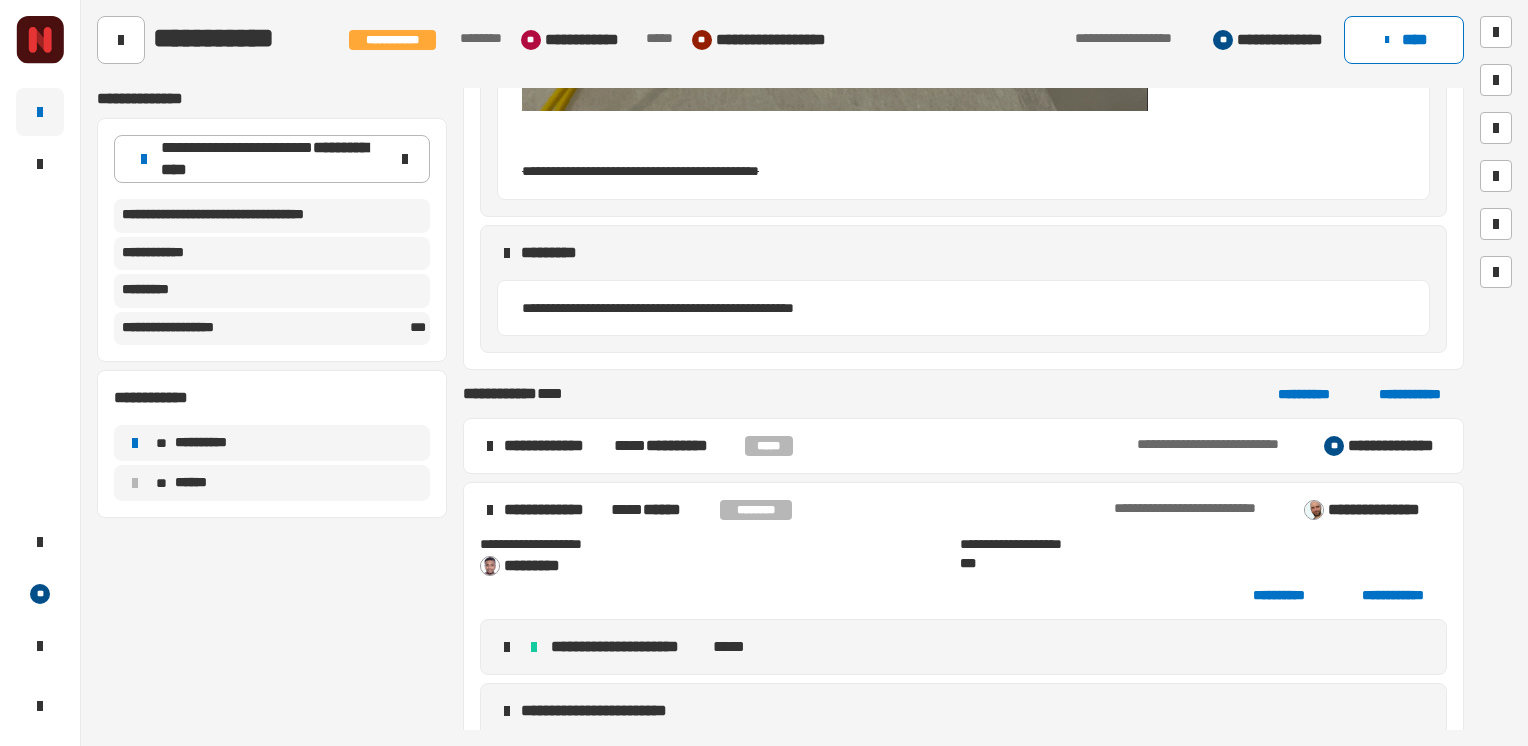click at bounding box center (490, 446) 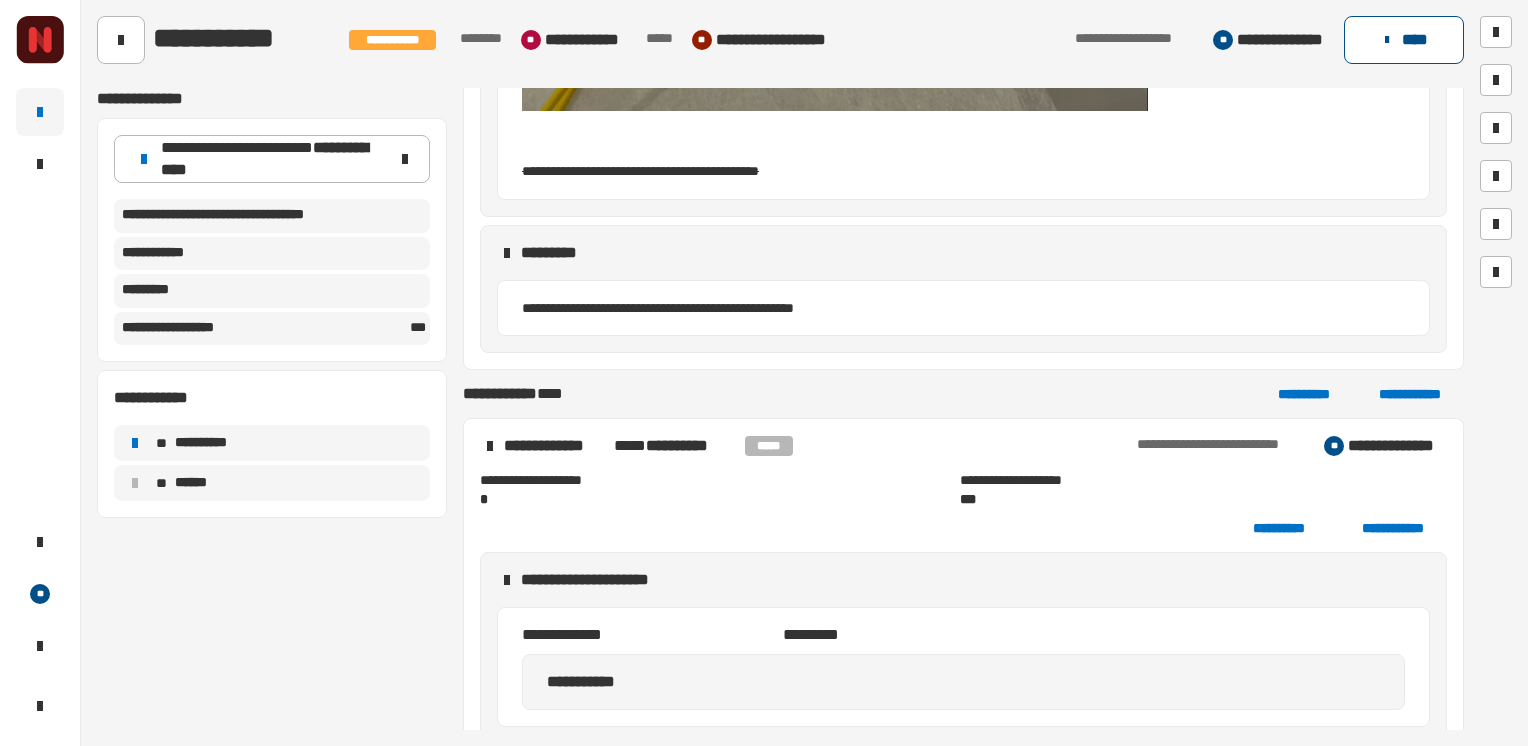 click on "****" 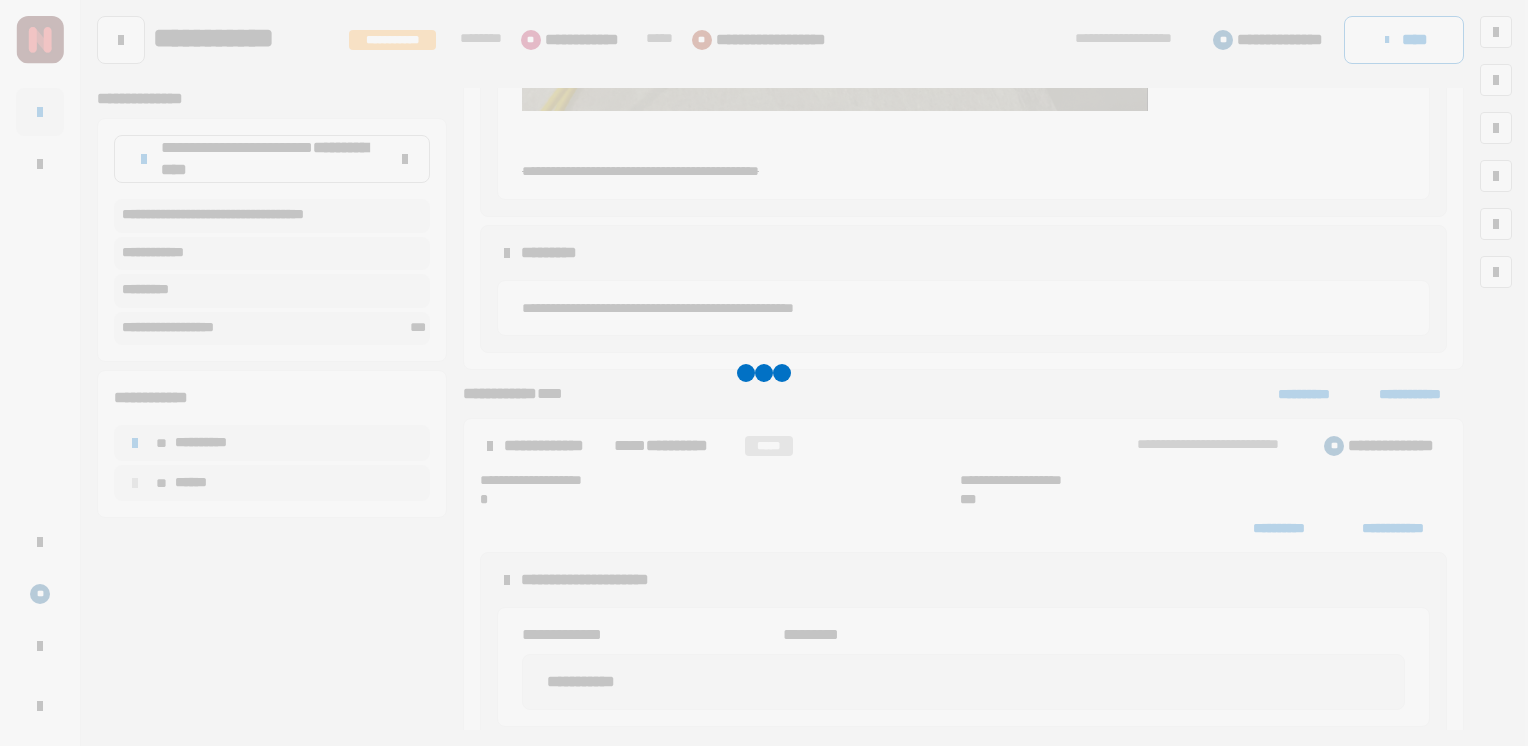 scroll, scrollTop: 1856, scrollLeft: 0, axis: vertical 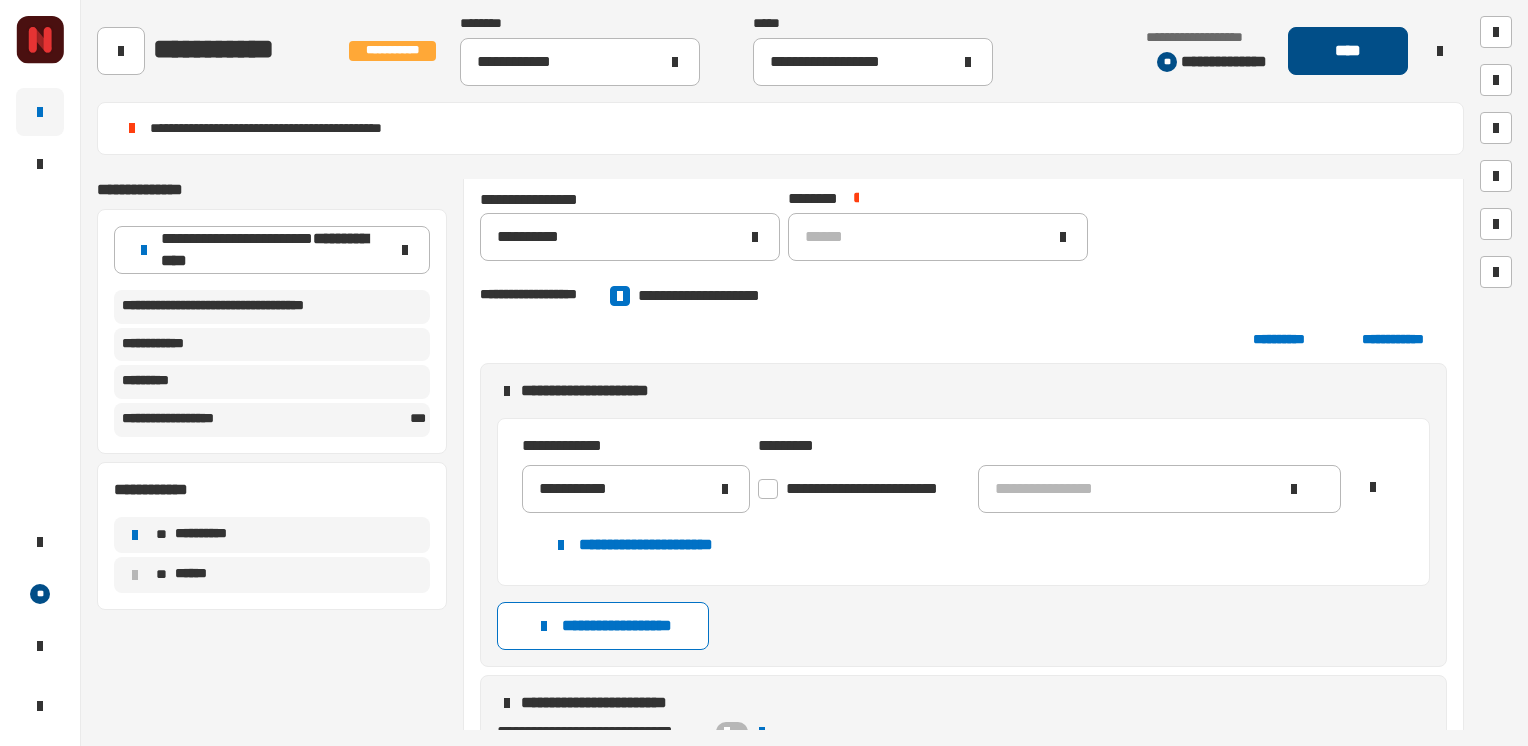 click on "****" 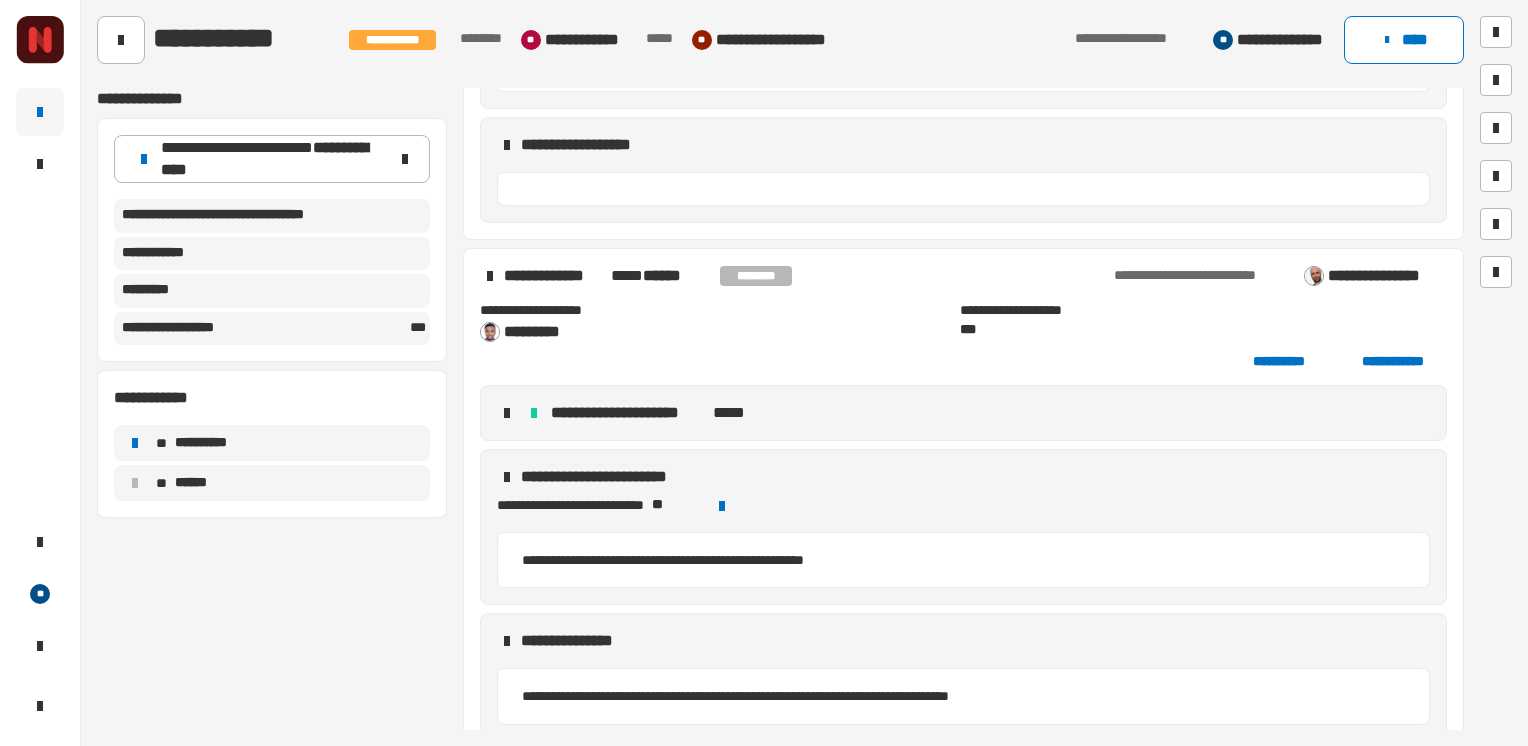 scroll, scrollTop: 2296, scrollLeft: 0, axis: vertical 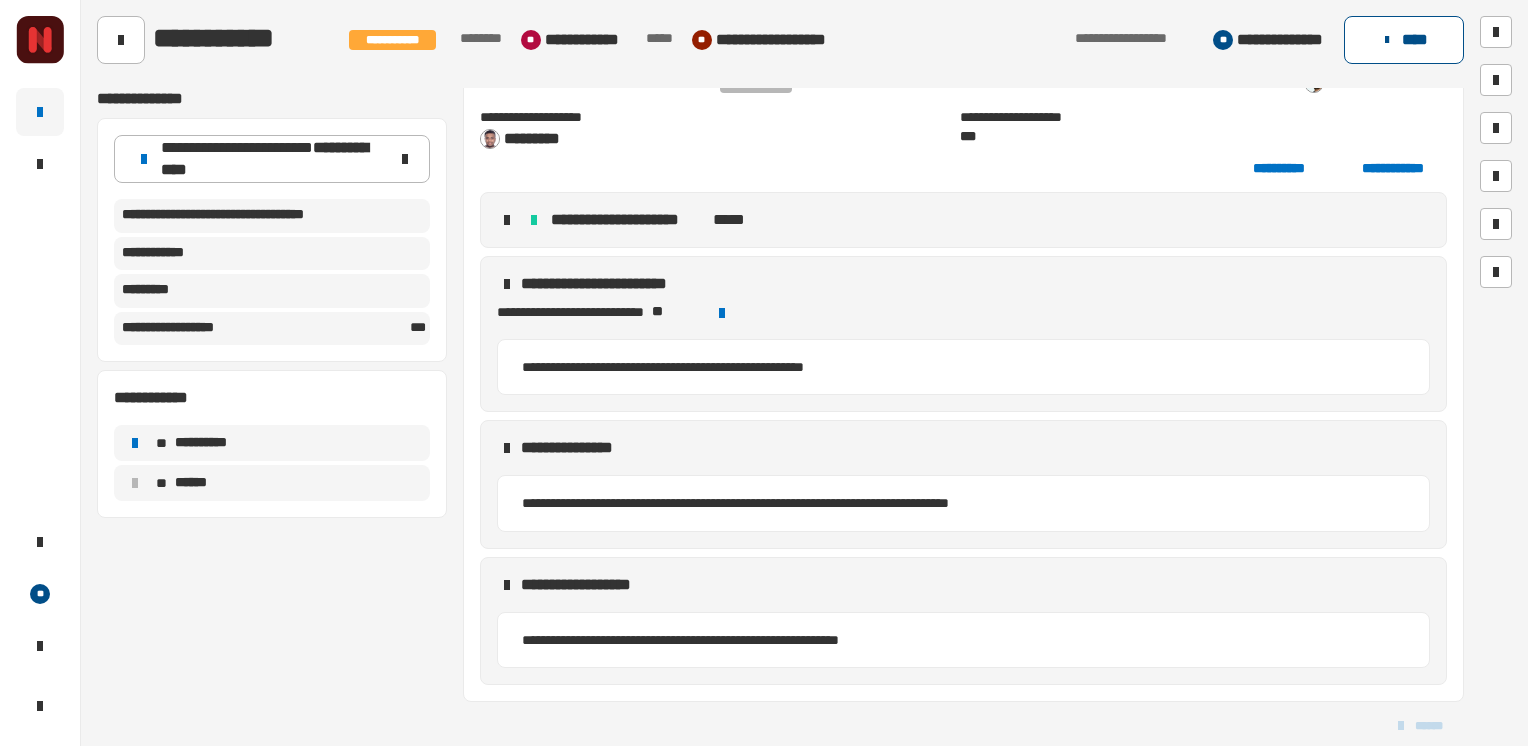 click on "****" 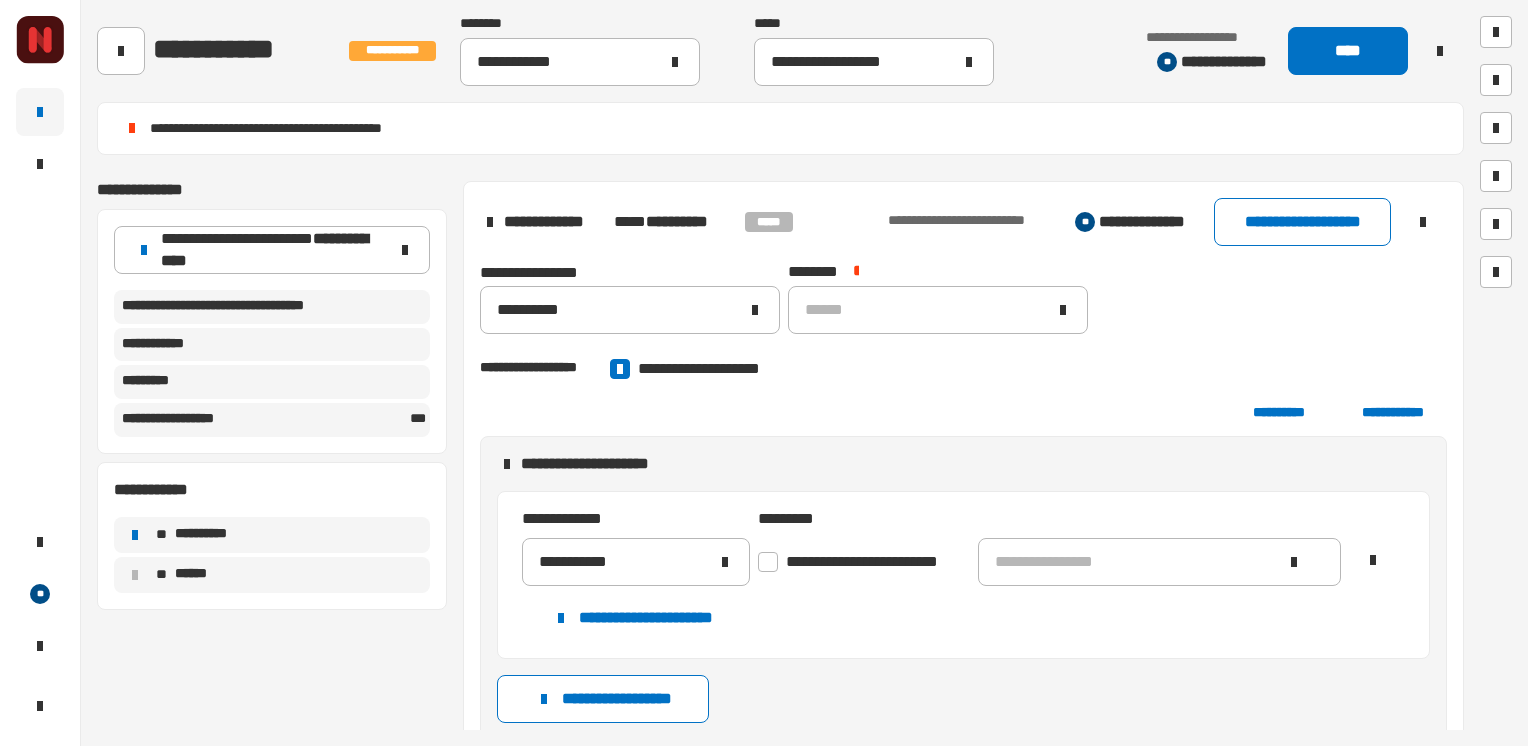 scroll, scrollTop: 1665, scrollLeft: 0, axis: vertical 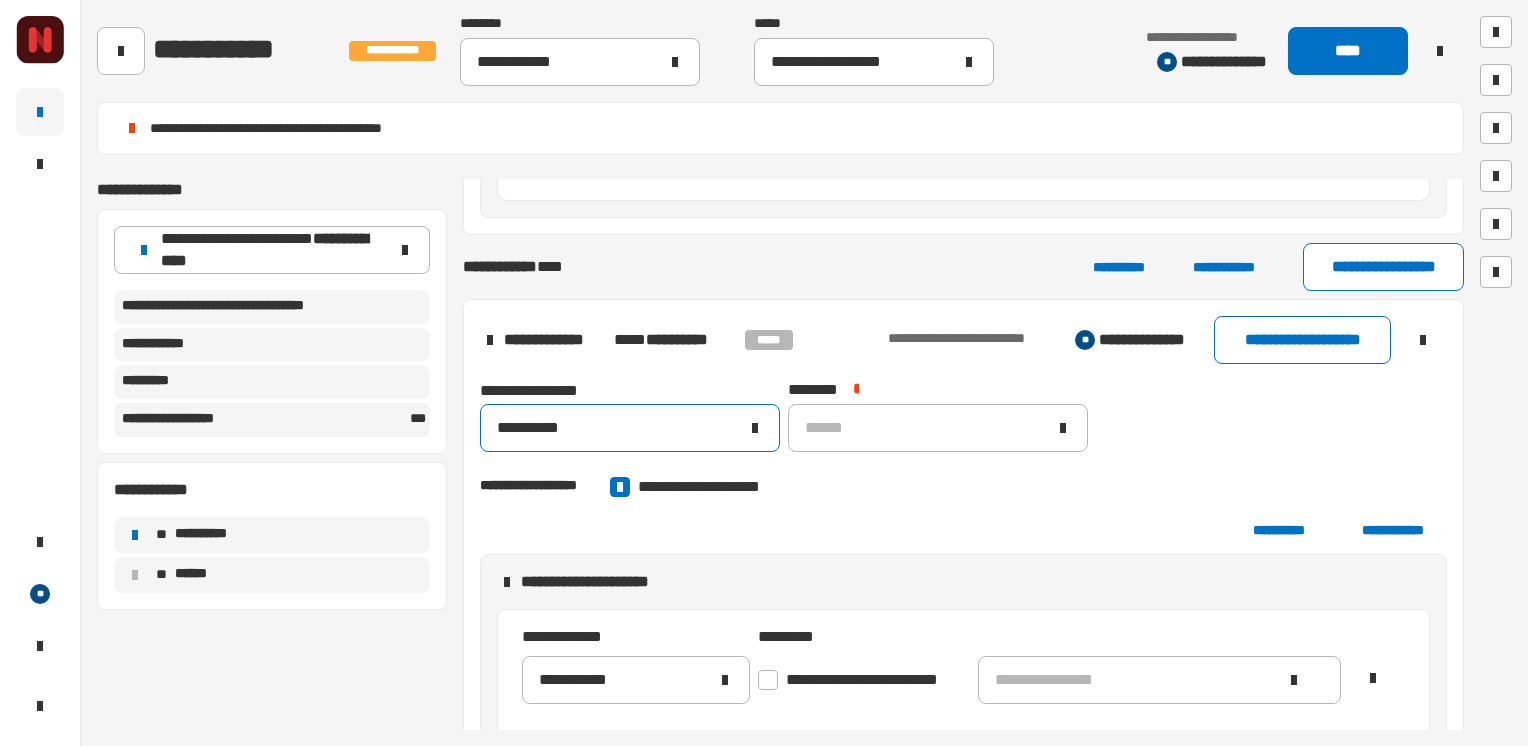 click on "**********" at bounding box center (618, 428) 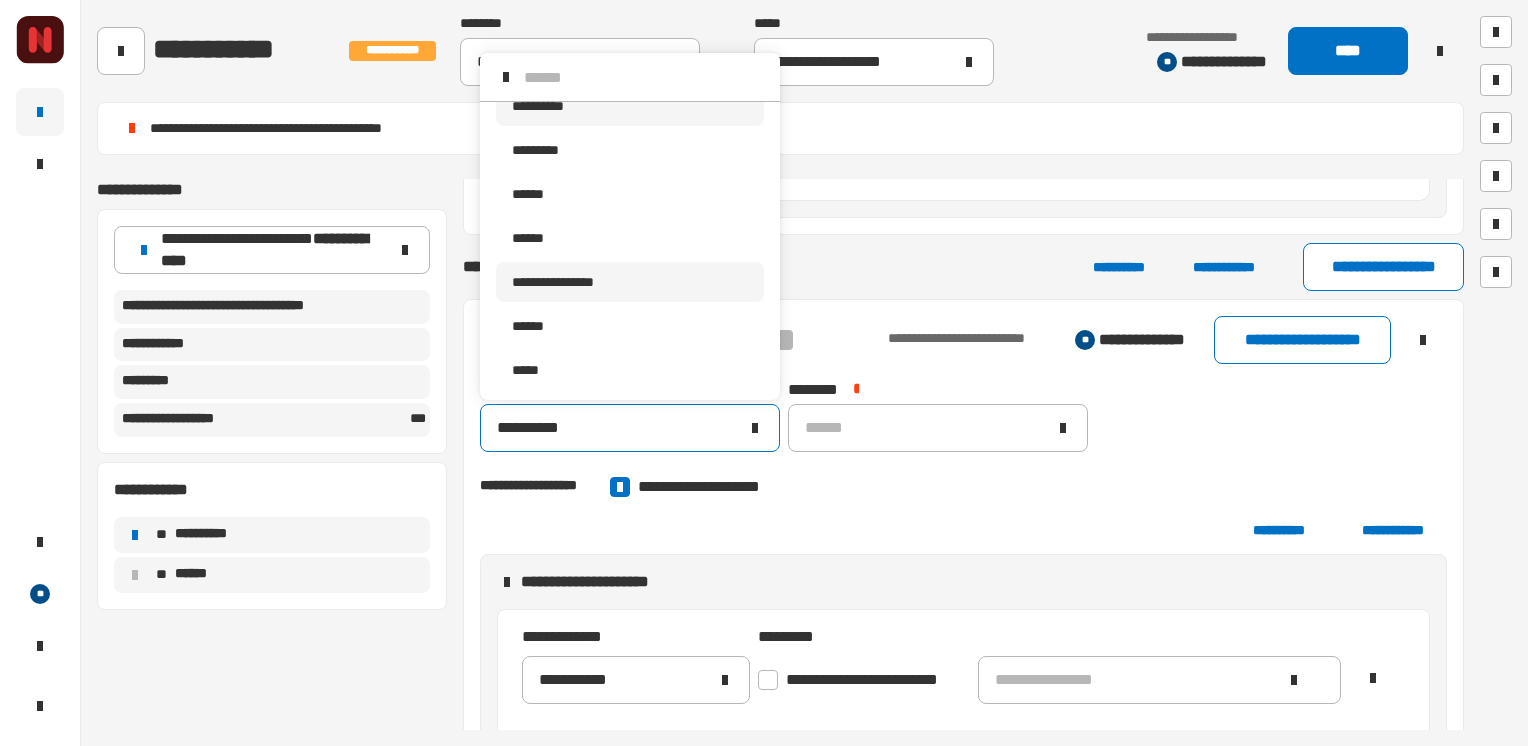 scroll, scrollTop: 125, scrollLeft: 0, axis: vertical 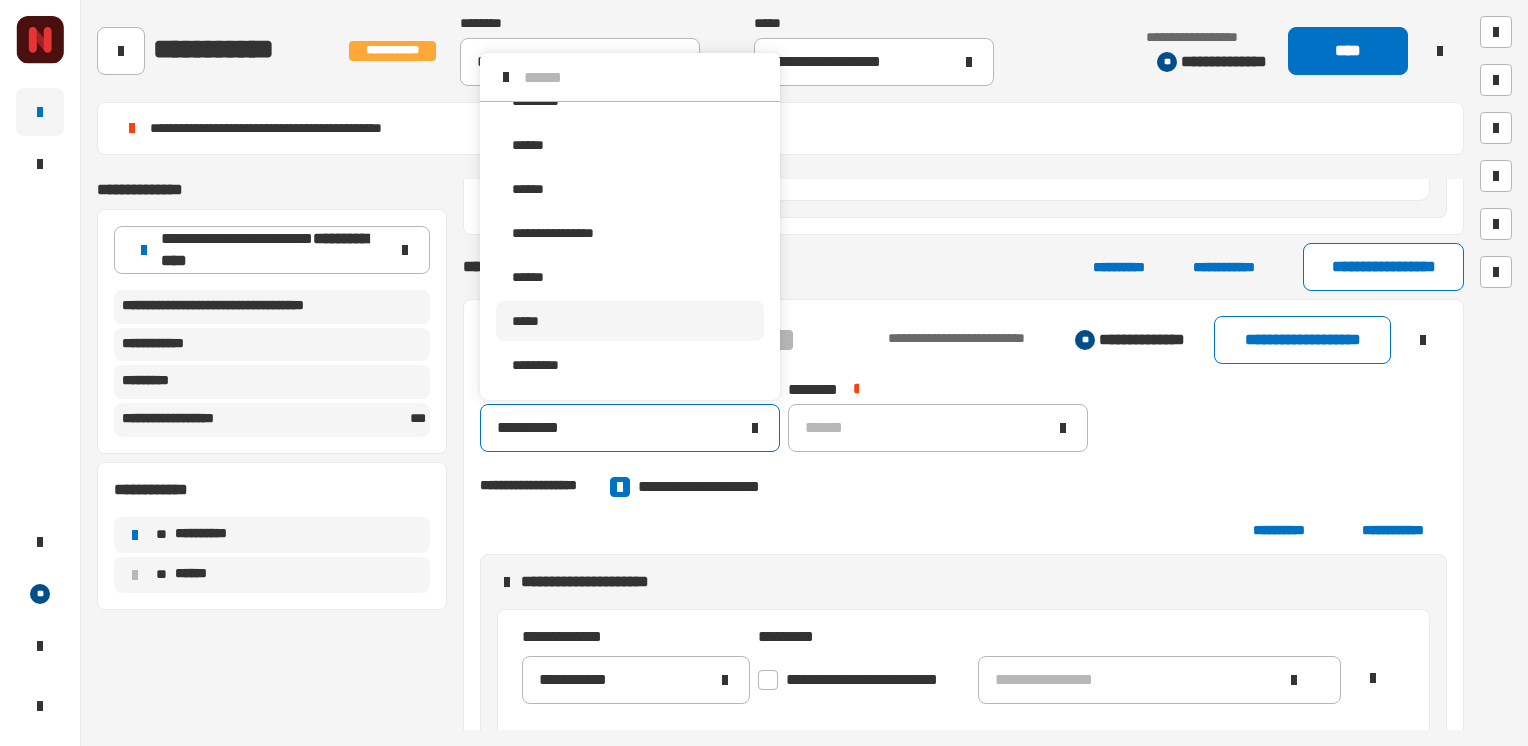 click on "*****" at bounding box center [630, 321] 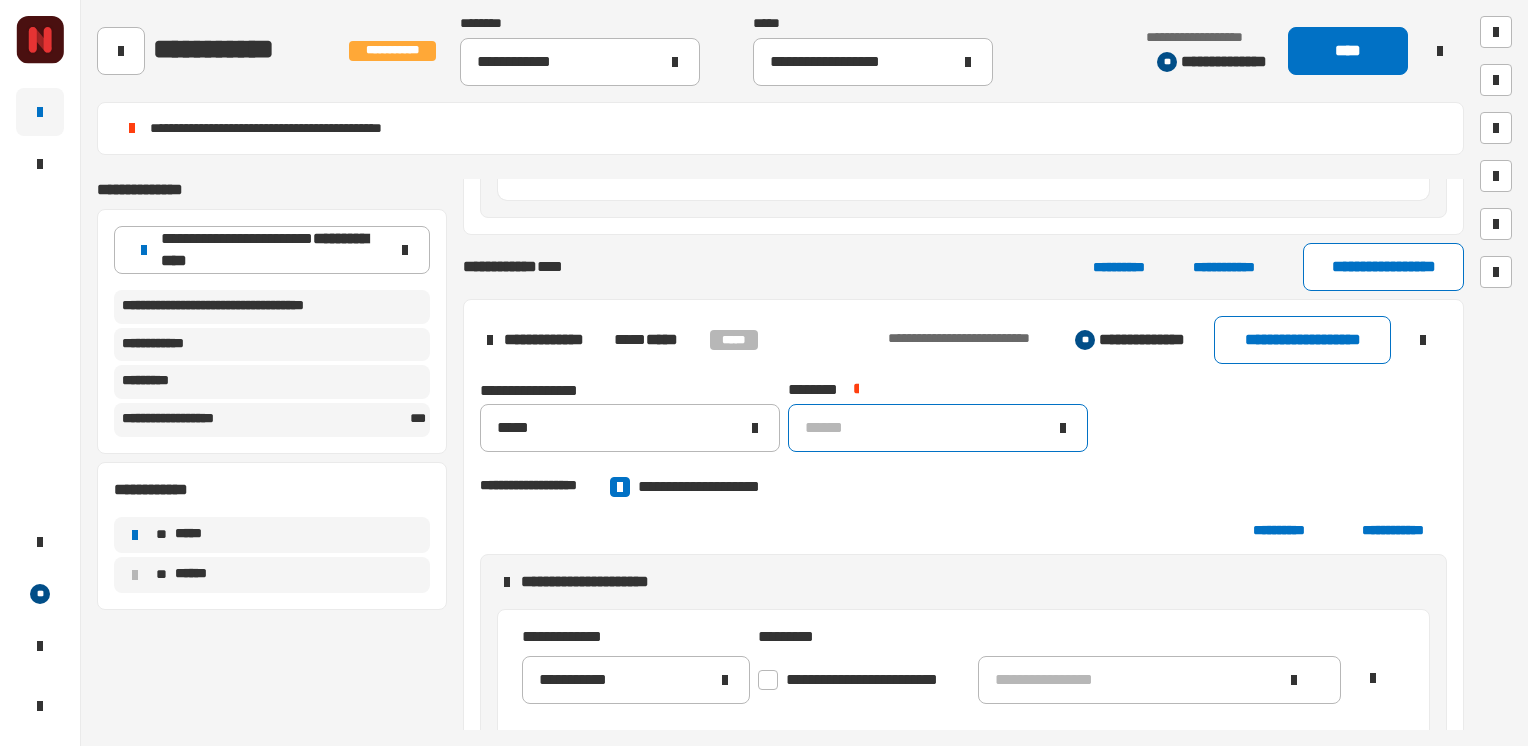 click on "******" at bounding box center [926, 428] 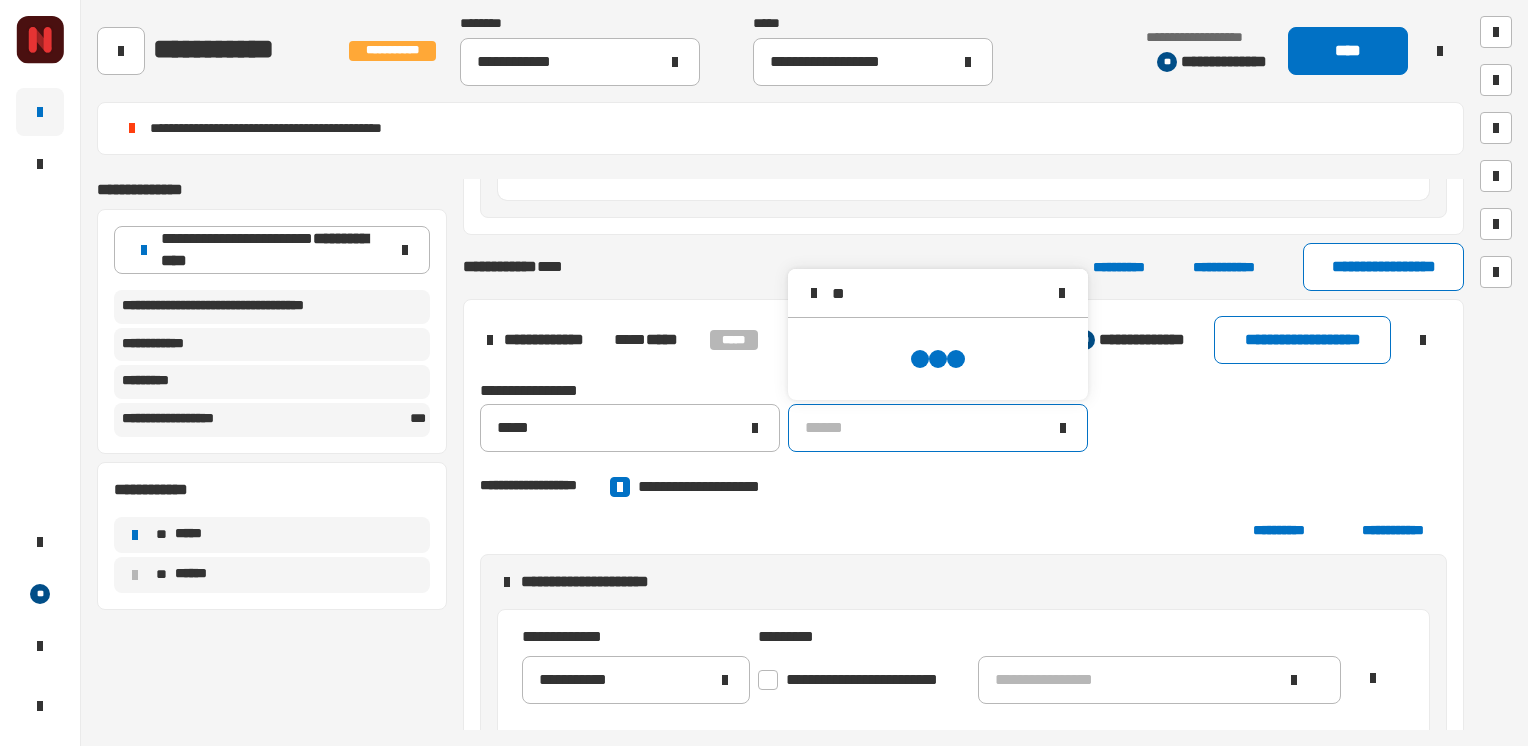 scroll, scrollTop: 0, scrollLeft: 0, axis: both 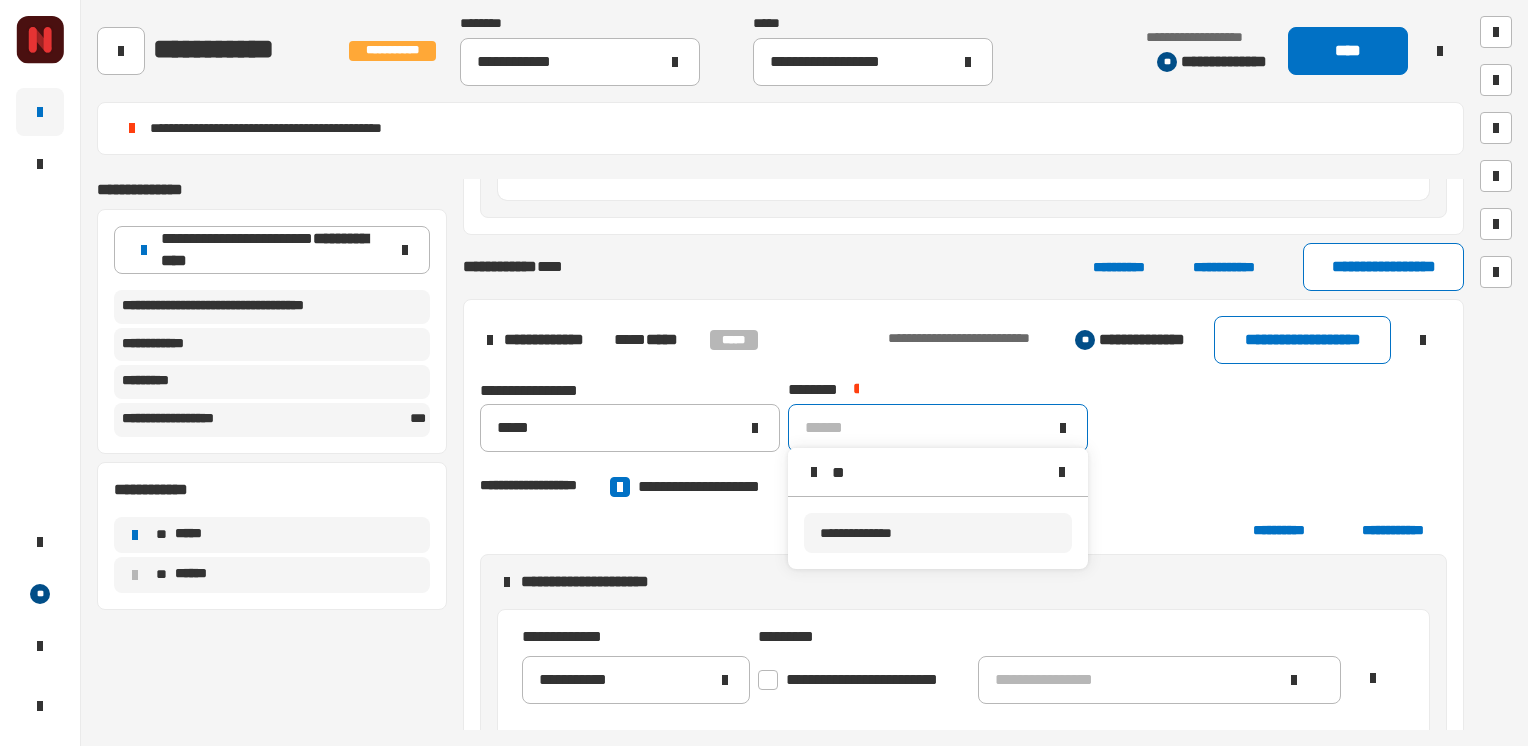 type on "**" 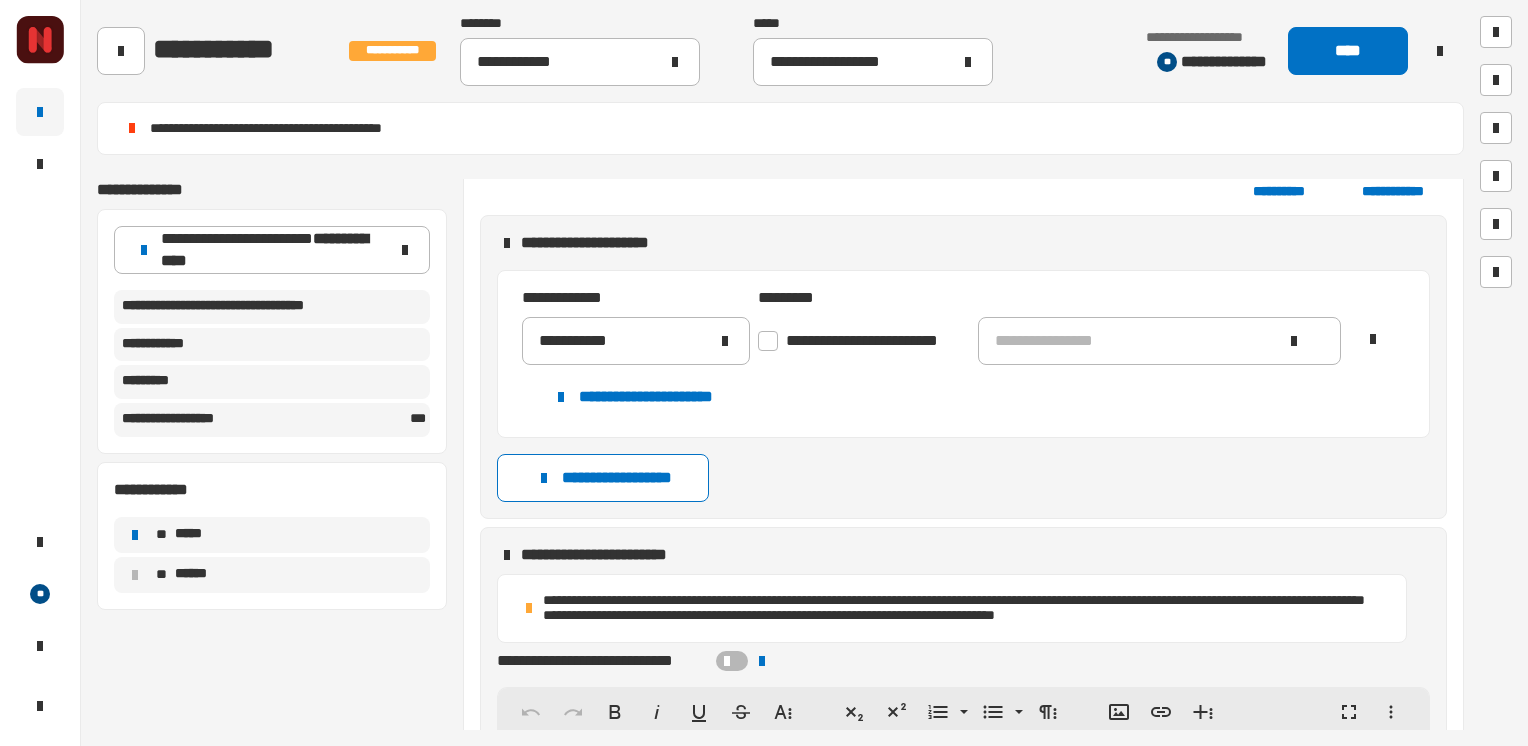 scroll, scrollTop: 1865, scrollLeft: 0, axis: vertical 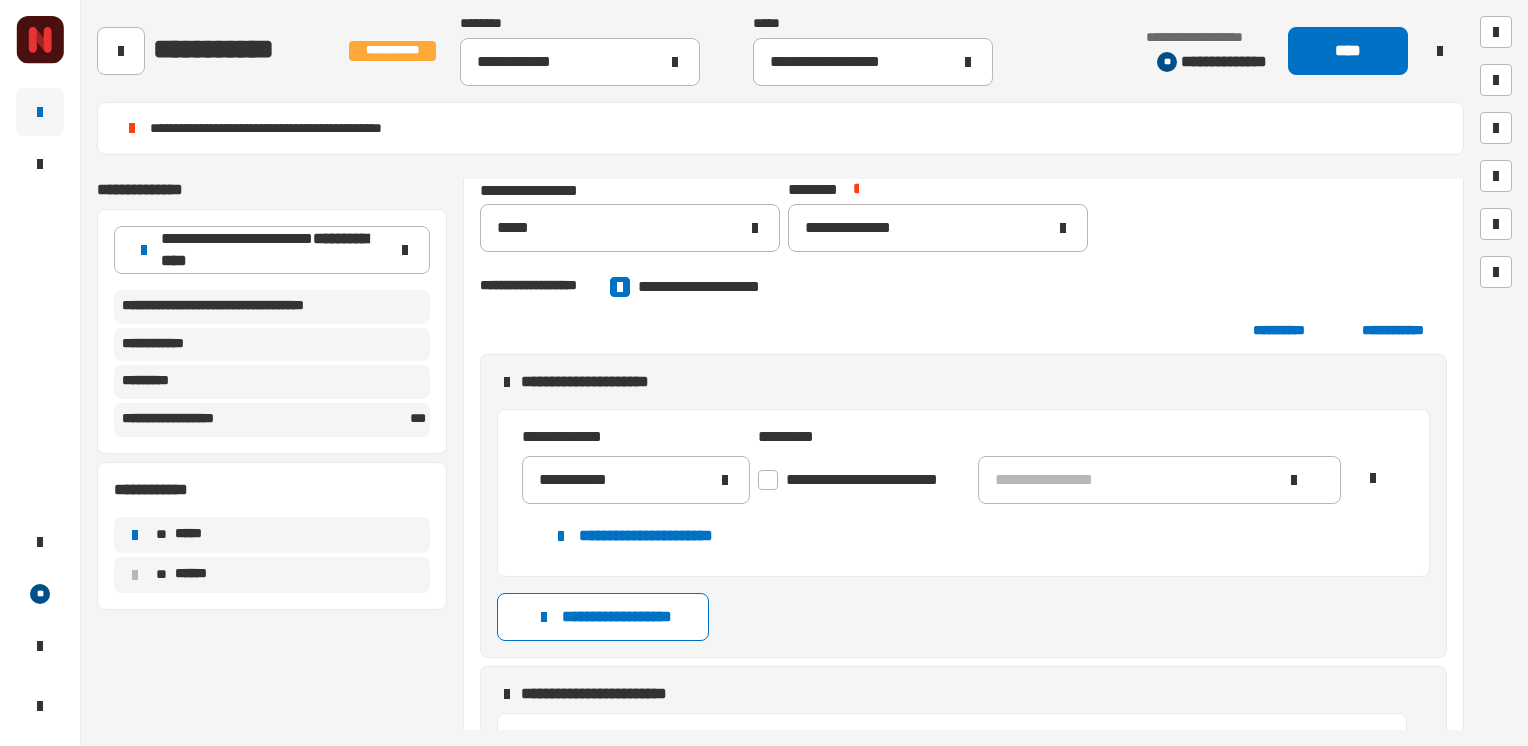 click at bounding box center [768, 480] 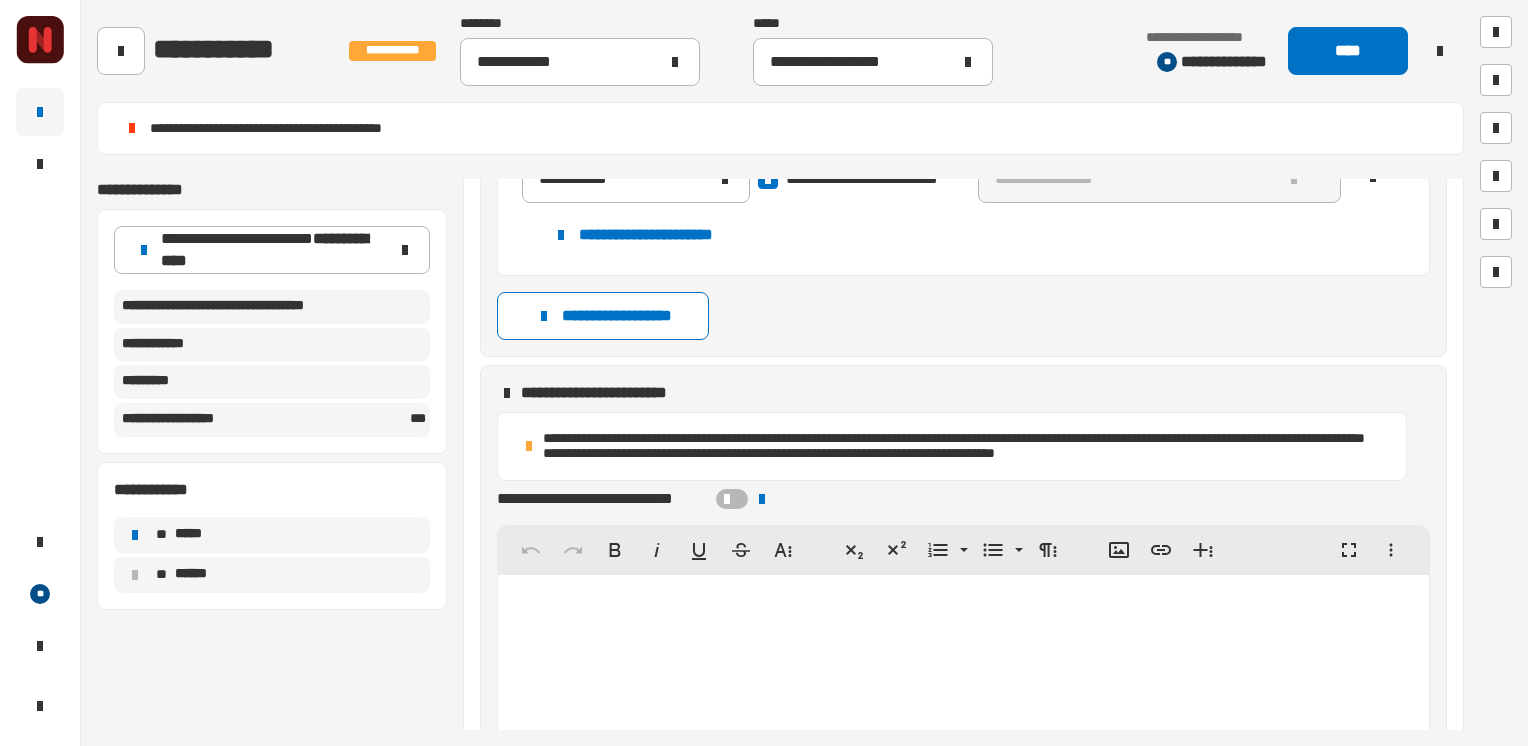 scroll, scrollTop: 2165, scrollLeft: 0, axis: vertical 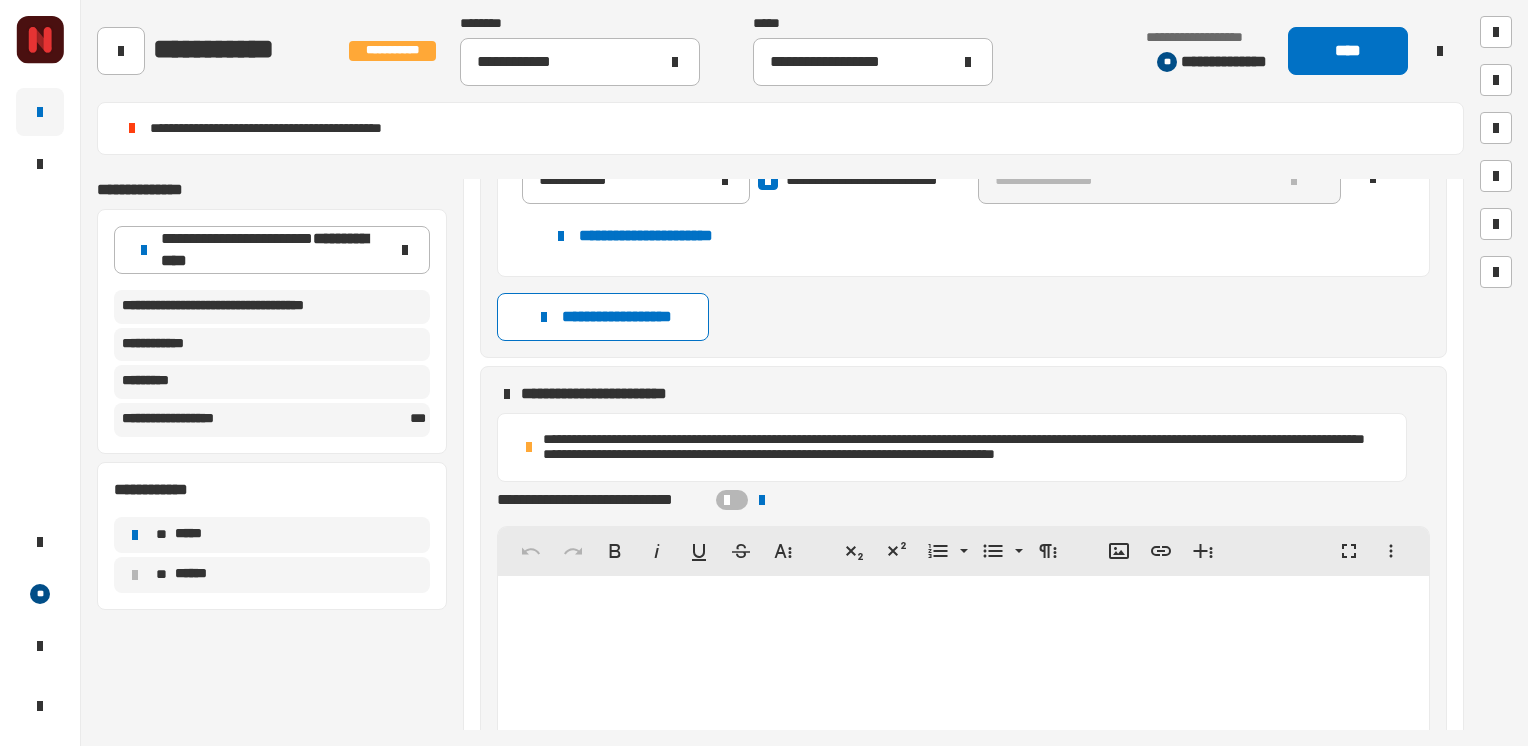 click 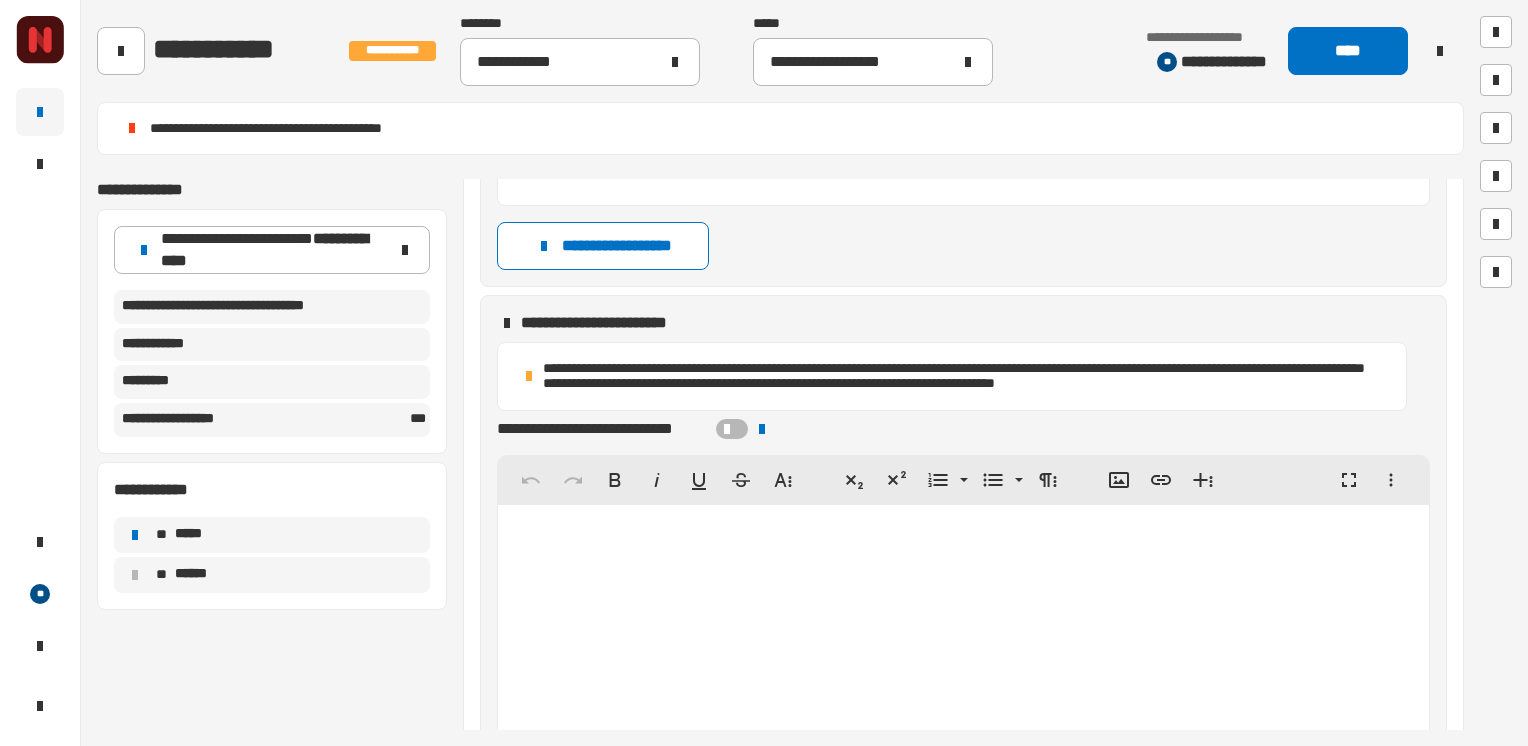 scroll, scrollTop: 2265, scrollLeft: 0, axis: vertical 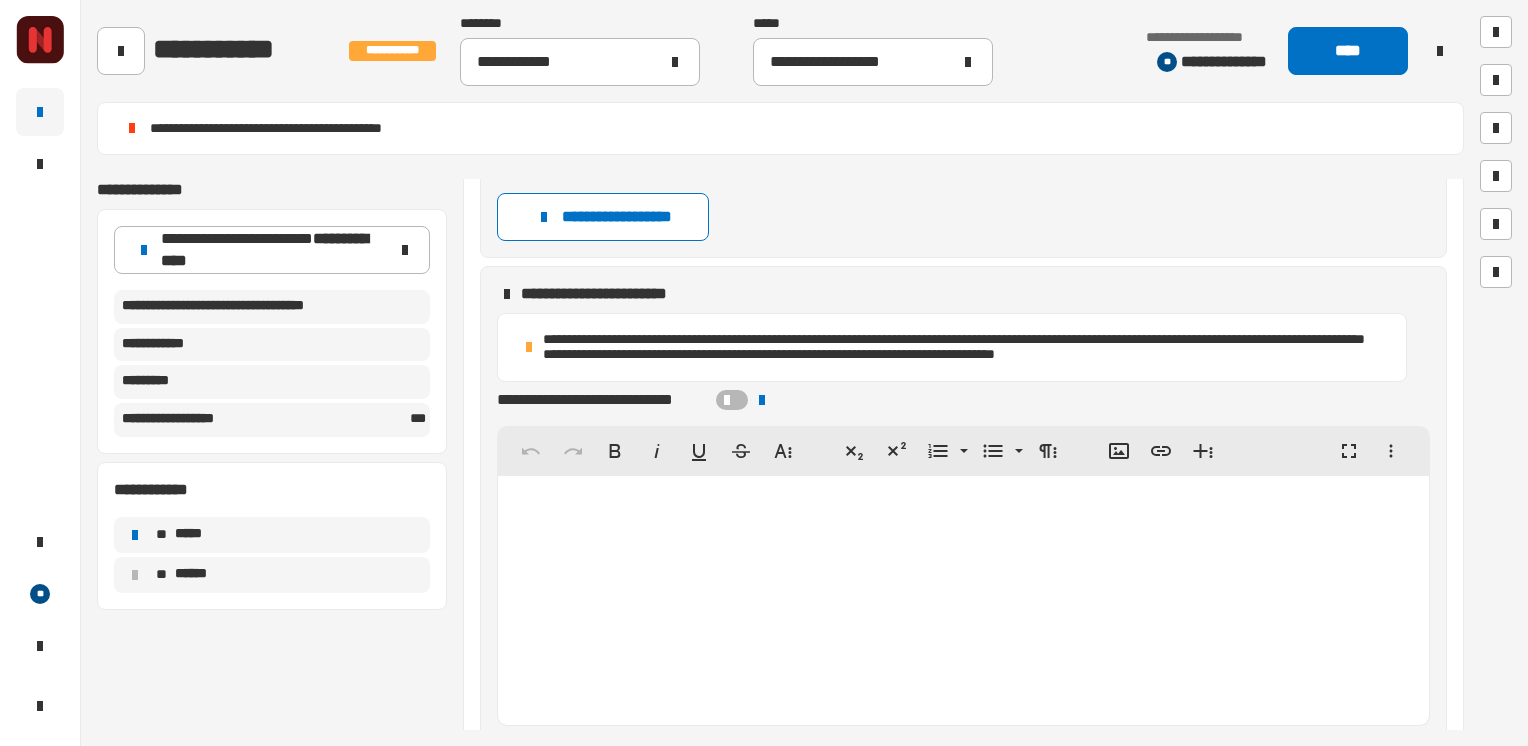 type 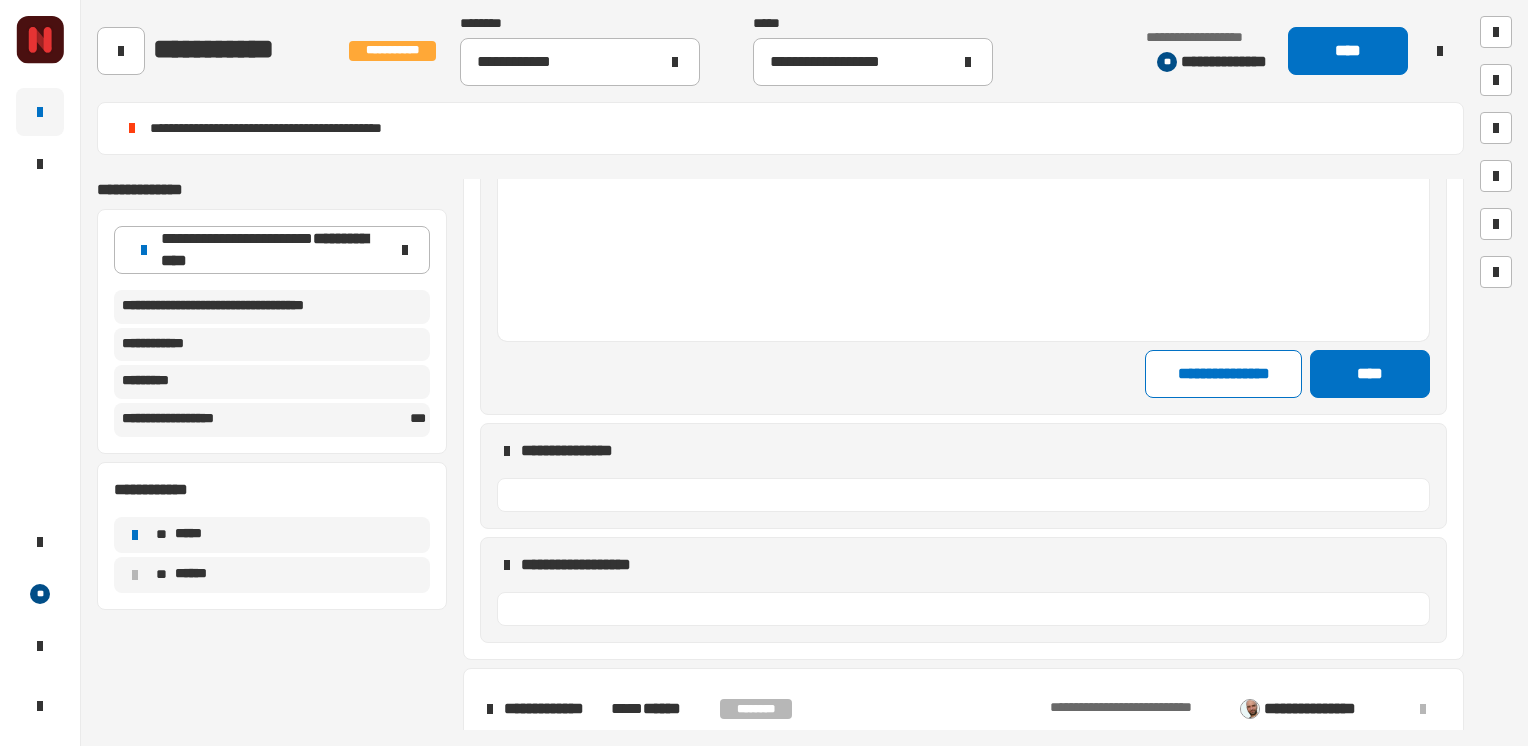 scroll, scrollTop: 2665, scrollLeft: 0, axis: vertical 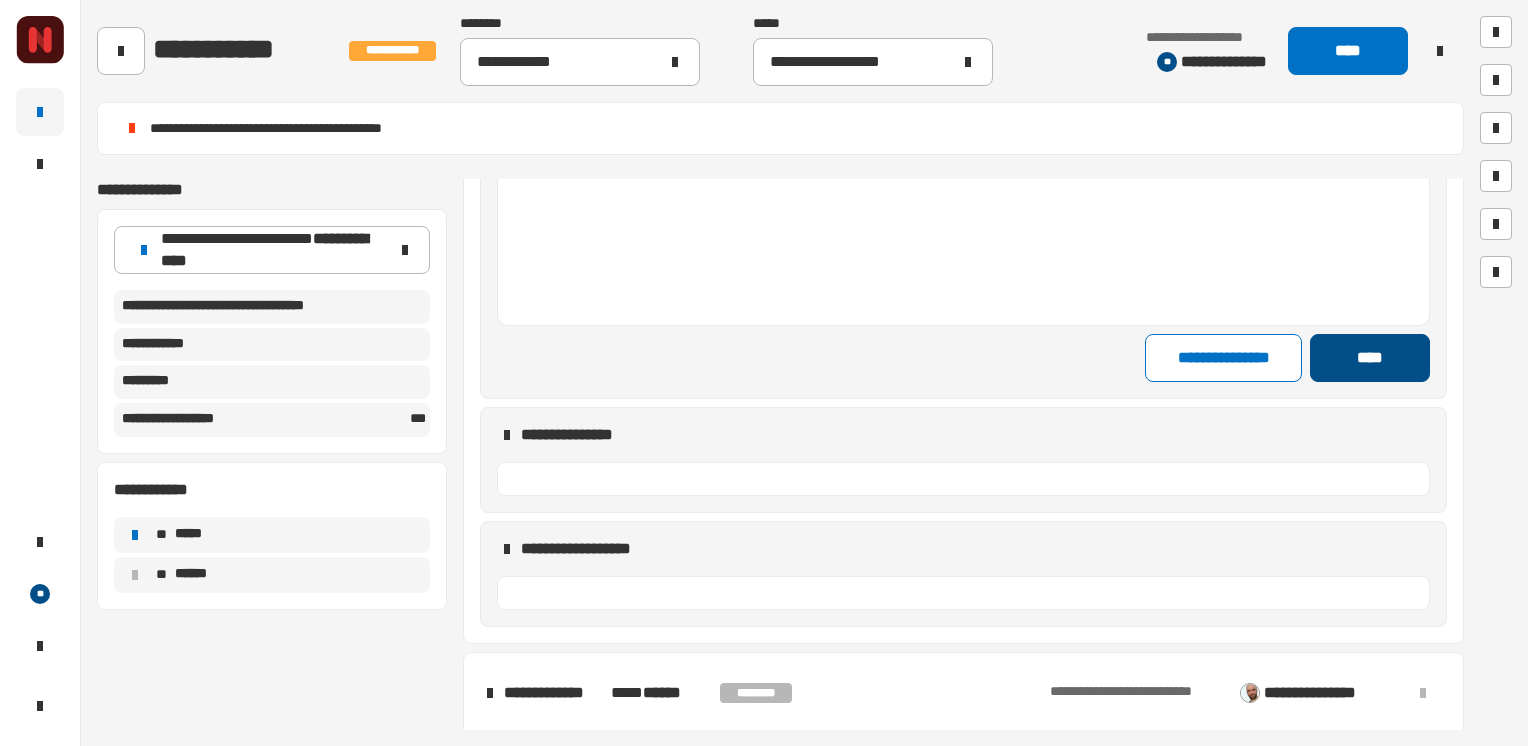click on "****" 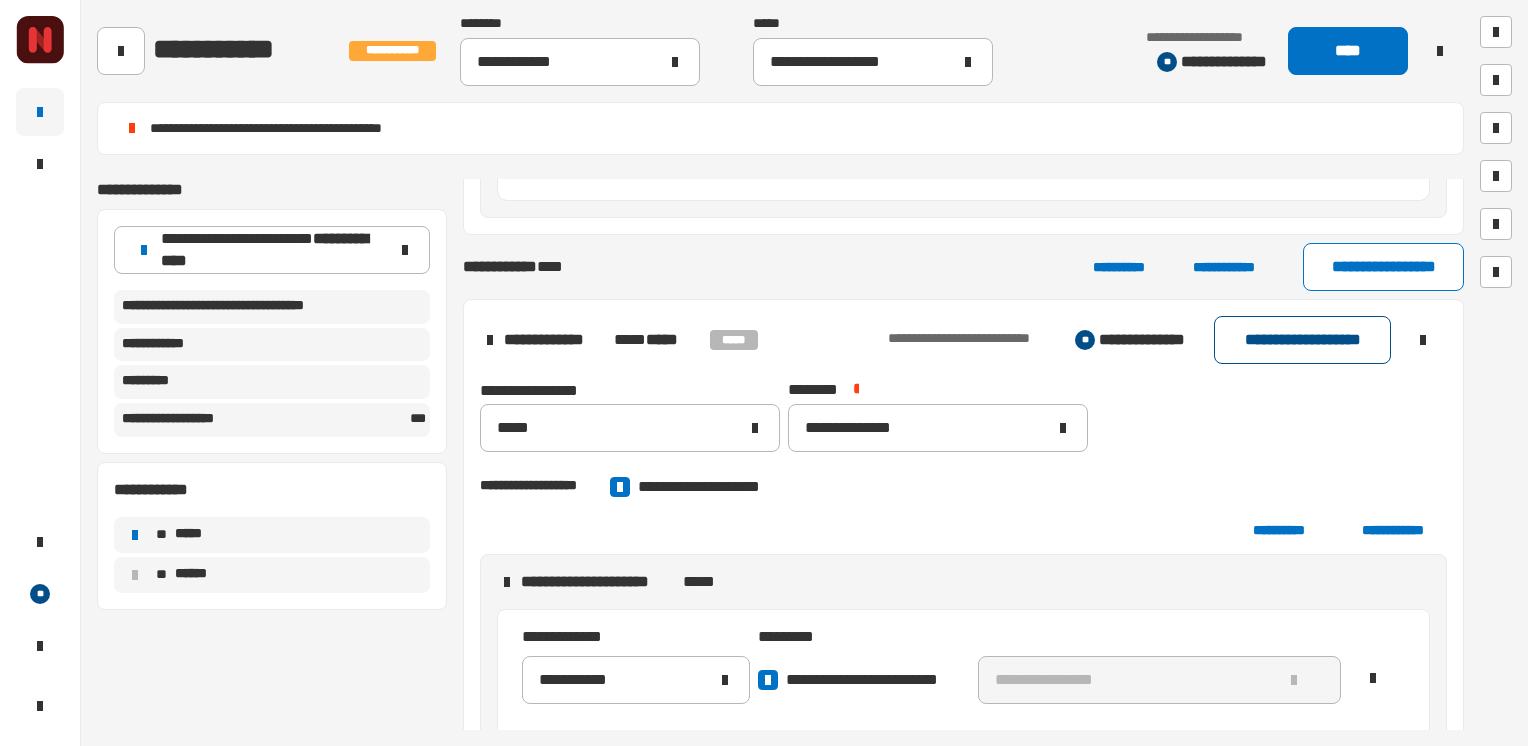 click on "**********" 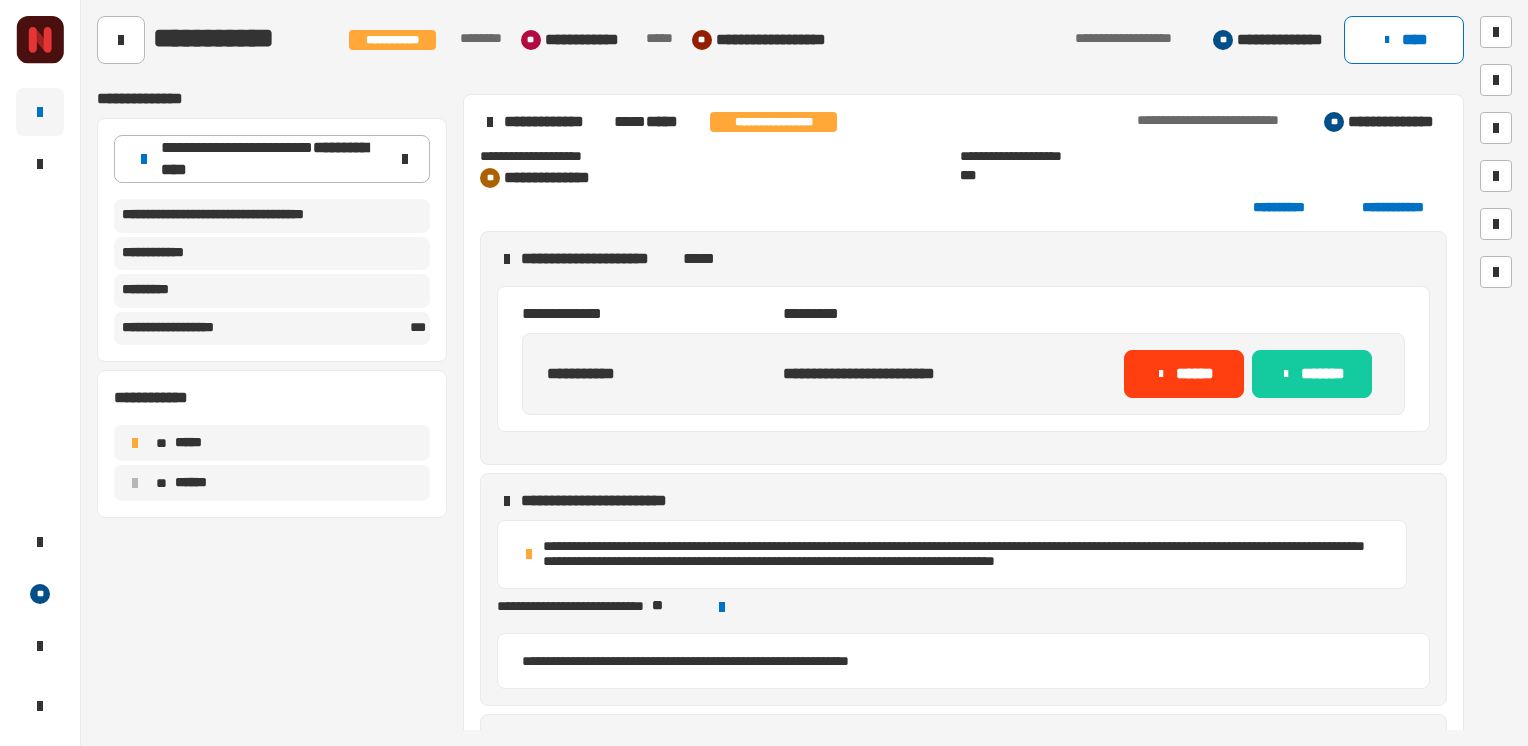 scroll, scrollTop: 1522, scrollLeft: 0, axis: vertical 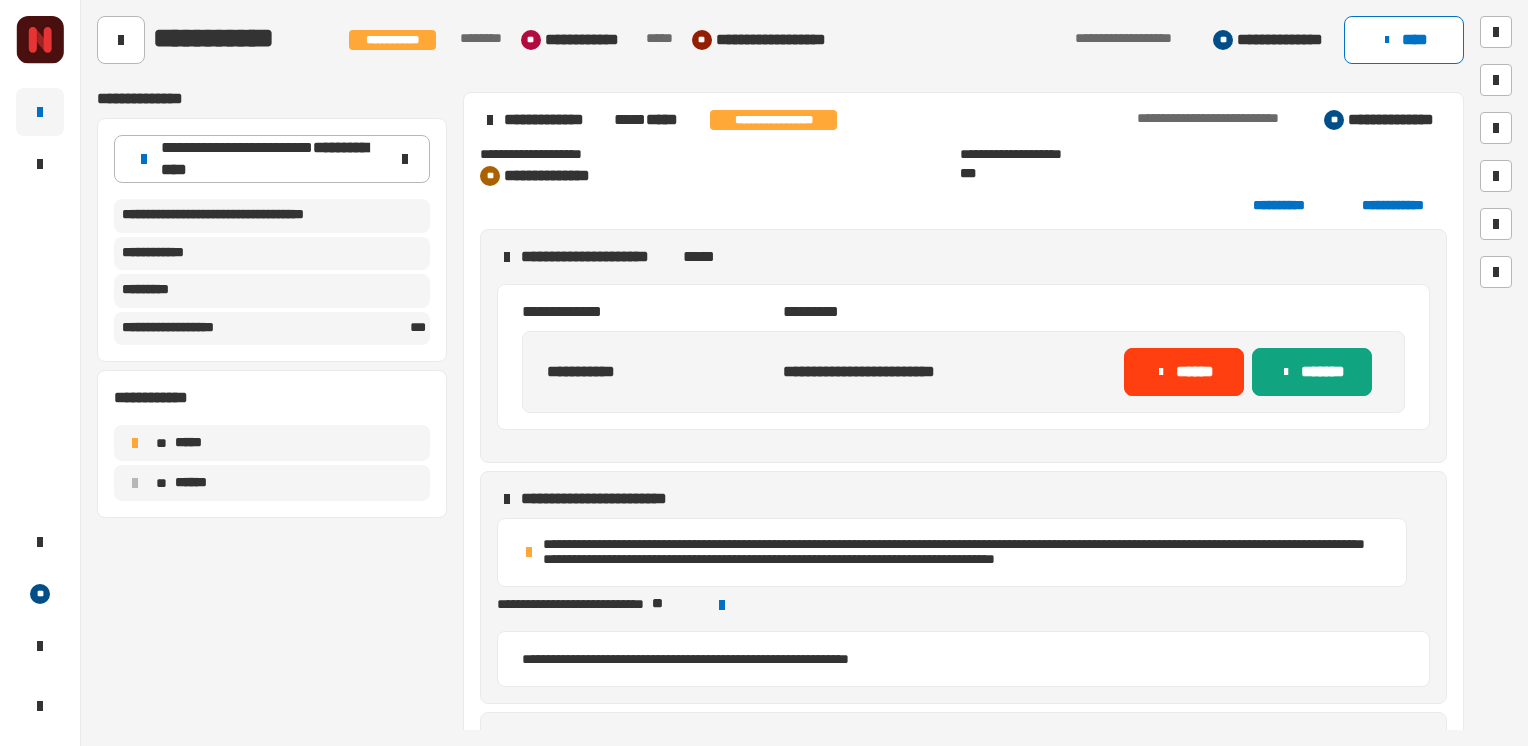 click on "*******" at bounding box center [1312, 372] 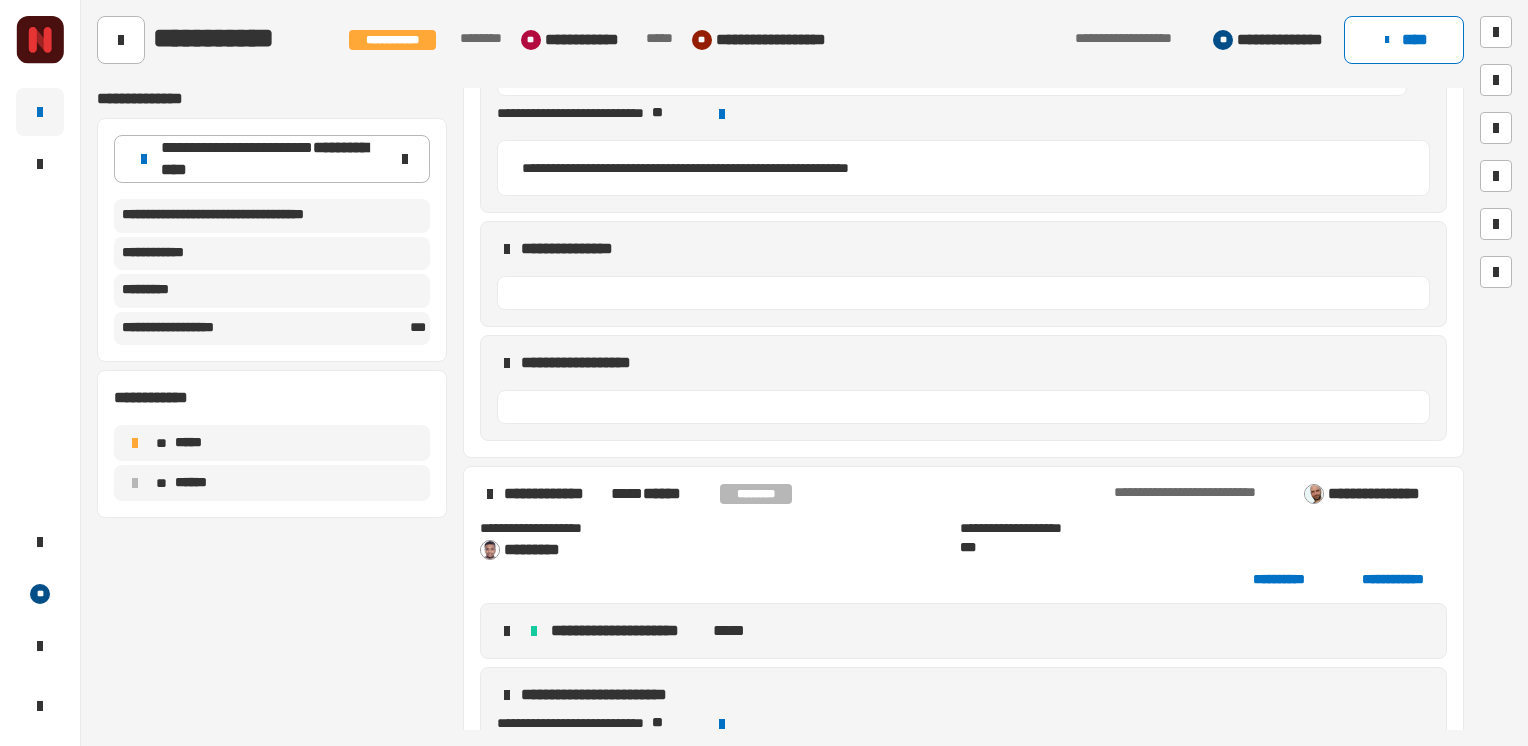 scroll, scrollTop: 2122, scrollLeft: 0, axis: vertical 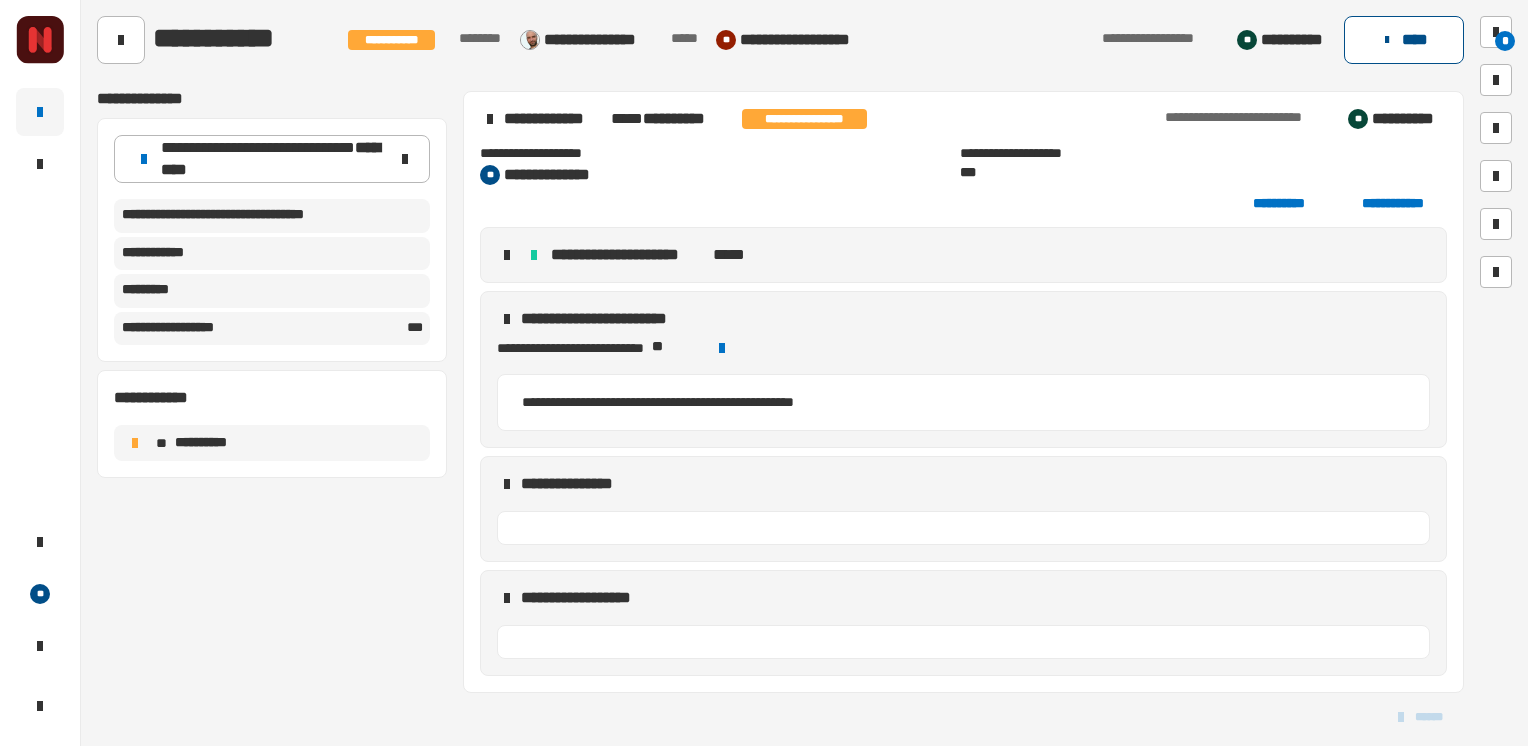 click on "****" 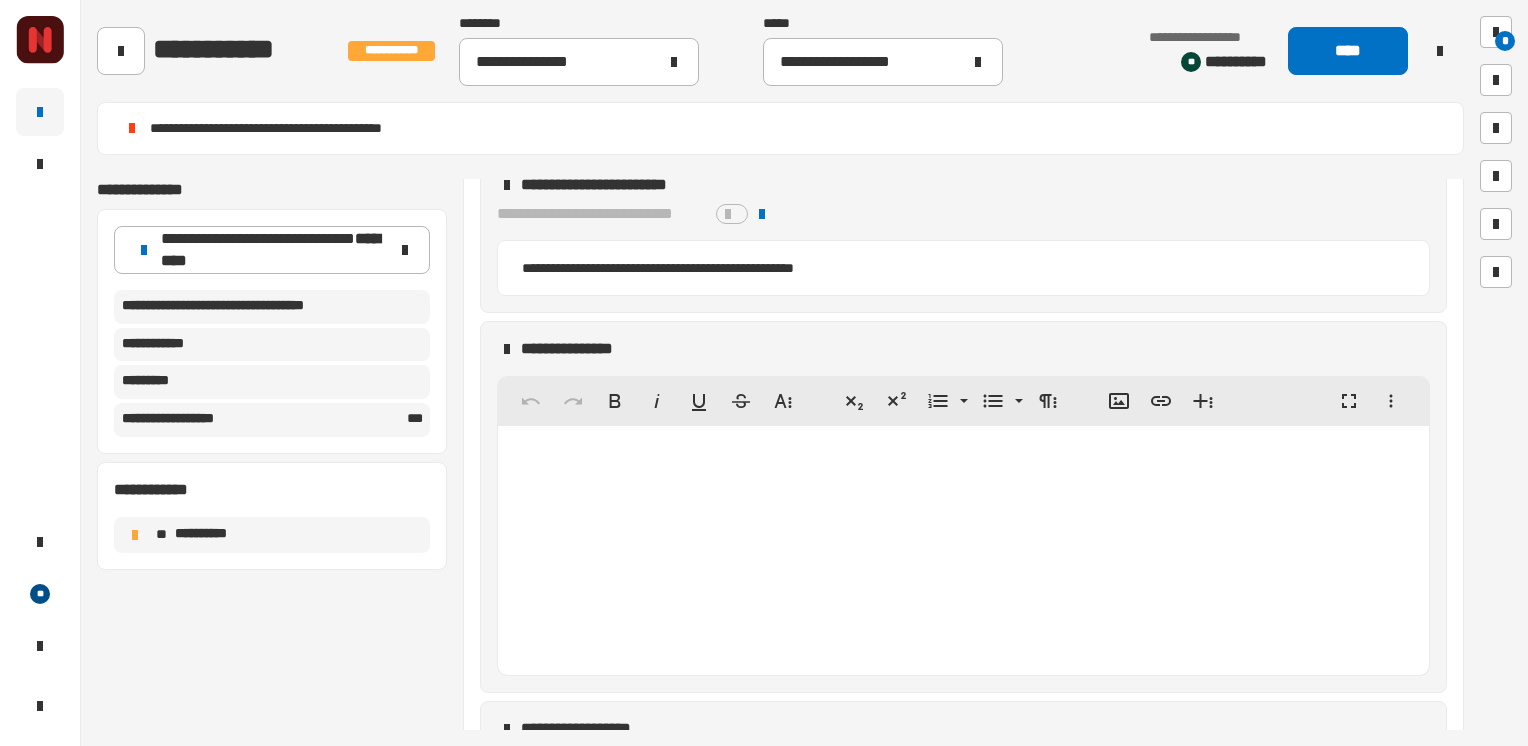 scroll, scrollTop: 2931, scrollLeft: 0, axis: vertical 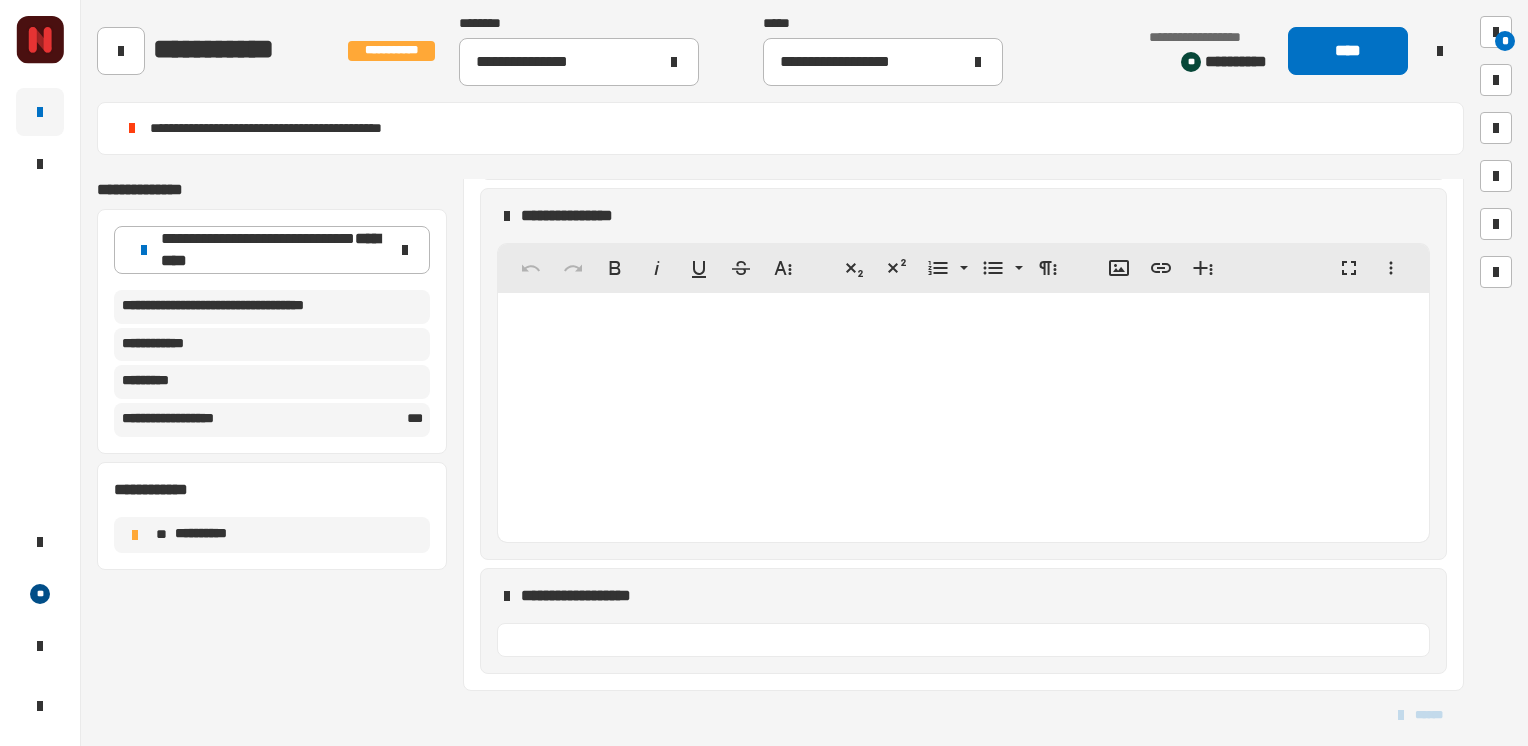 click 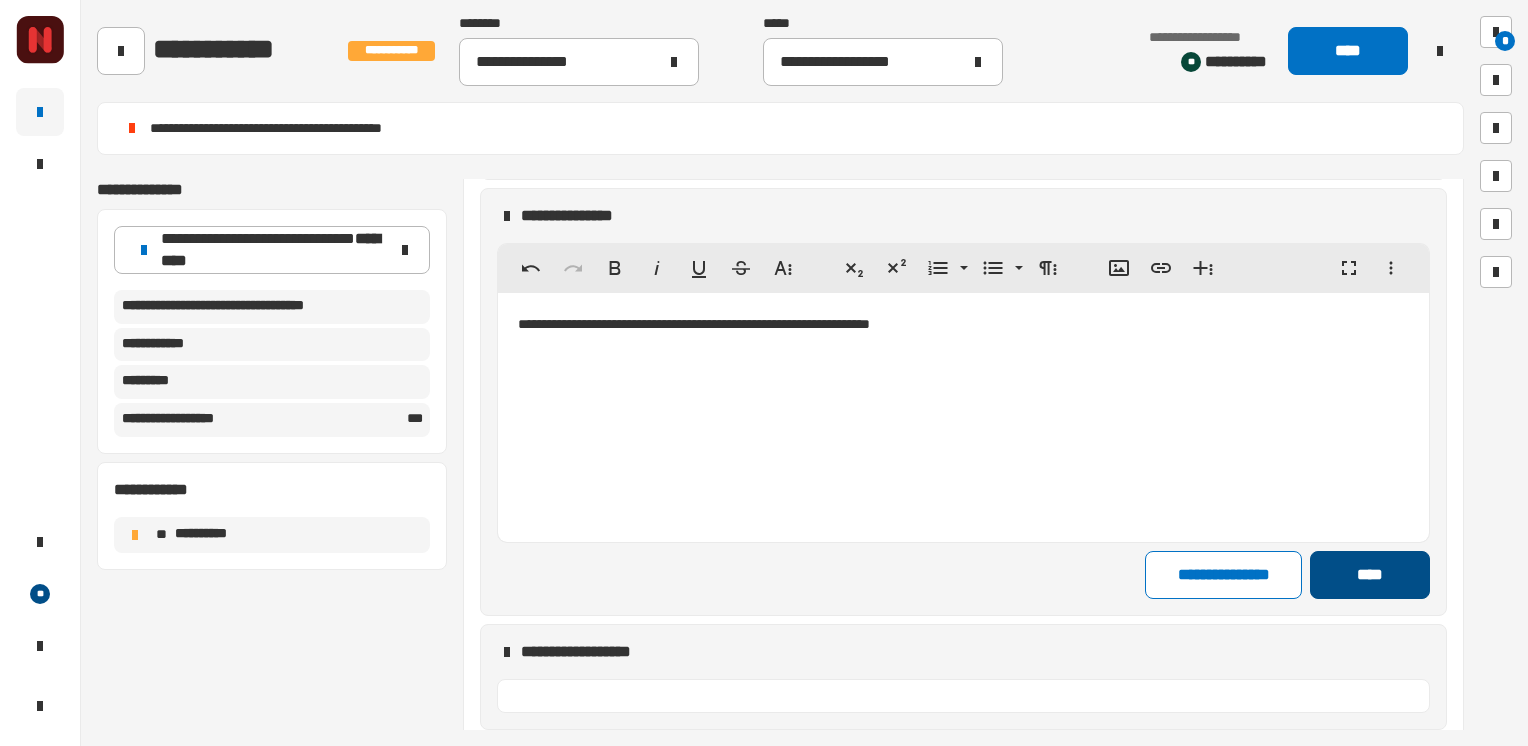 click on "****" 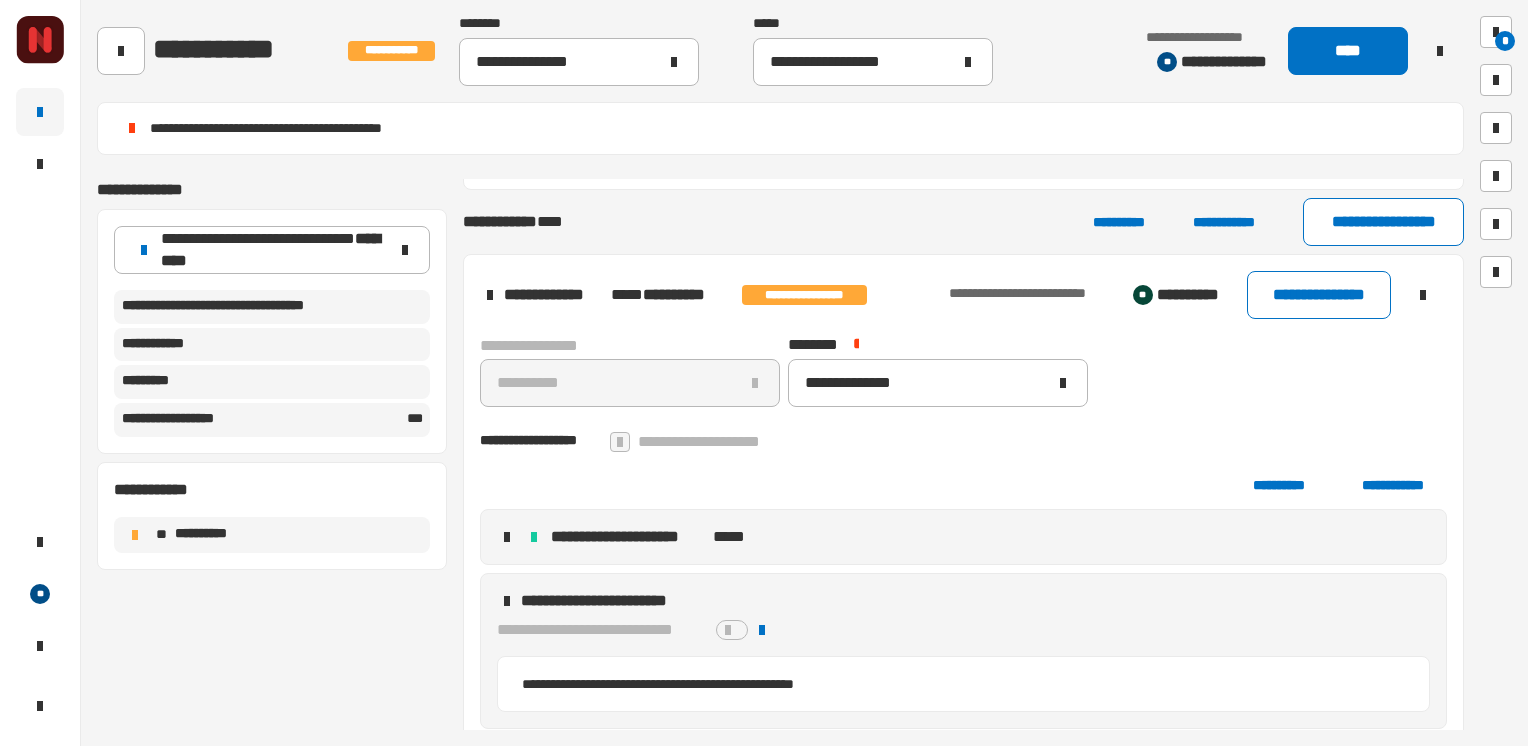 scroll, scrollTop: 2331, scrollLeft: 0, axis: vertical 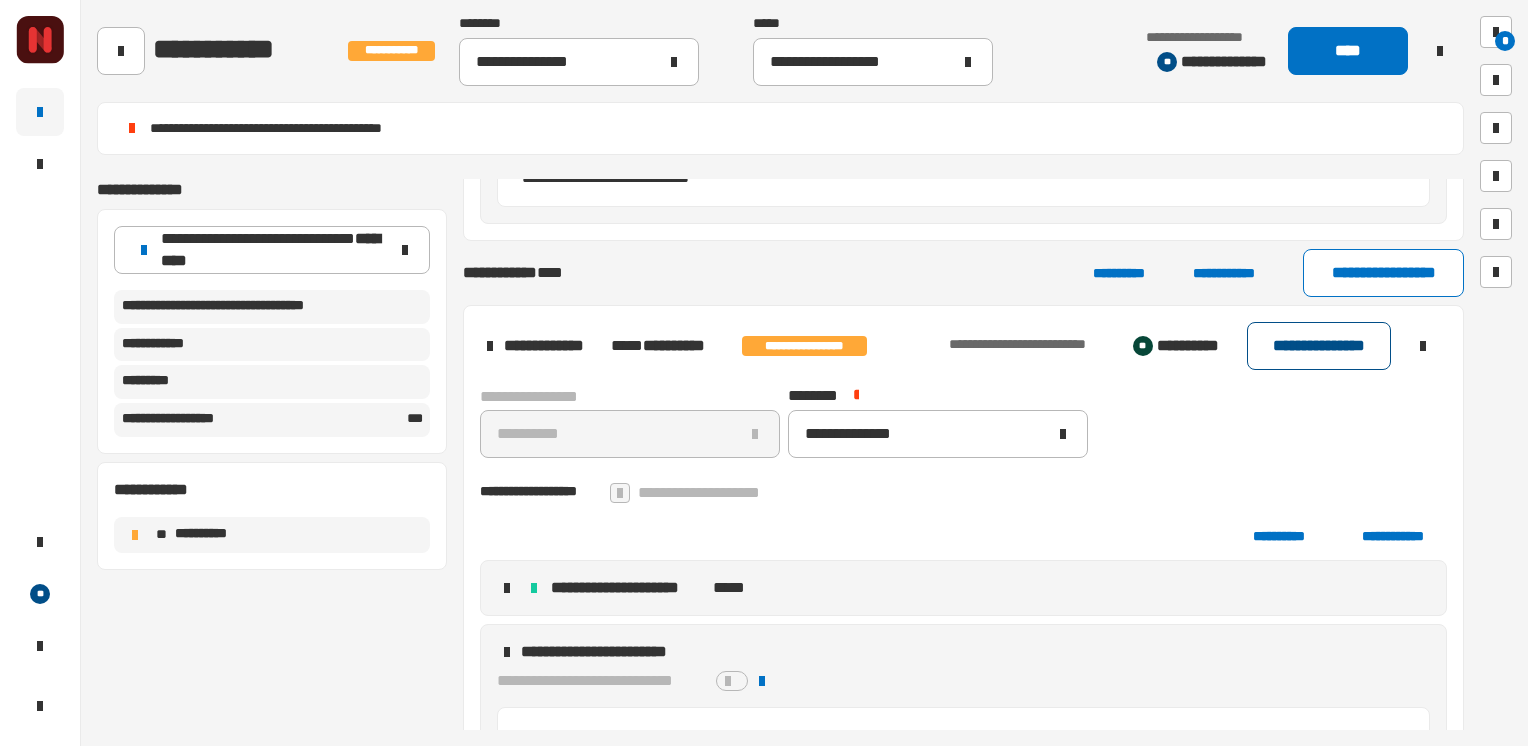 click on "**********" 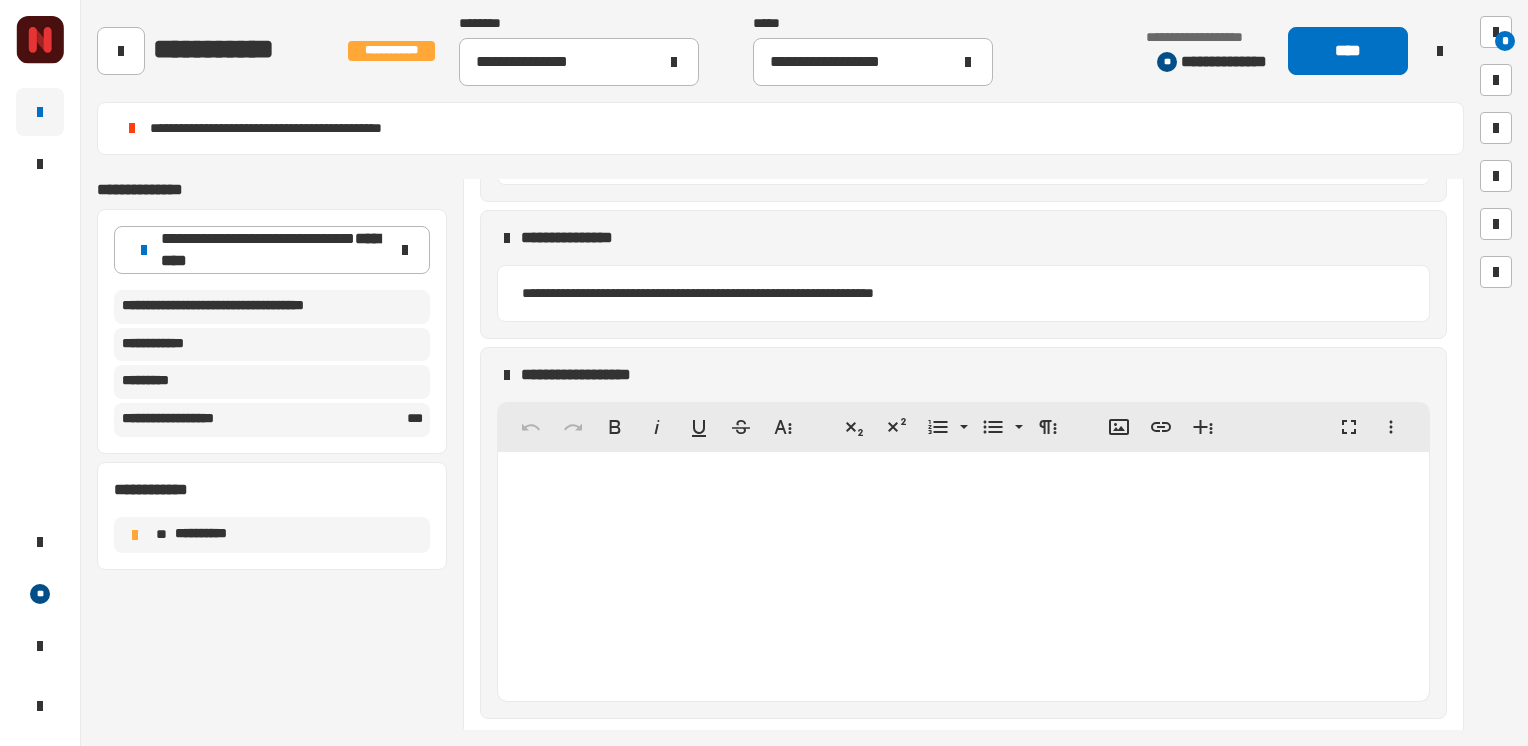 scroll, scrollTop: 2953, scrollLeft: 0, axis: vertical 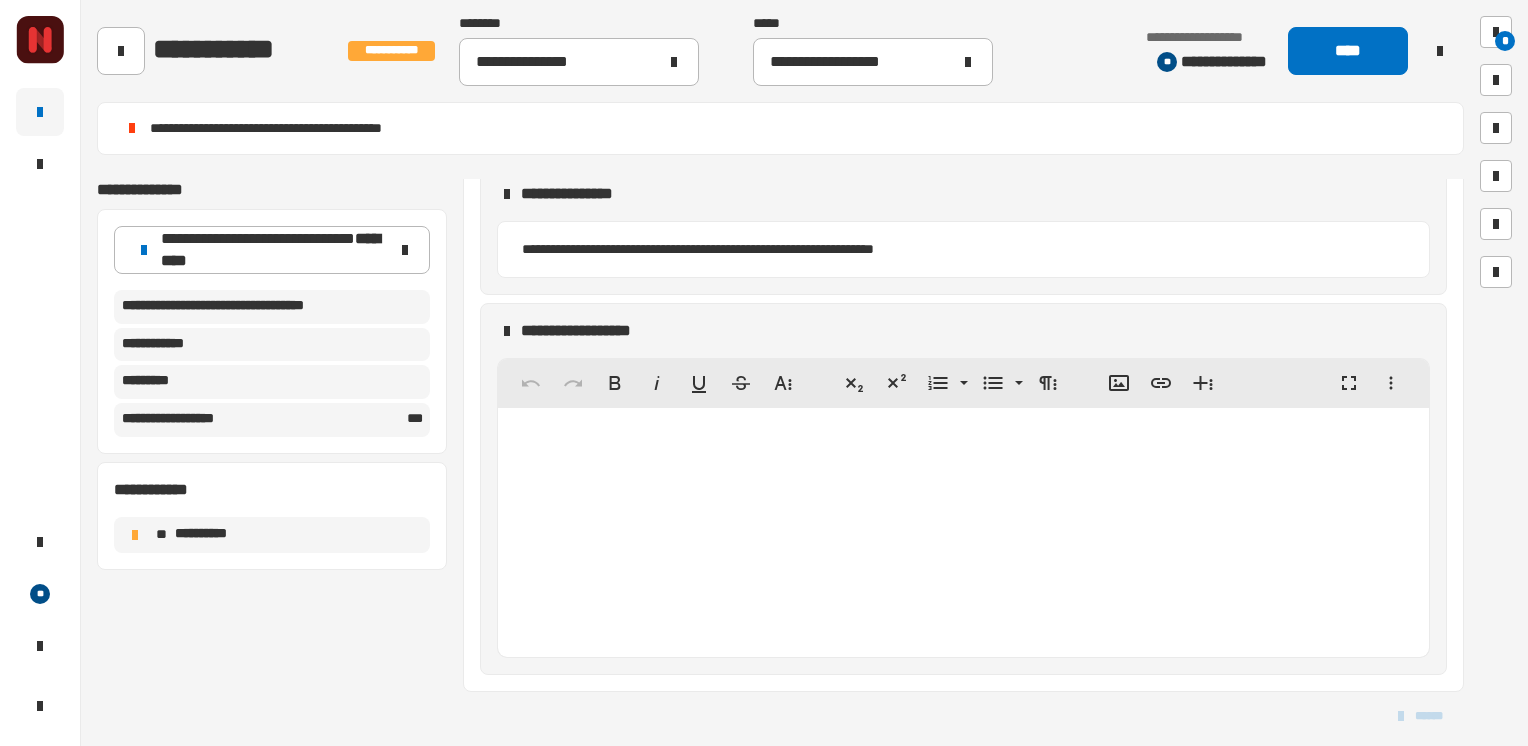 click 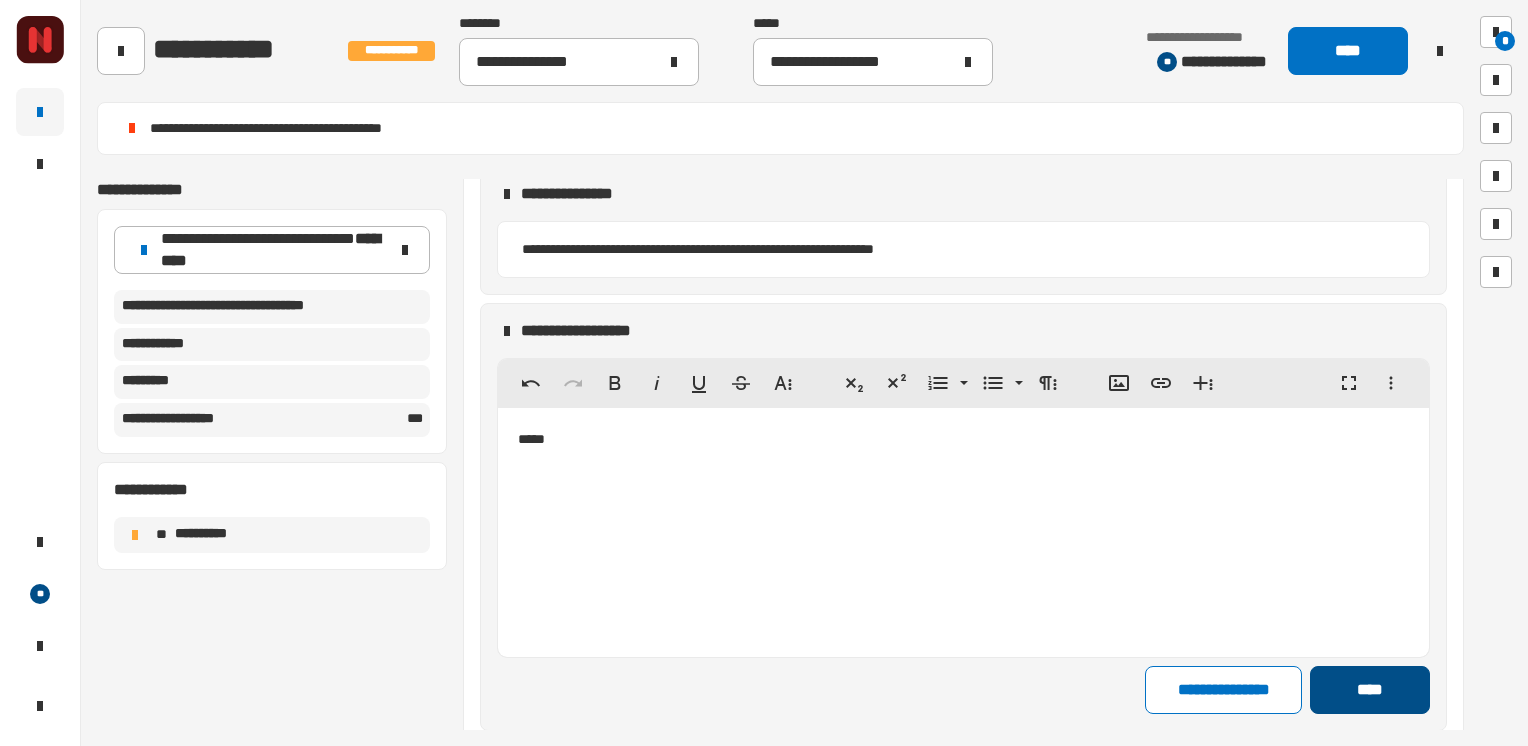 click on "****" 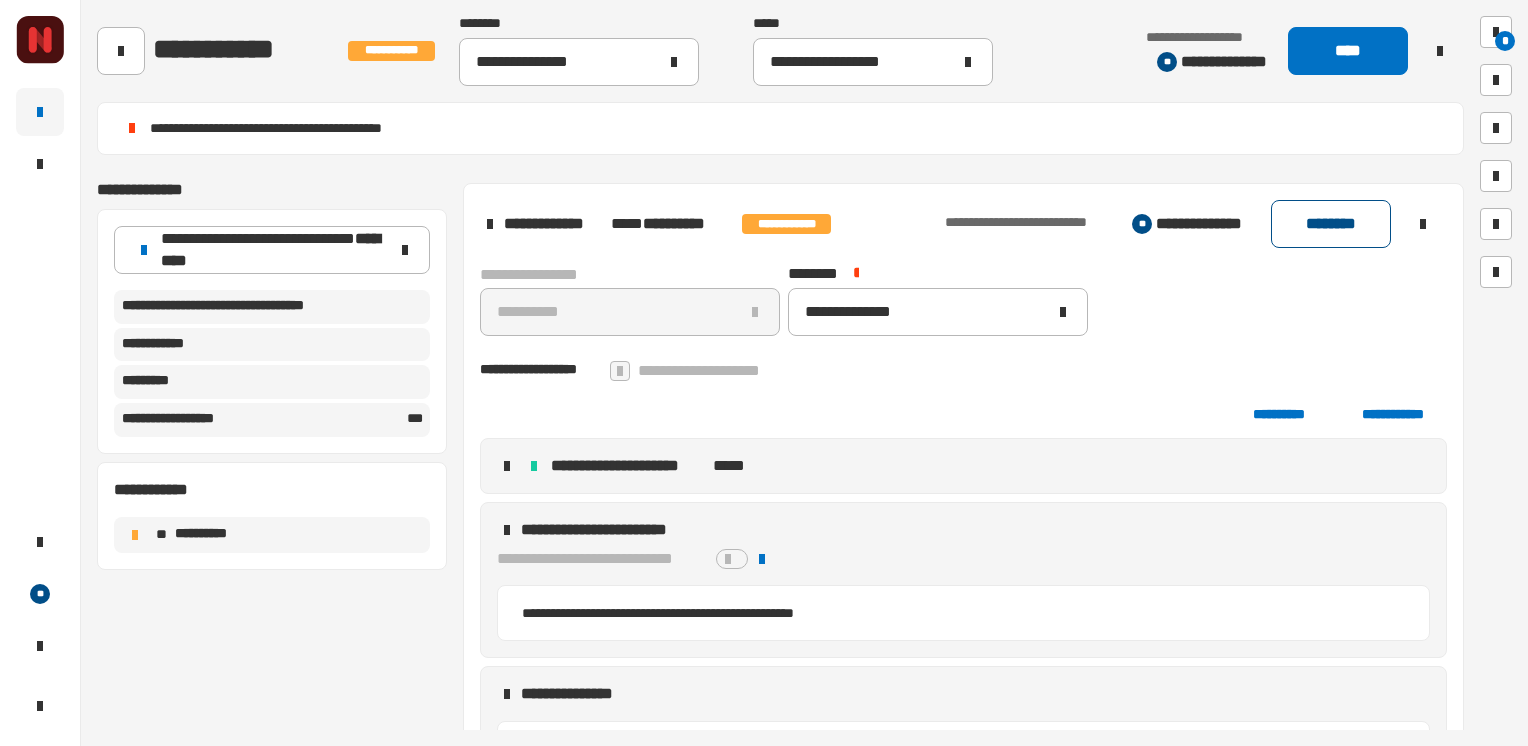 click on "********" 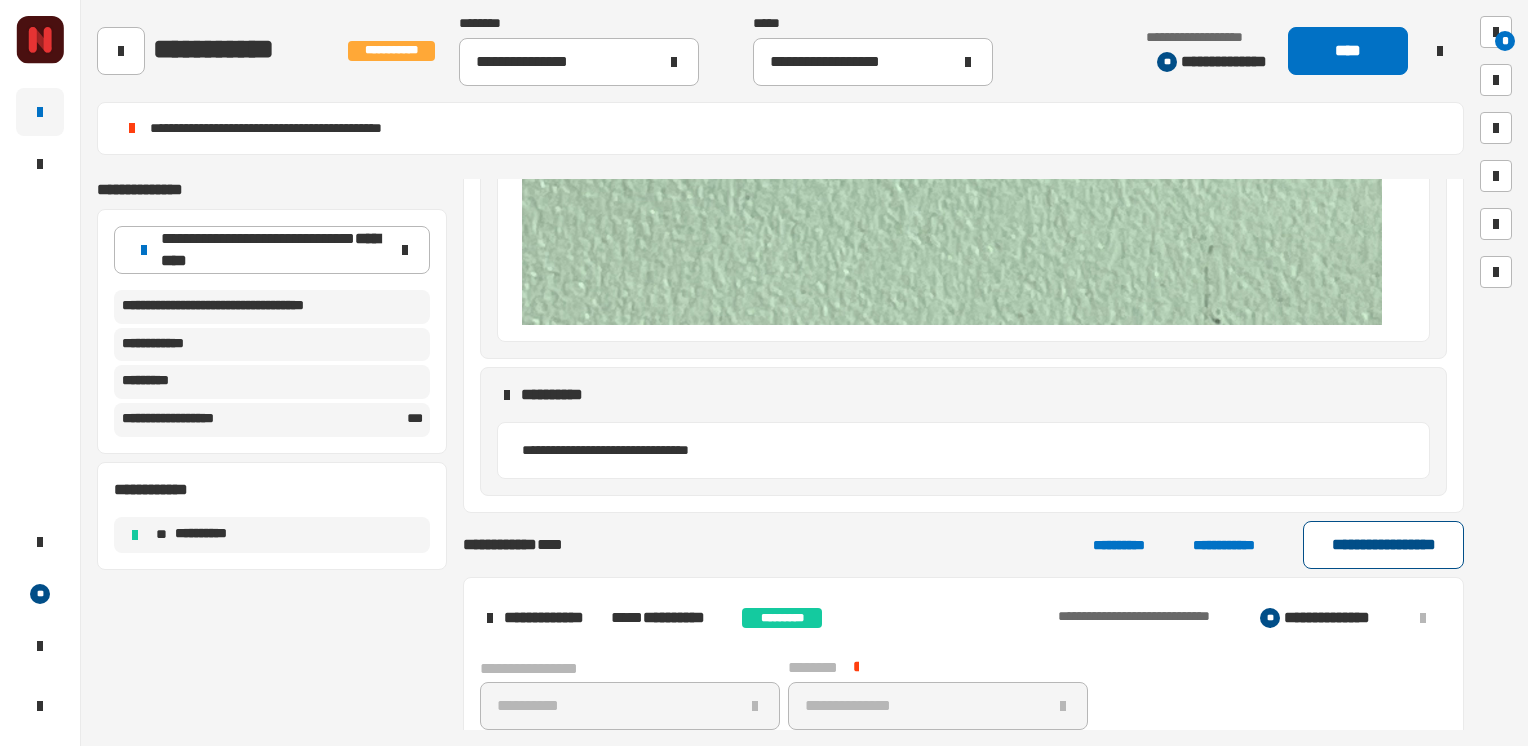 click on "**********" 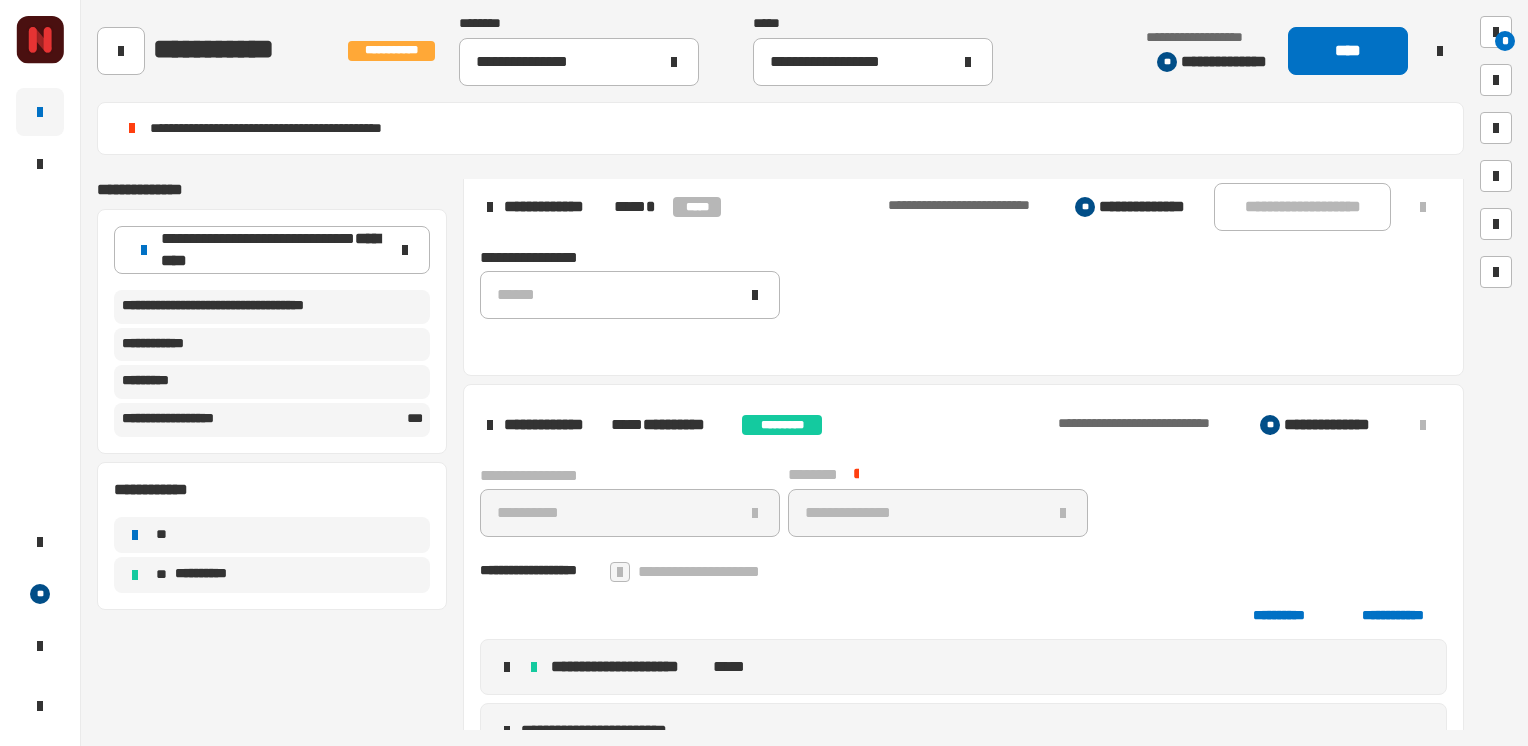 scroll, scrollTop: 1912, scrollLeft: 0, axis: vertical 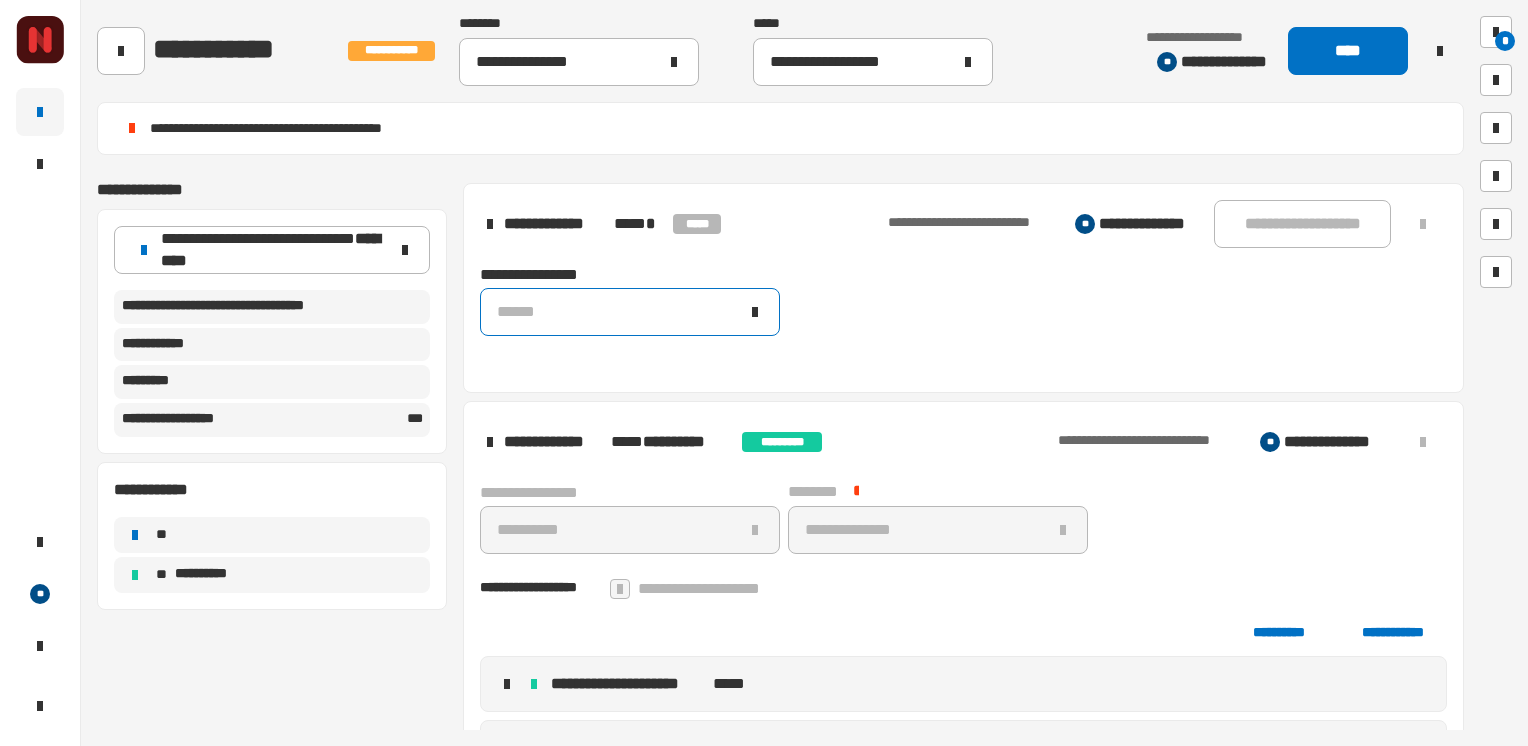 click on "******" at bounding box center (618, 312) 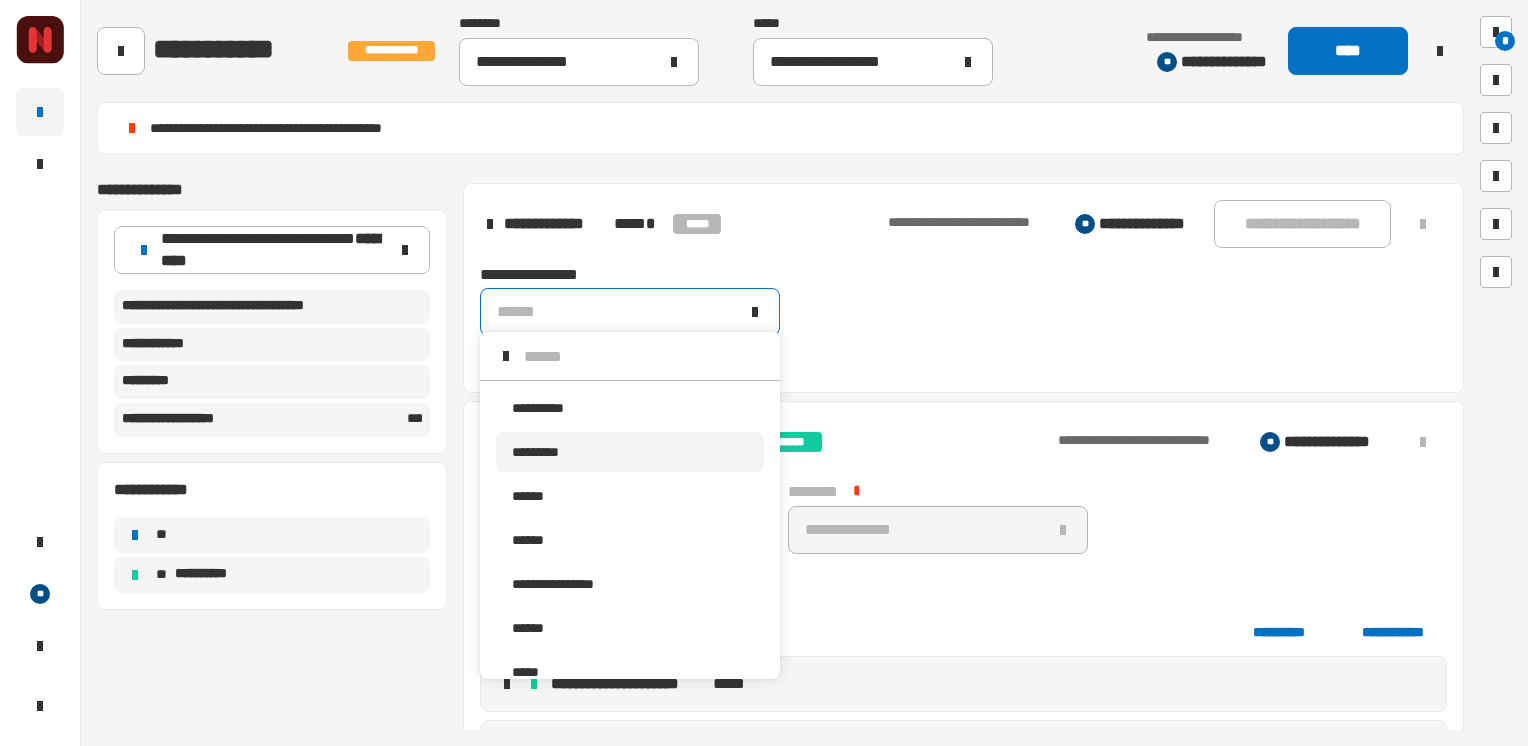 scroll, scrollTop: 125, scrollLeft: 0, axis: vertical 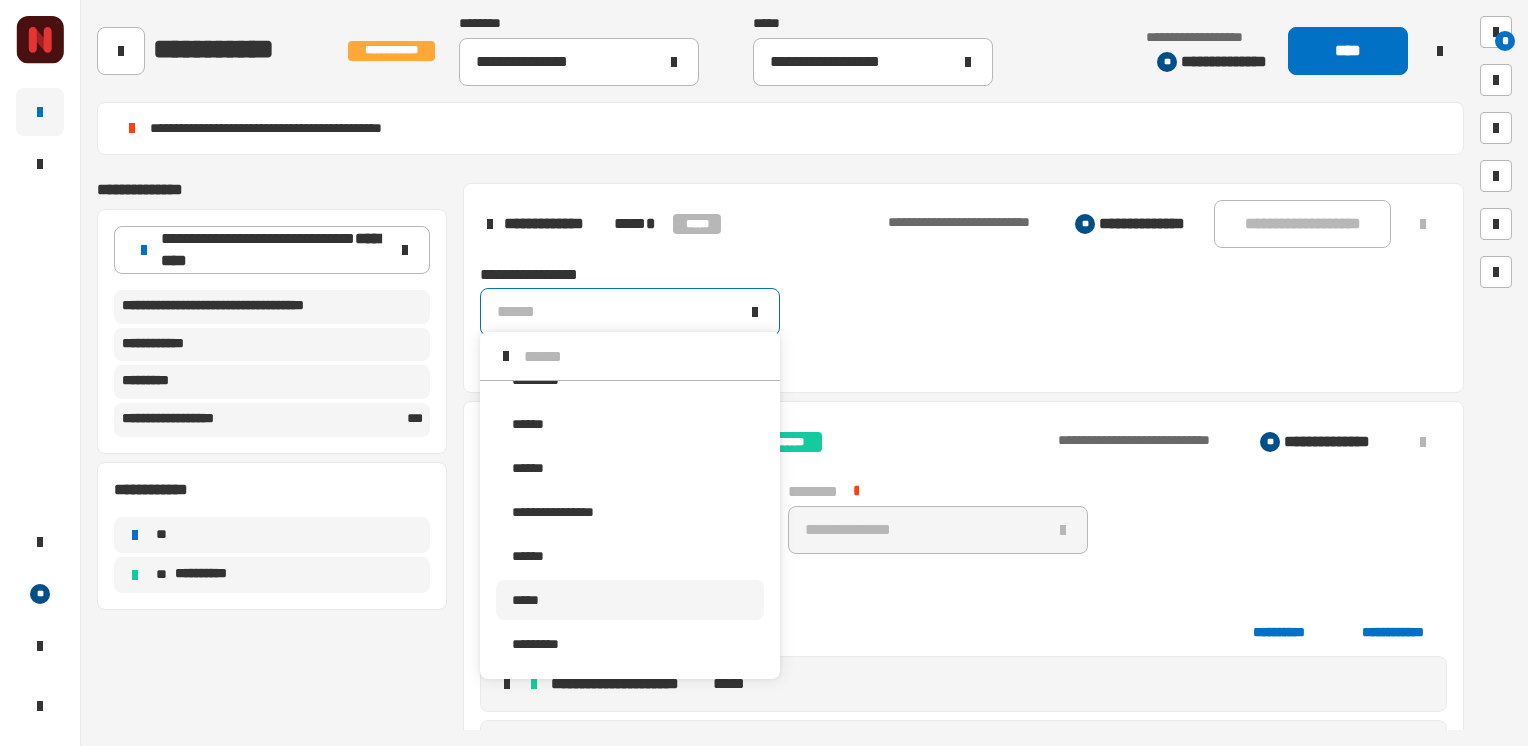 click on "*****" at bounding box center [630, 600] 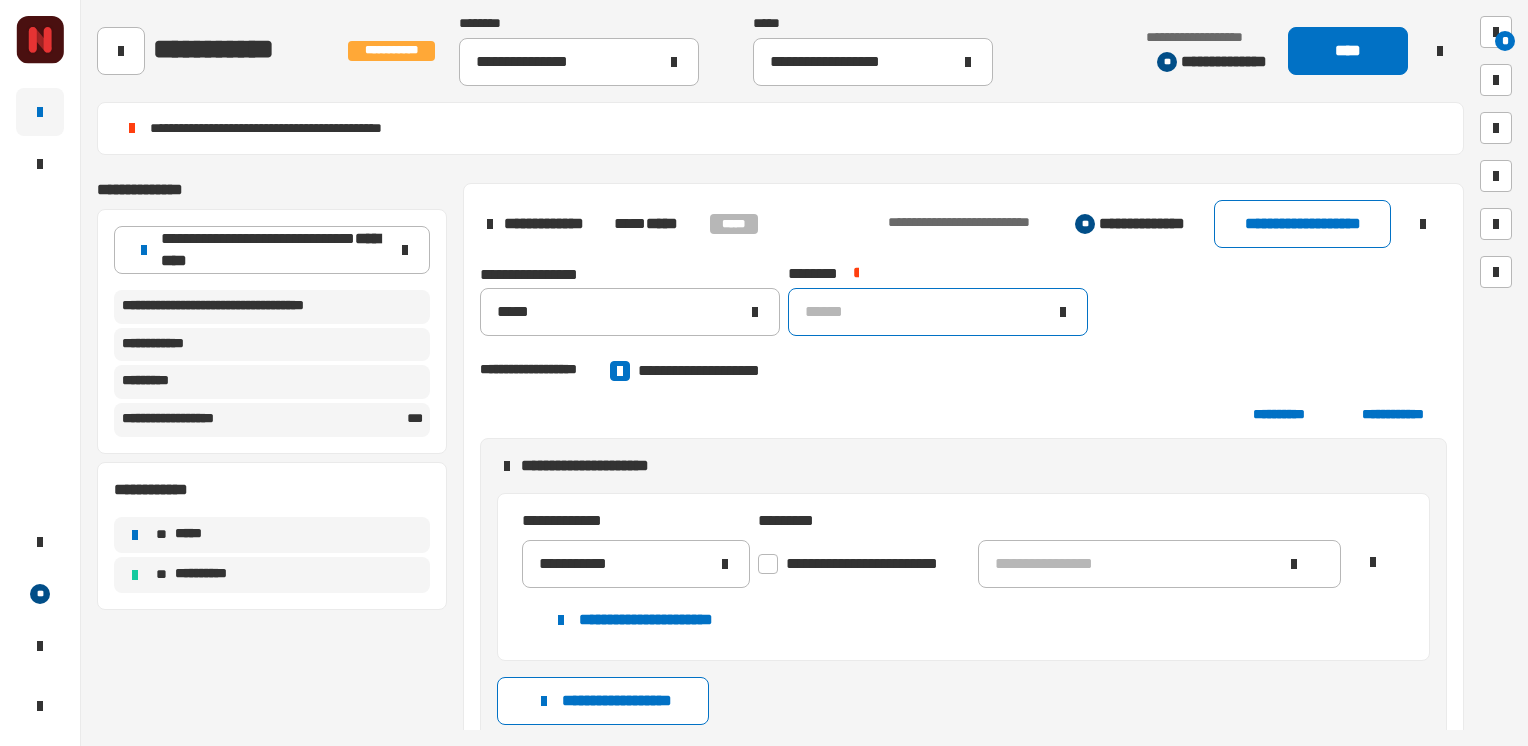 click on "******" at bounding box center [926, 312] 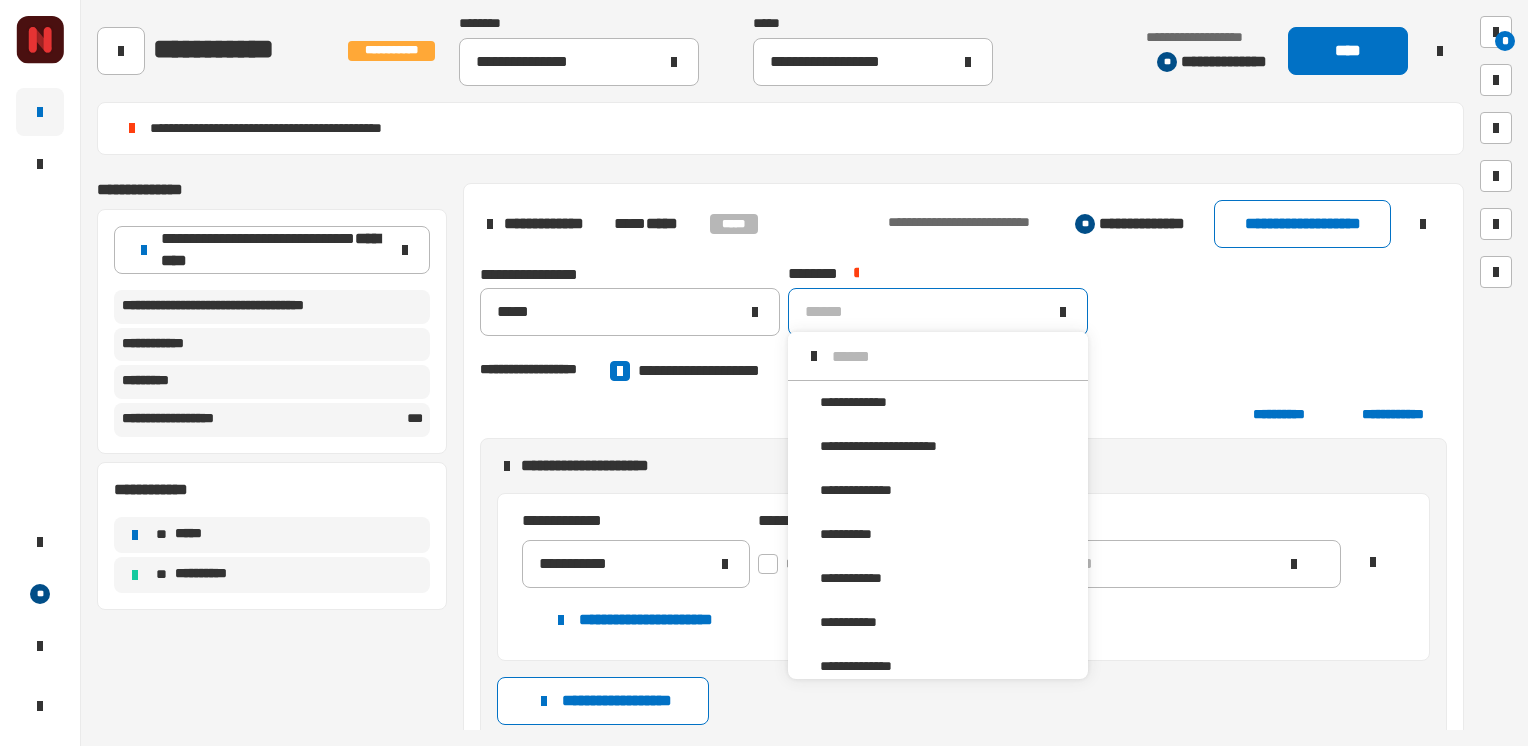 scroll, scrollTop: 16, scrollLeft: 0, axis: vertical 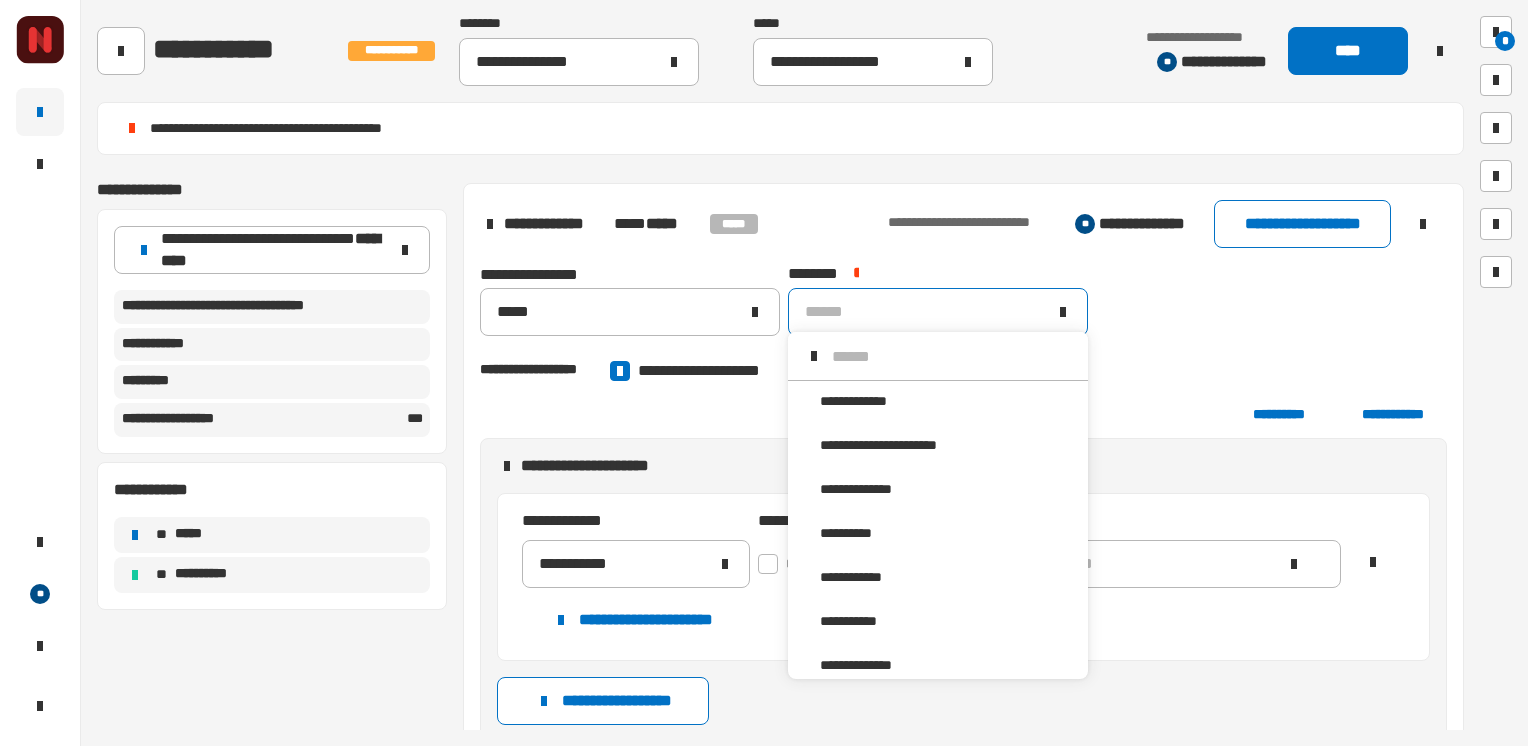 click on "**********" at bounding box center (963, 312) 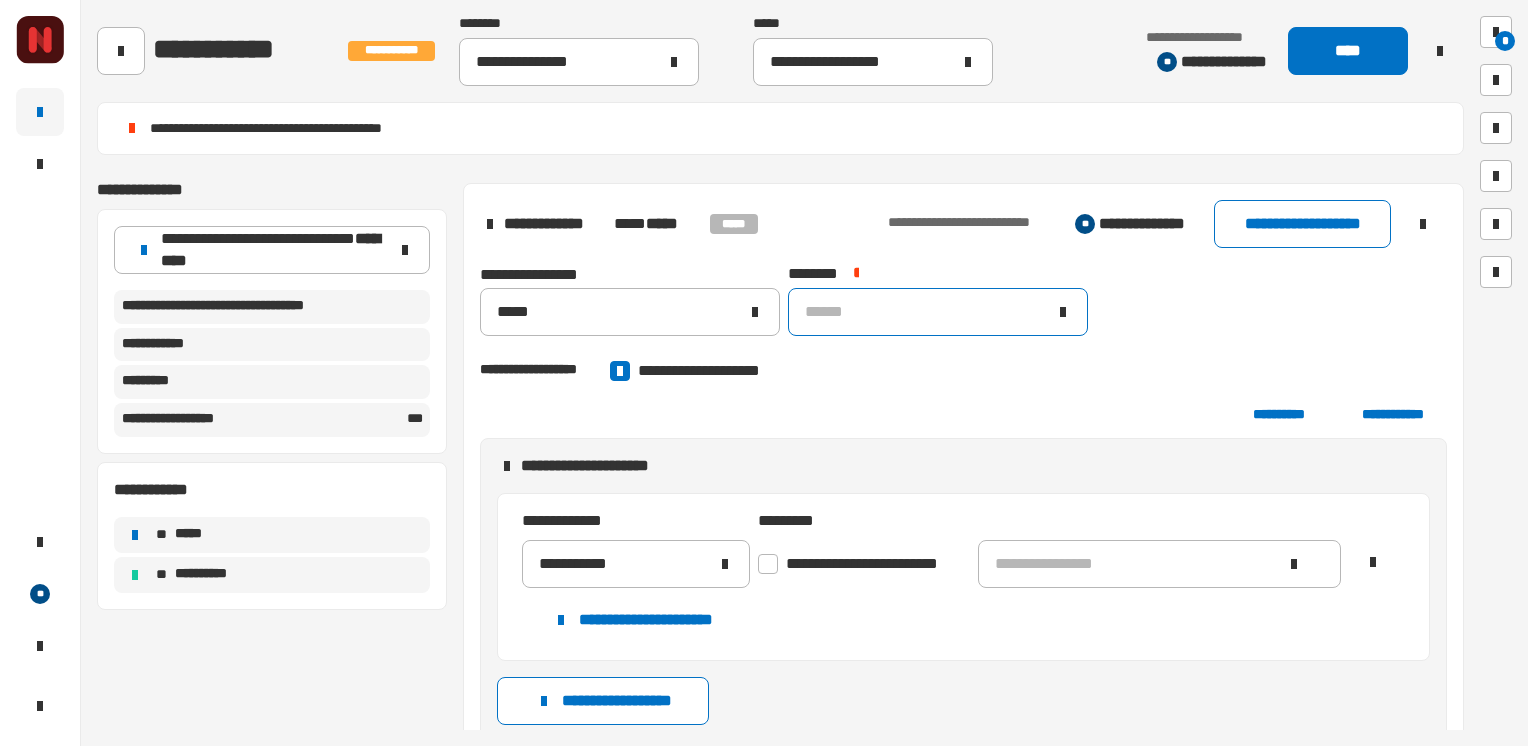 click on "******" at bounding box center [926, 312] 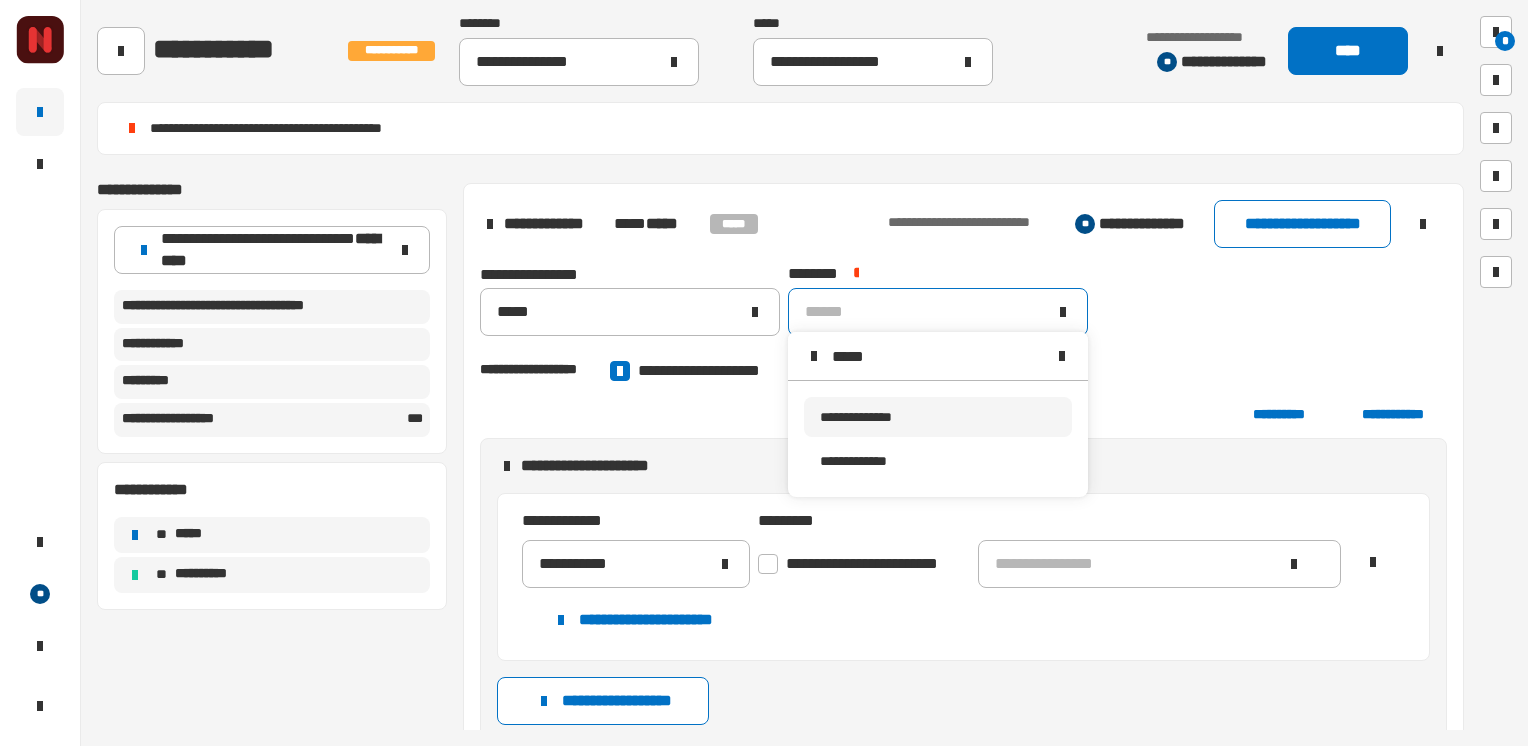 type on "*****" 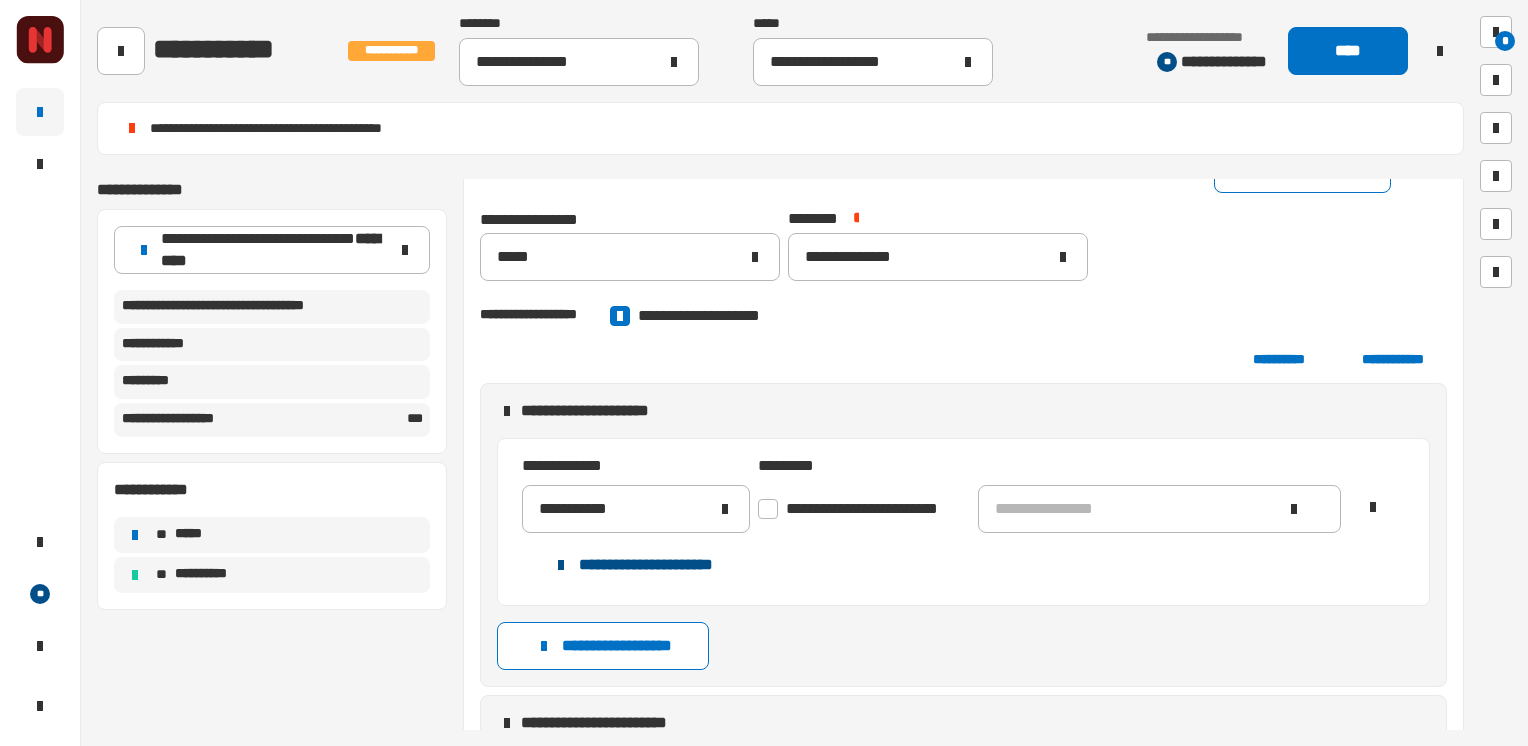 scroll, scrollTop: 2012, scrollLeft: 0, axis: vertical 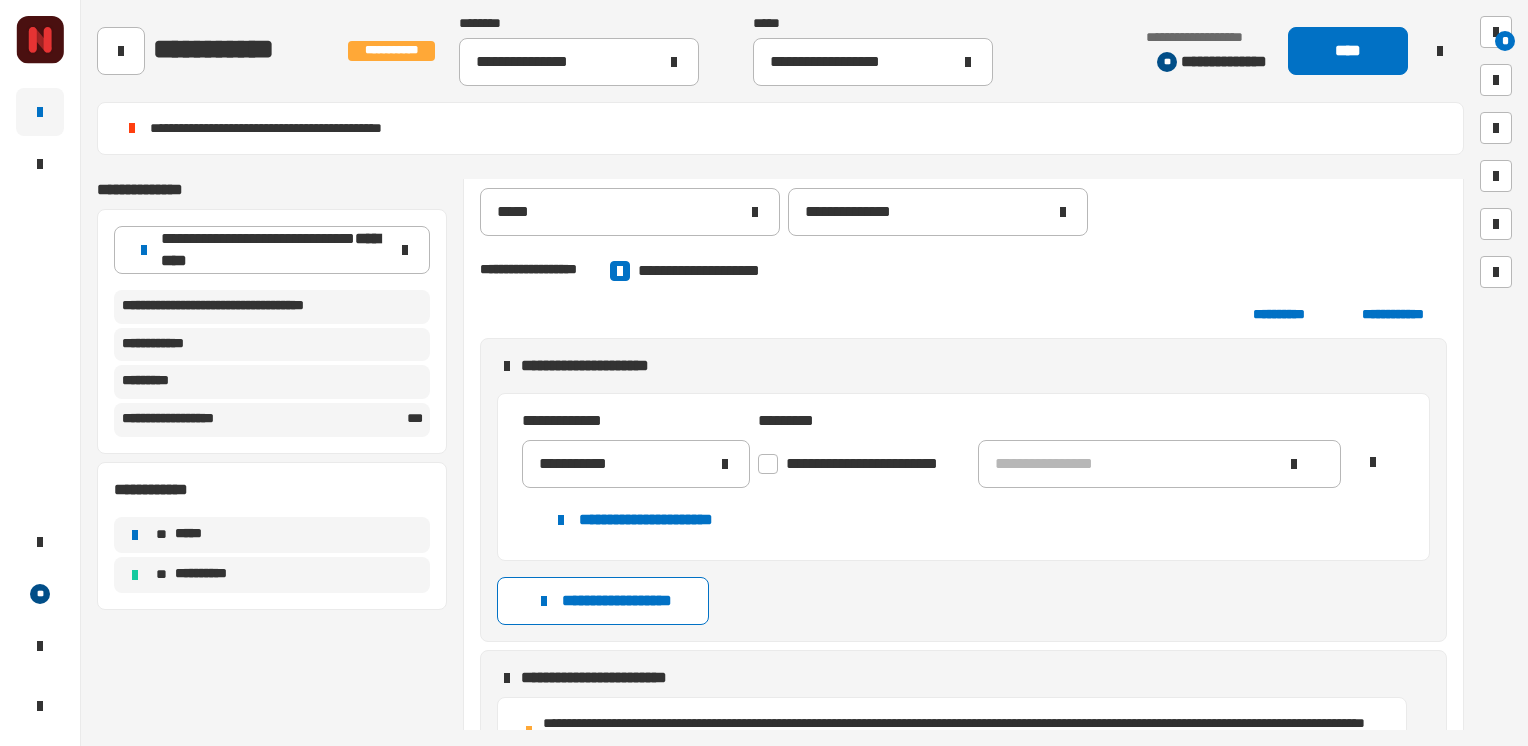 click at bounding box center [768, 464] 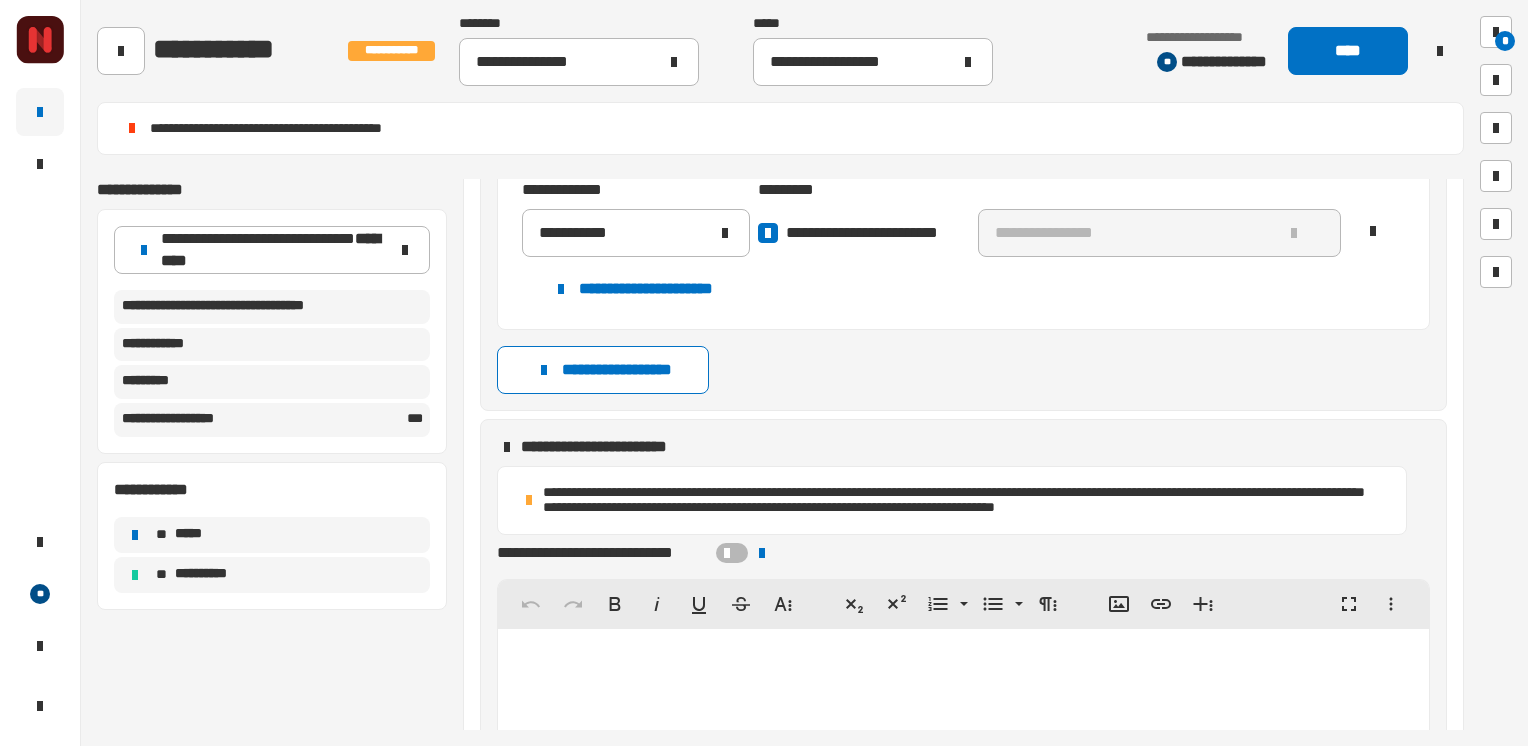 scroll, scrollTop: 2312, scrollLeft: 0, axis: vertical 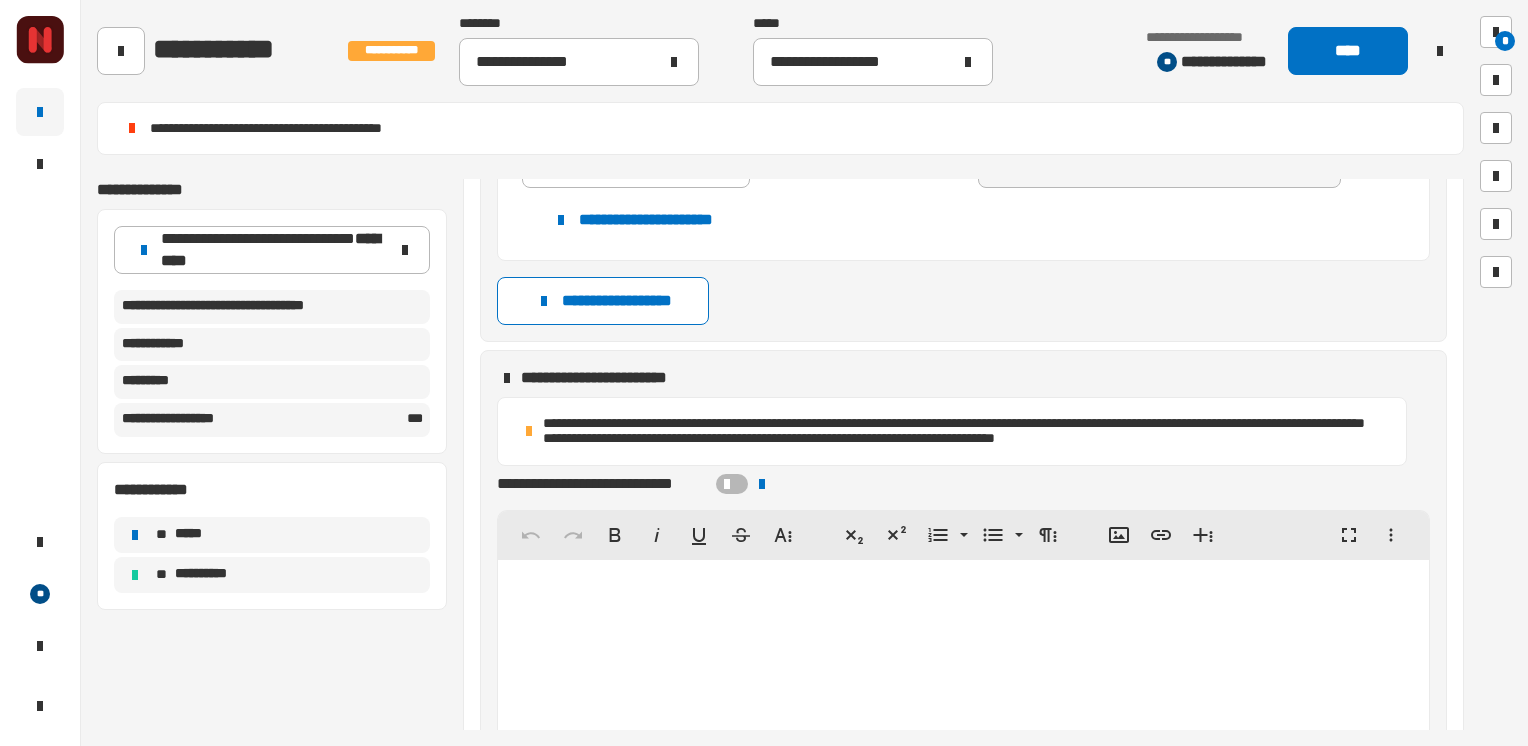 click 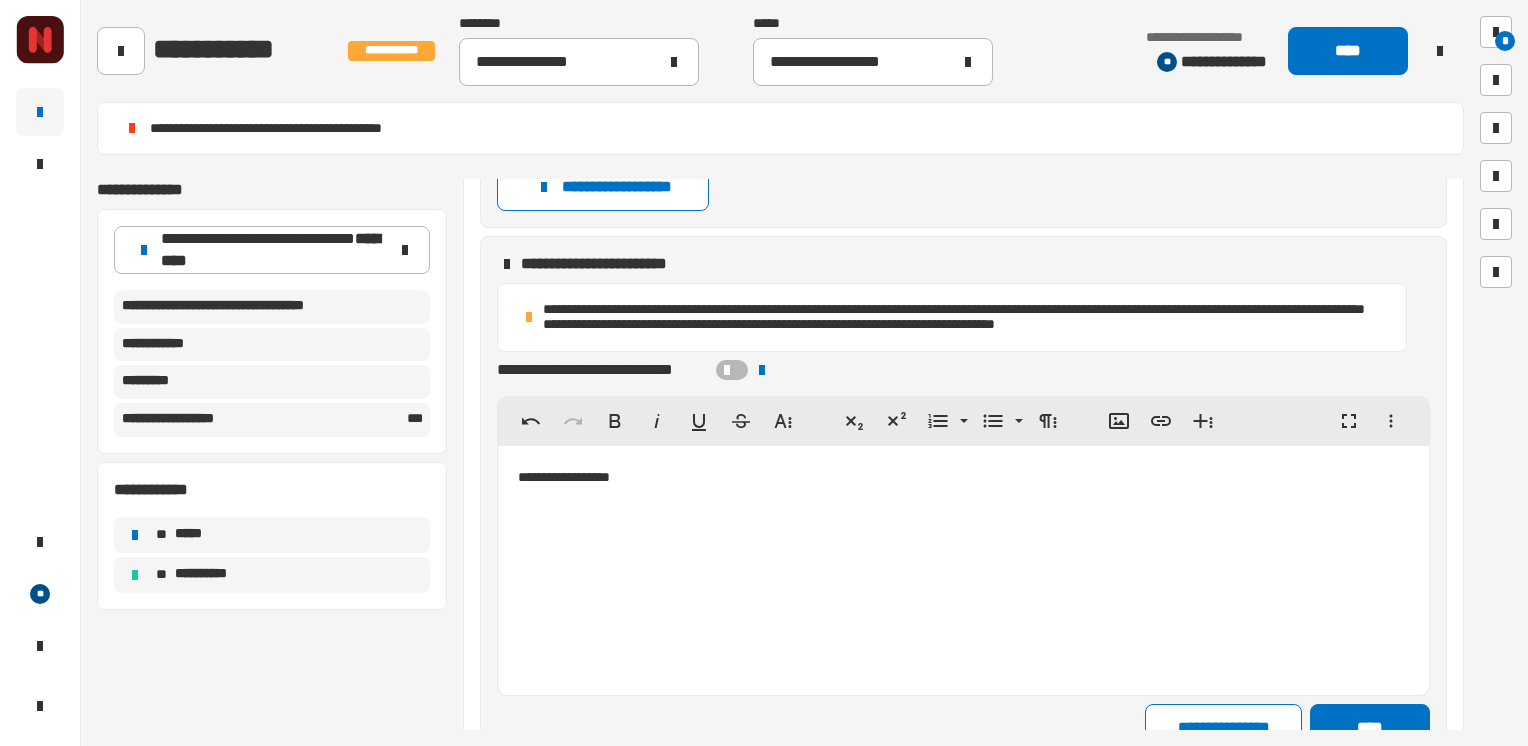 scroll, scrollTop: 2512, scrollLeft: 0, axis: vertical 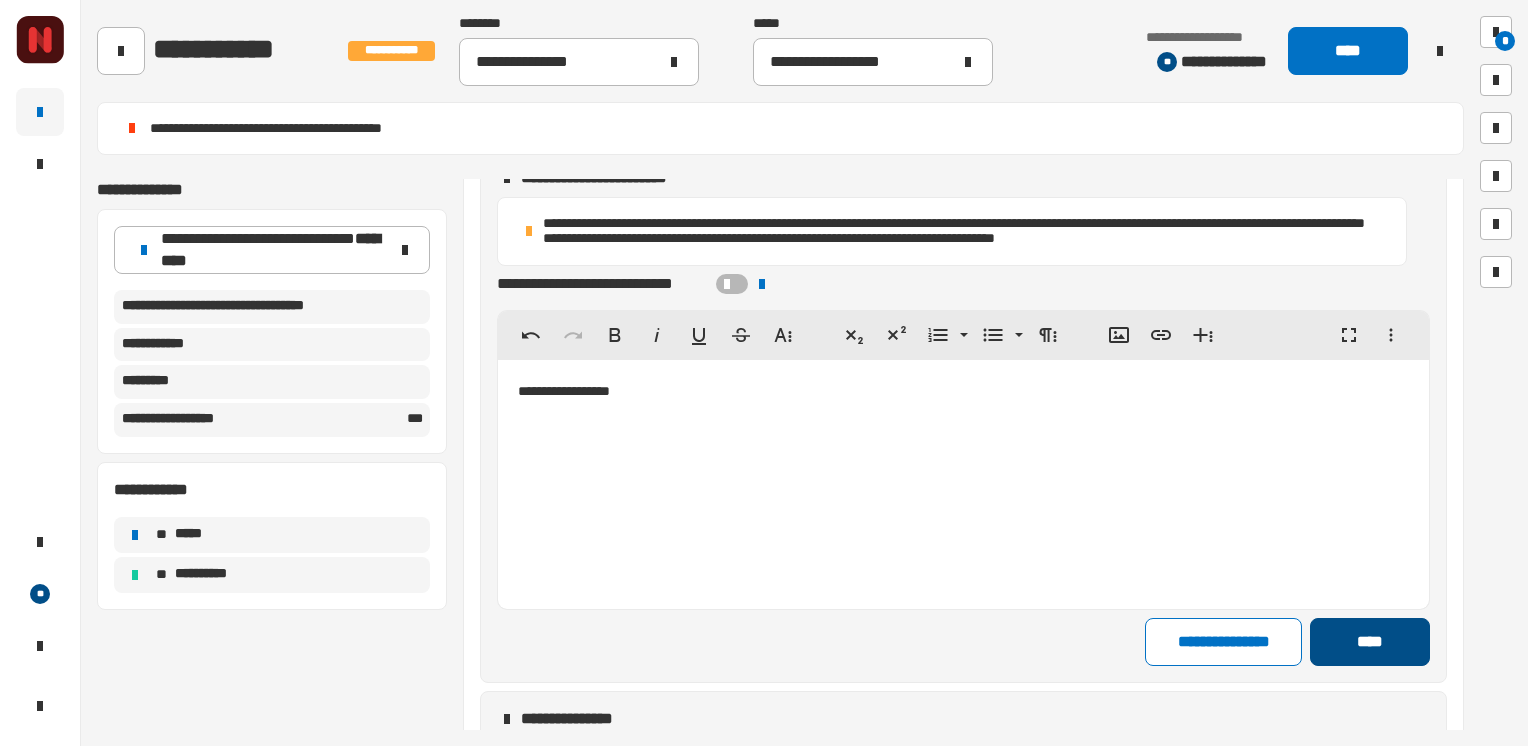 click on "****" 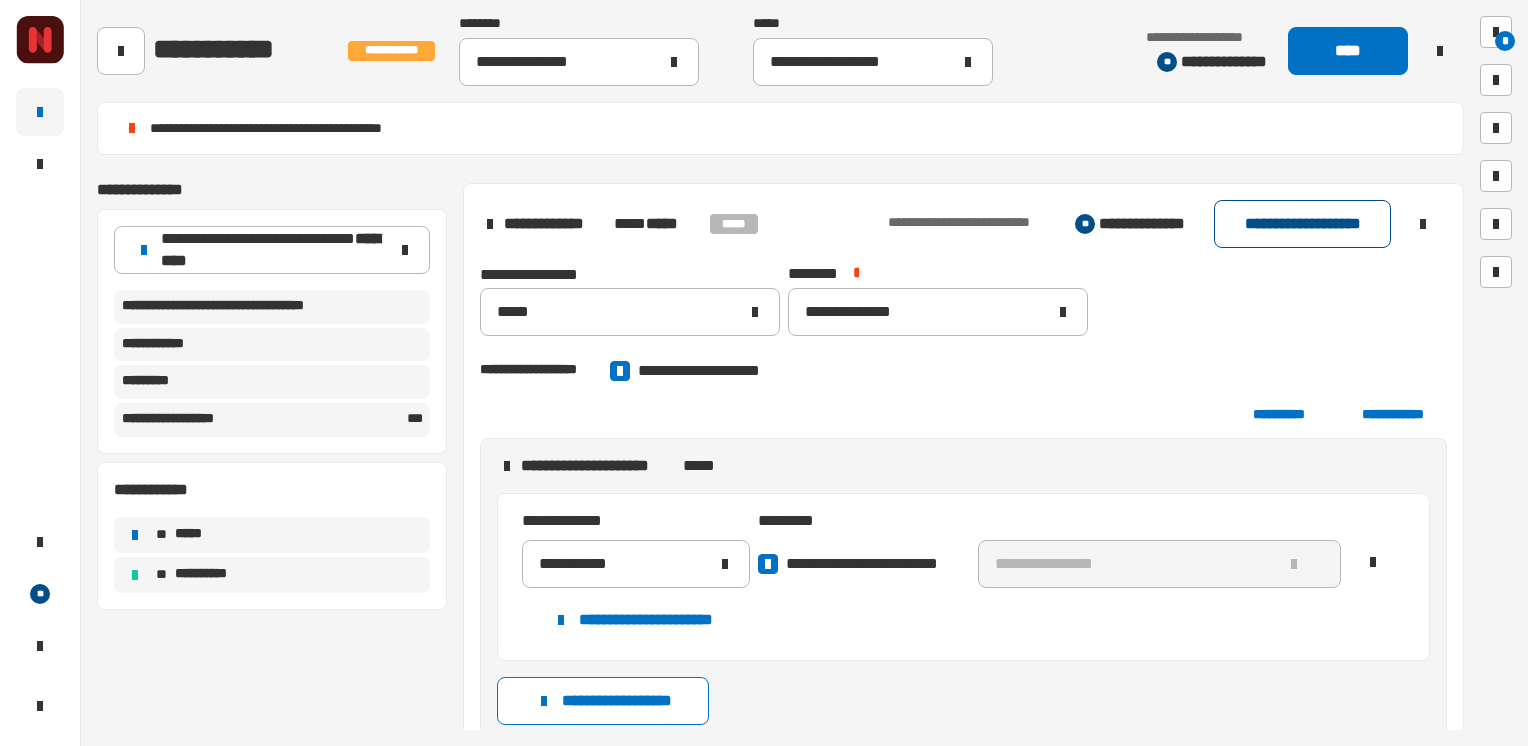 click on "**********" 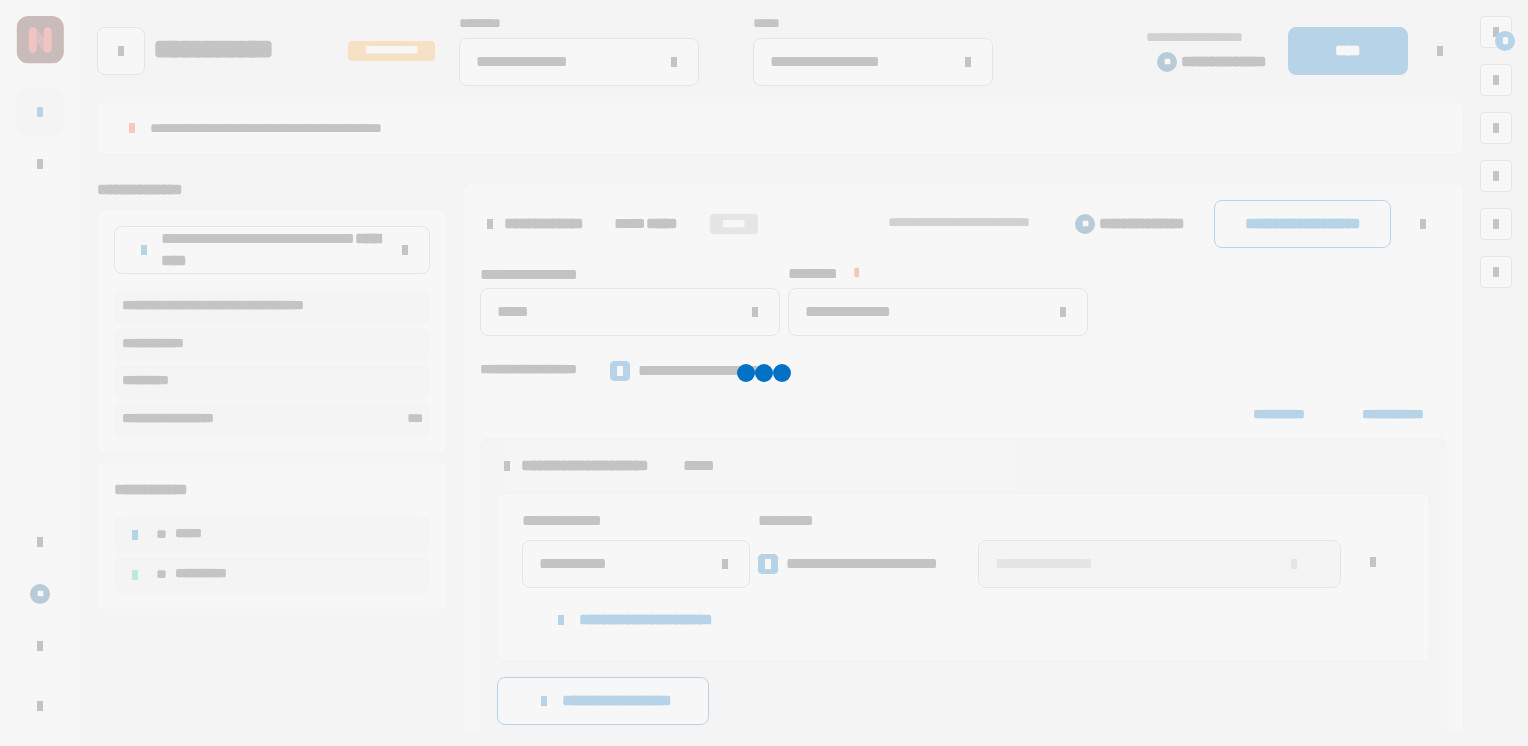 scroll, scrollTop: 2278, scrollLeft: 0, axis: vertical 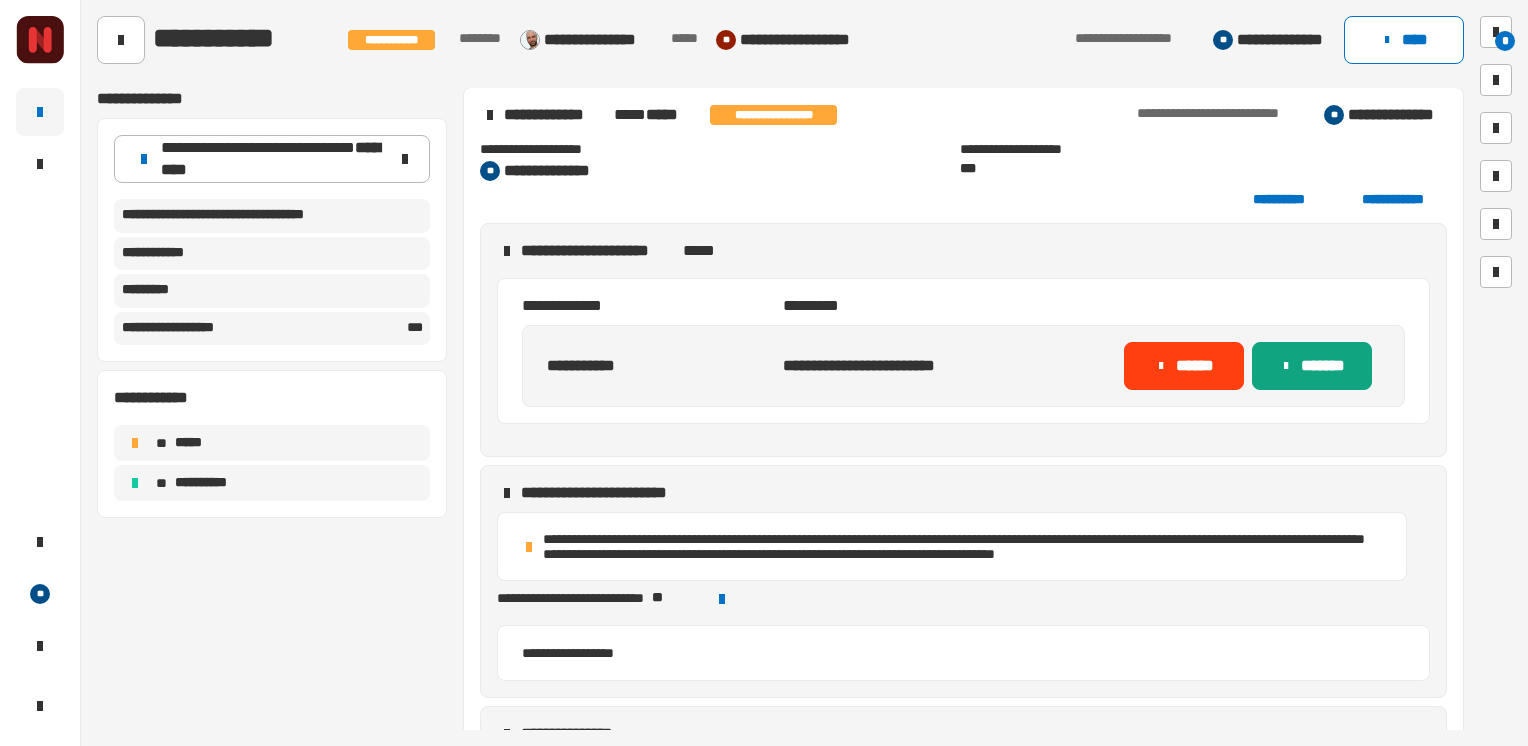 click on "*******" at bounding box center [1312, 366] 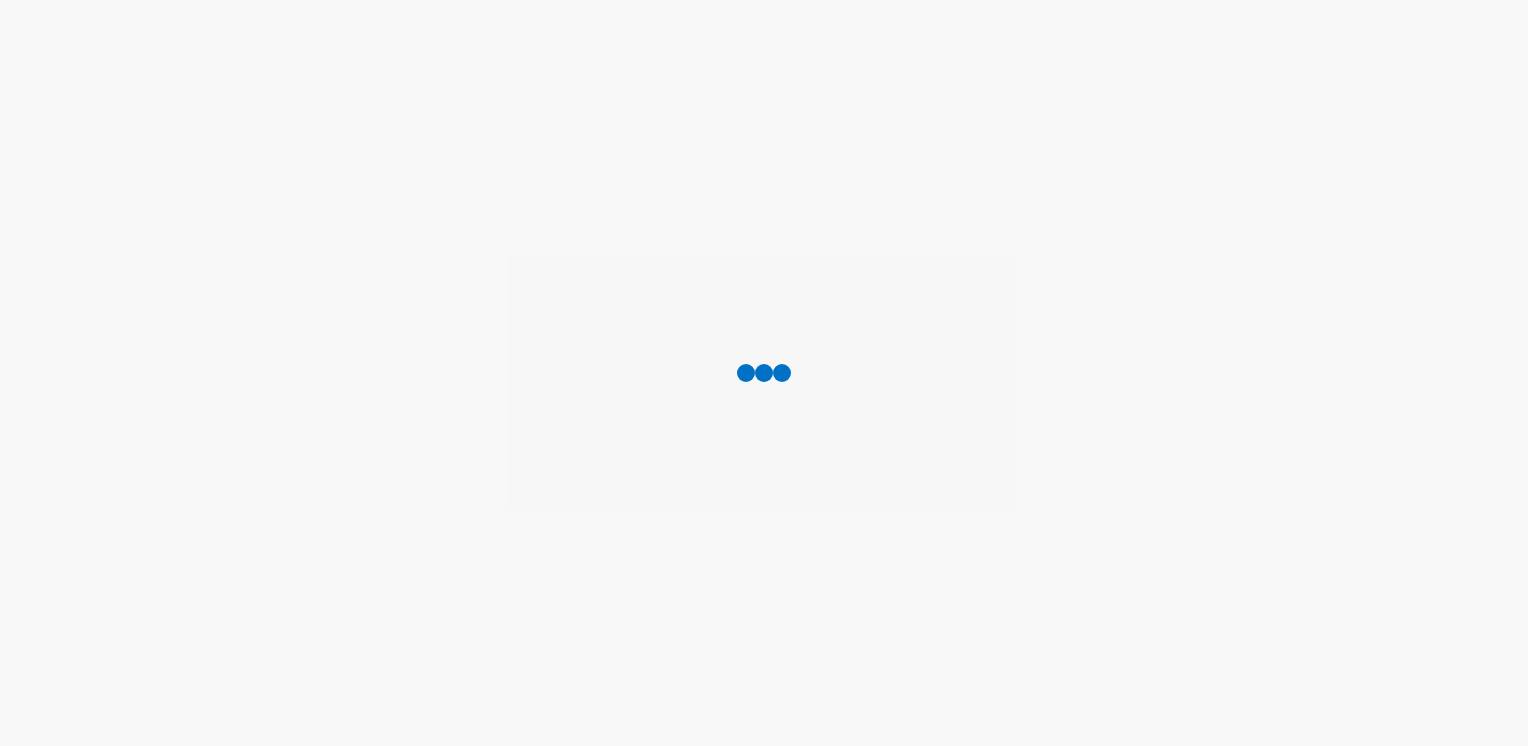 scroll, scrollTop: 0, scrollLeft: 0, axis: both 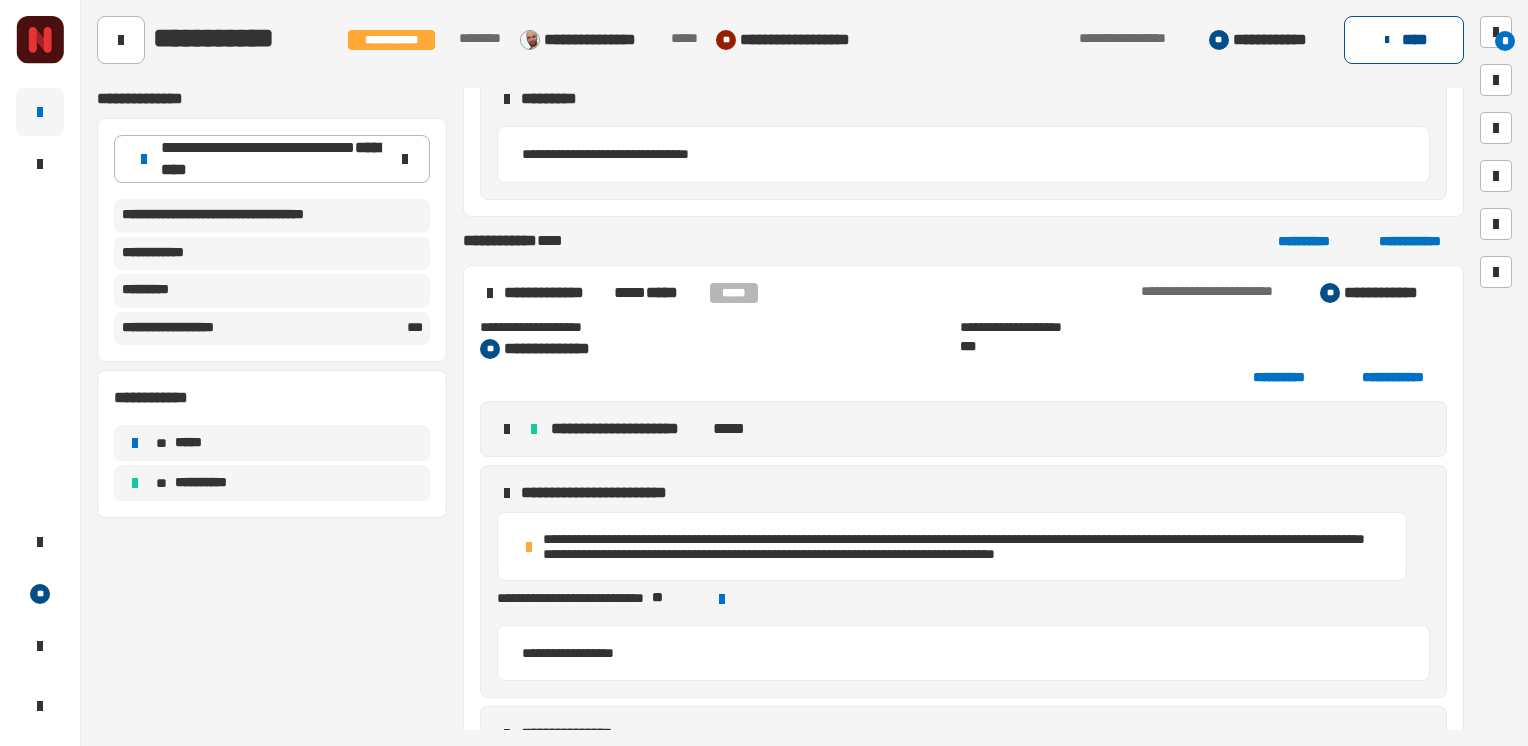 click on "****" 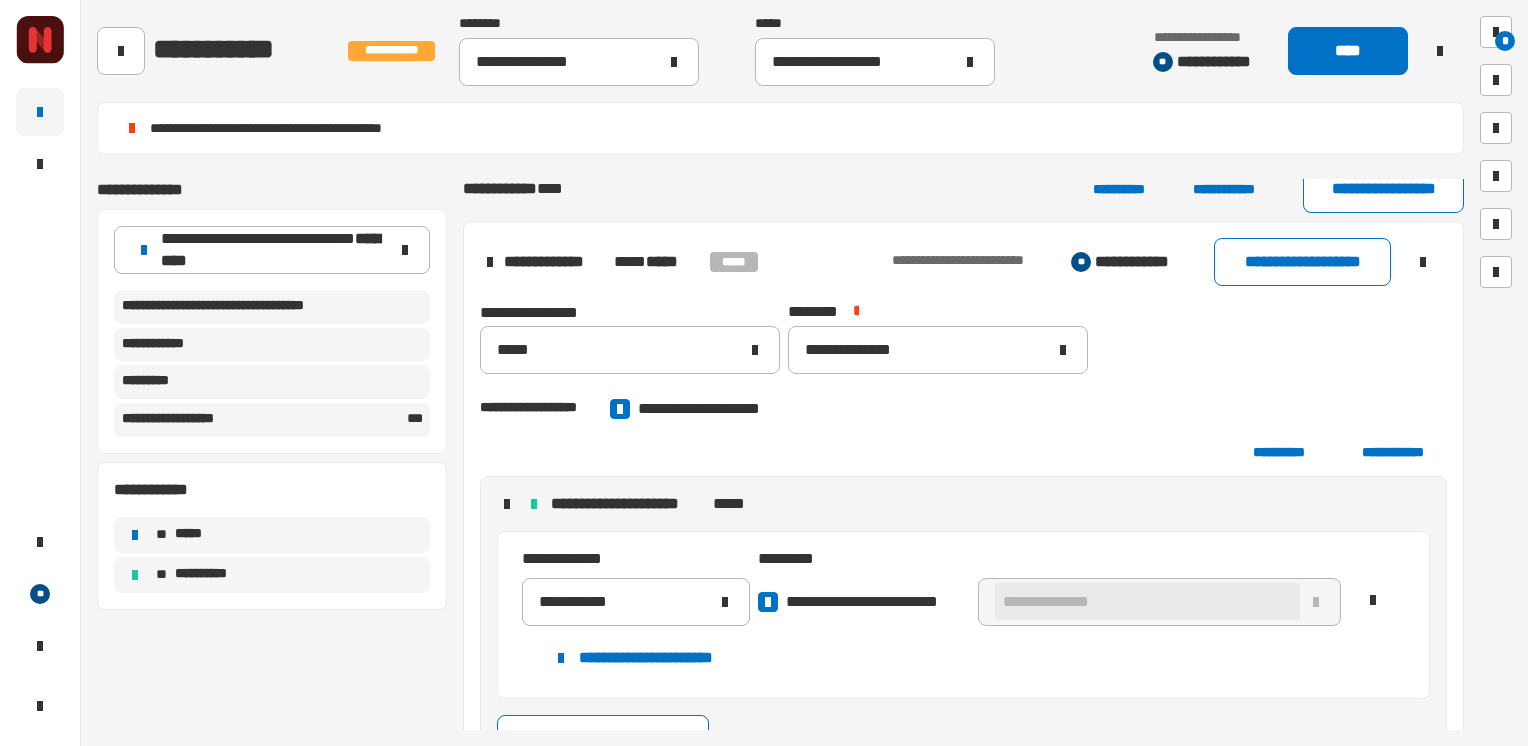 scroll, scrollTop: 1875, scrollLeft: 0, axis: vertical 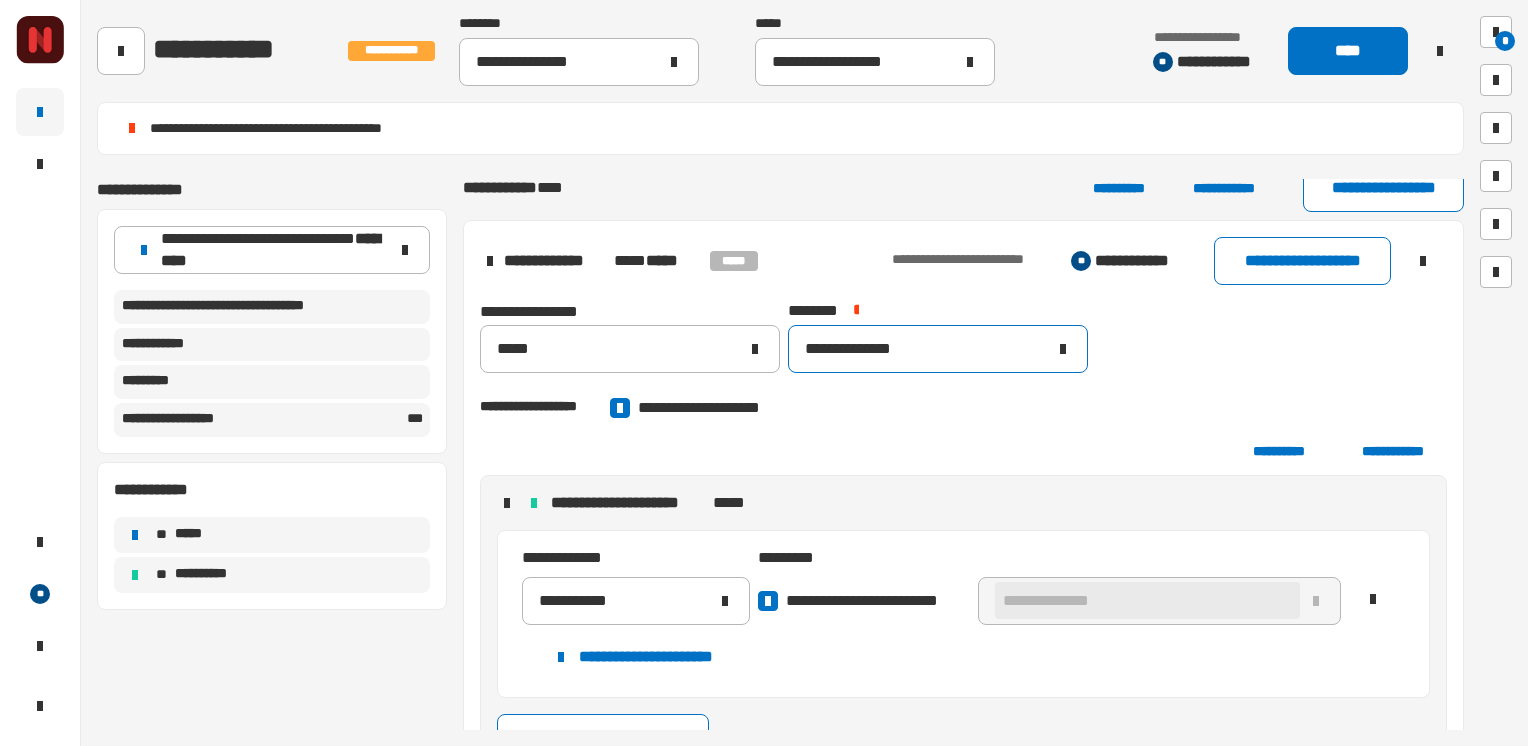 click on "**********" at bounding box center [926, 349] 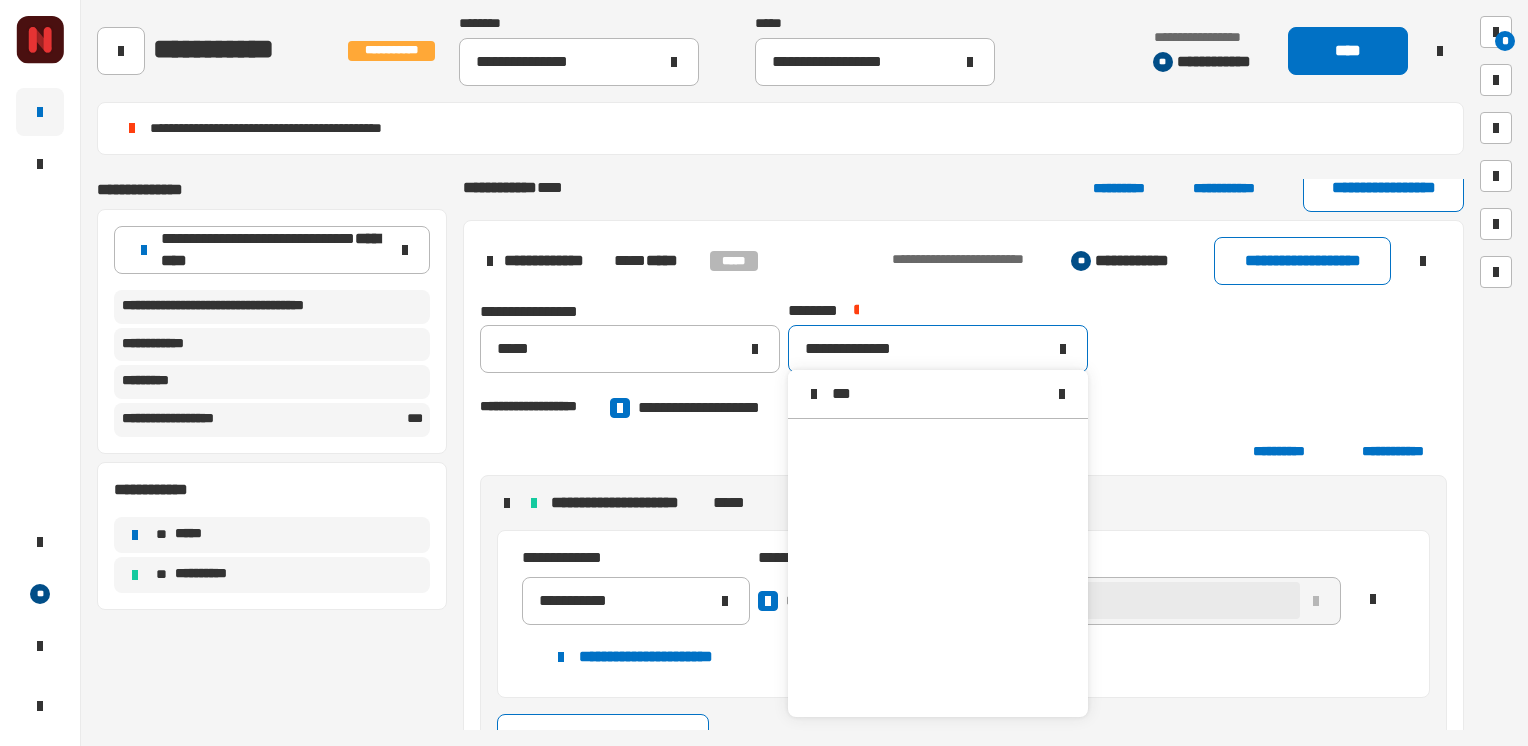 scroll, scrollTop: 0, scrollLeft: 0, axis: both 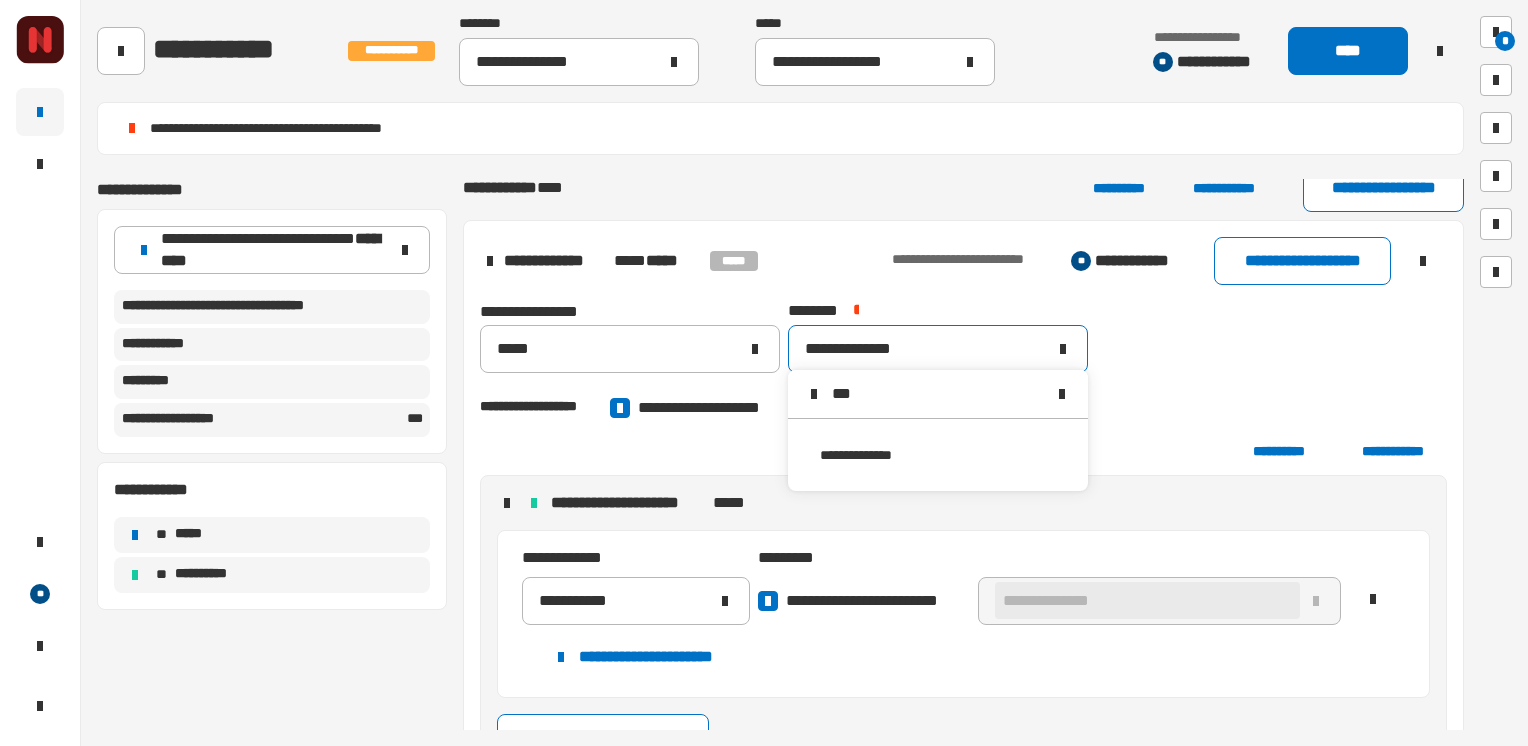 type on "***" 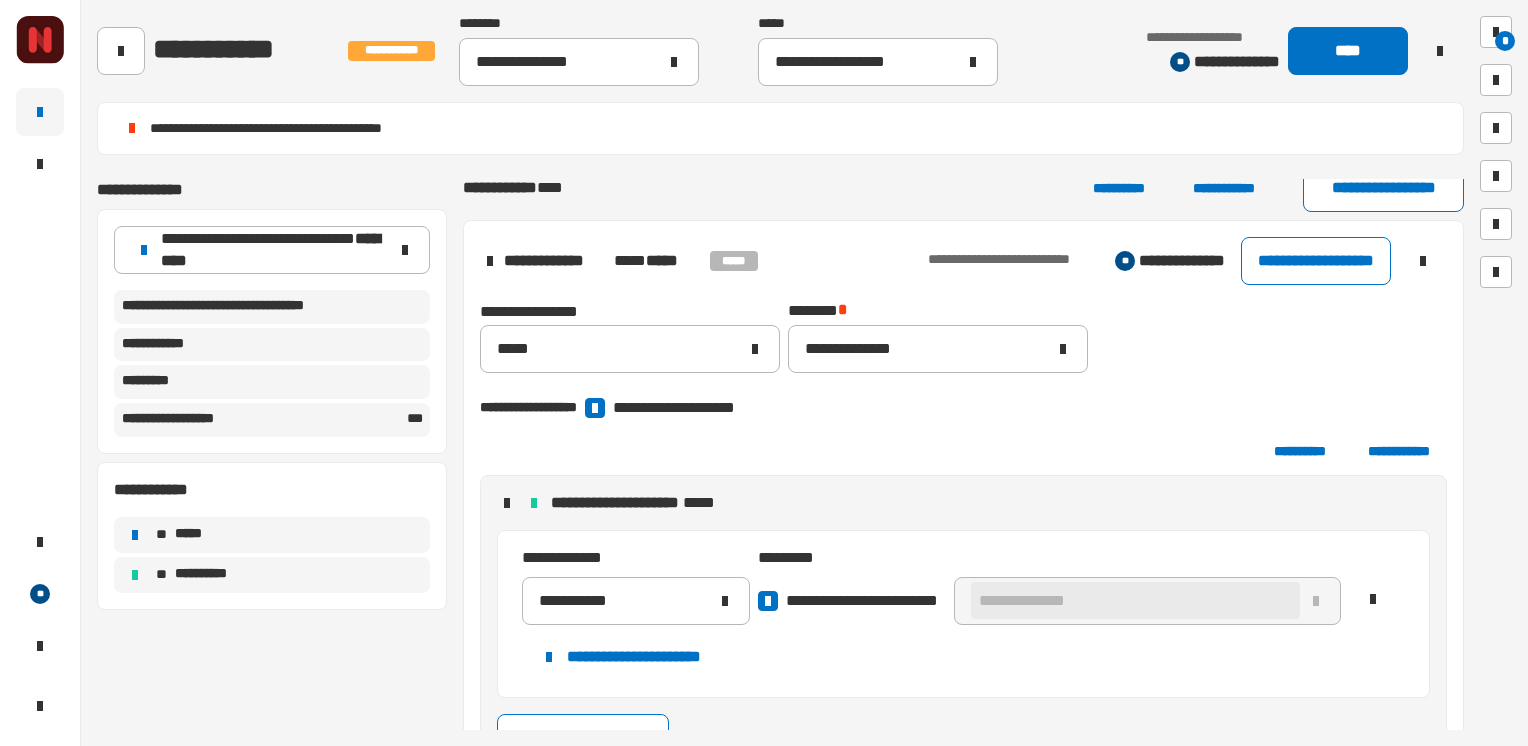 scroll, scrollTop: 1875, scrollLeft: 0, axis: vertical 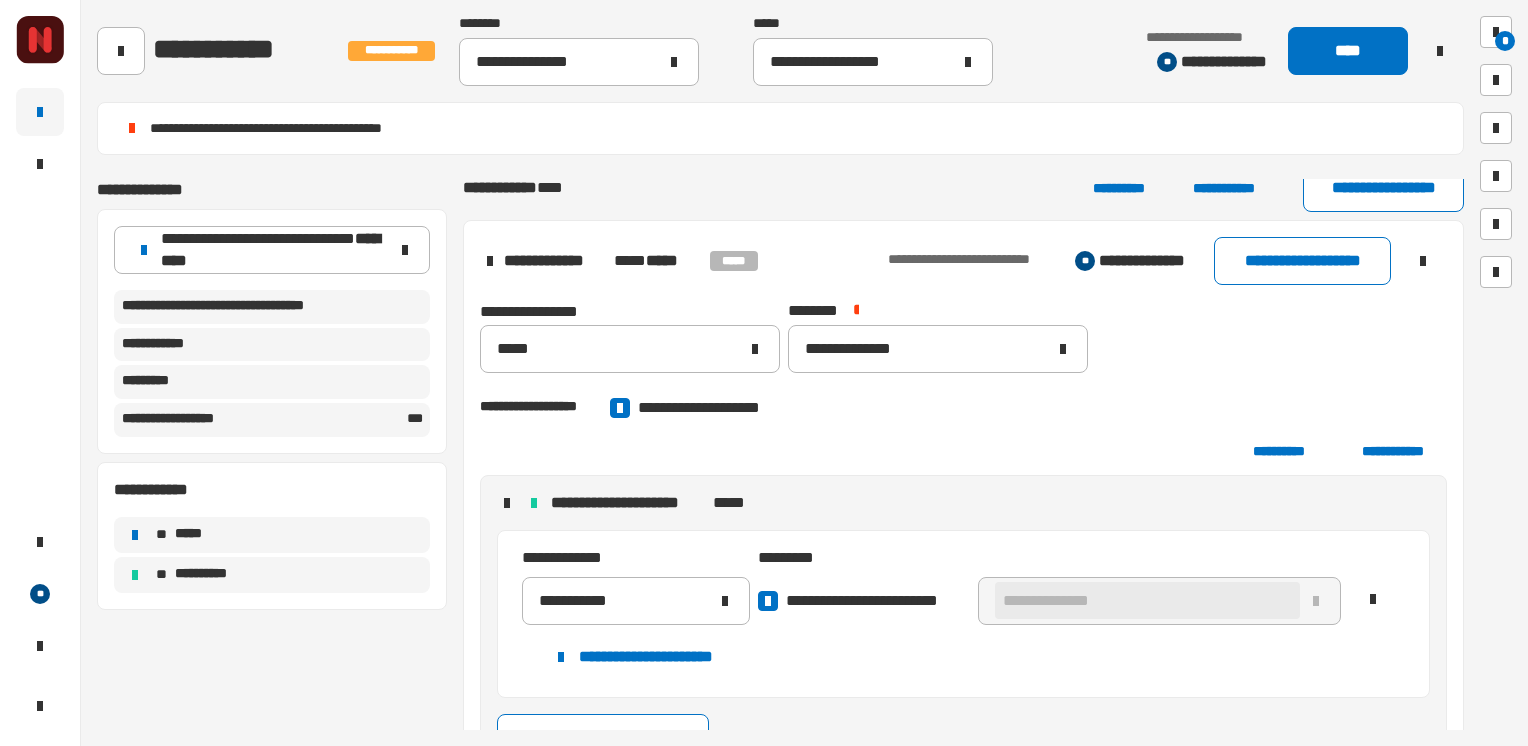click on "**********" at bounding box center (963, 451) 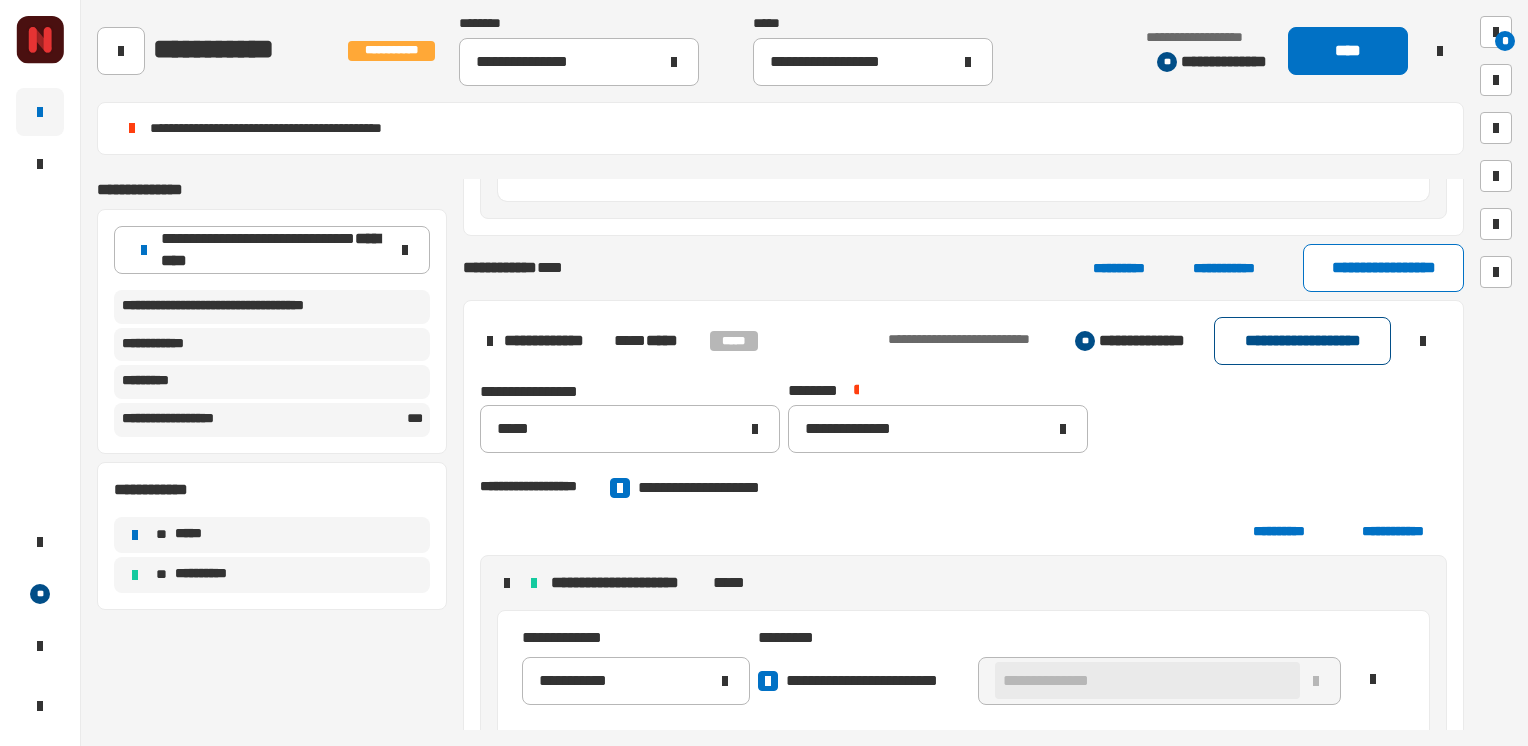 click on "**********" 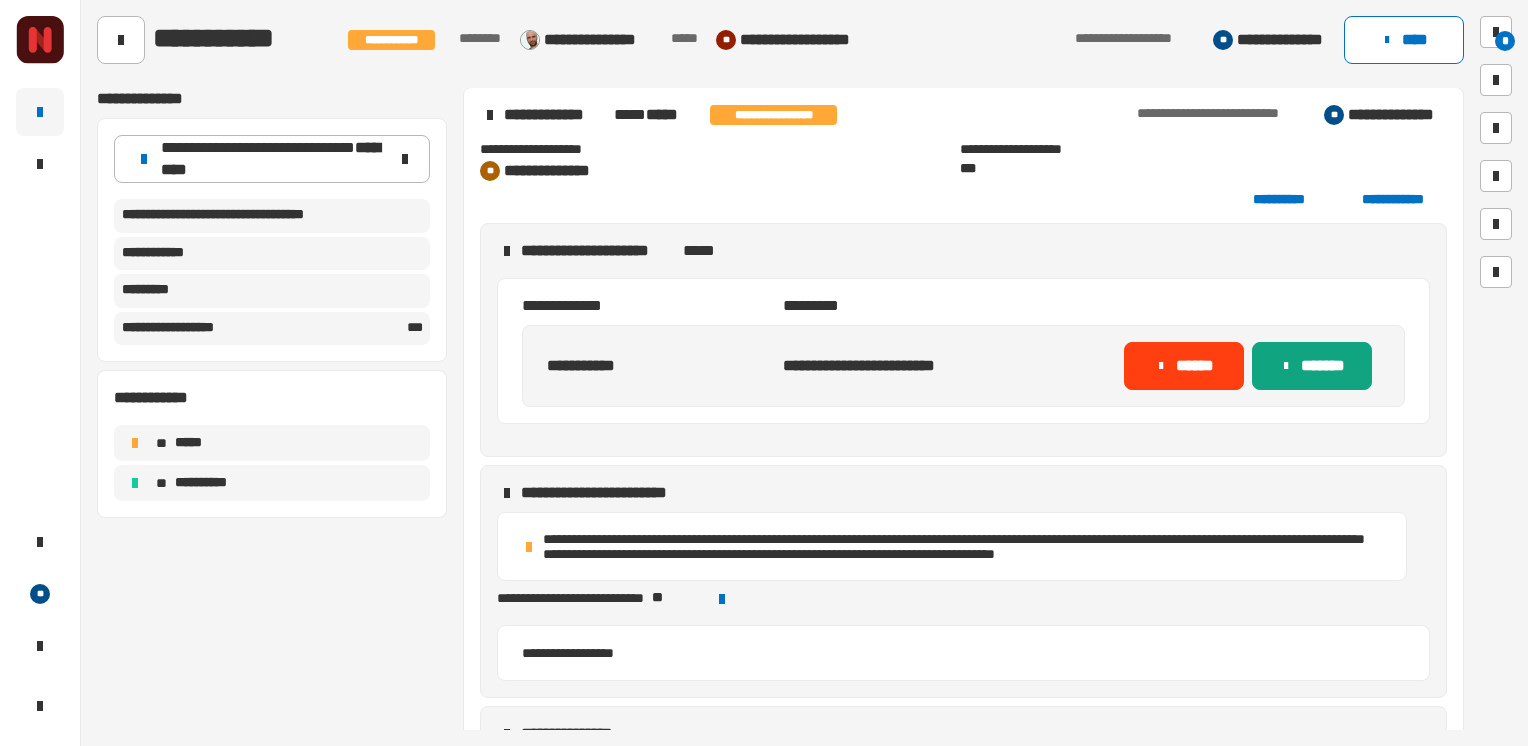 click on "*******" at bounding box center (1312, 366) 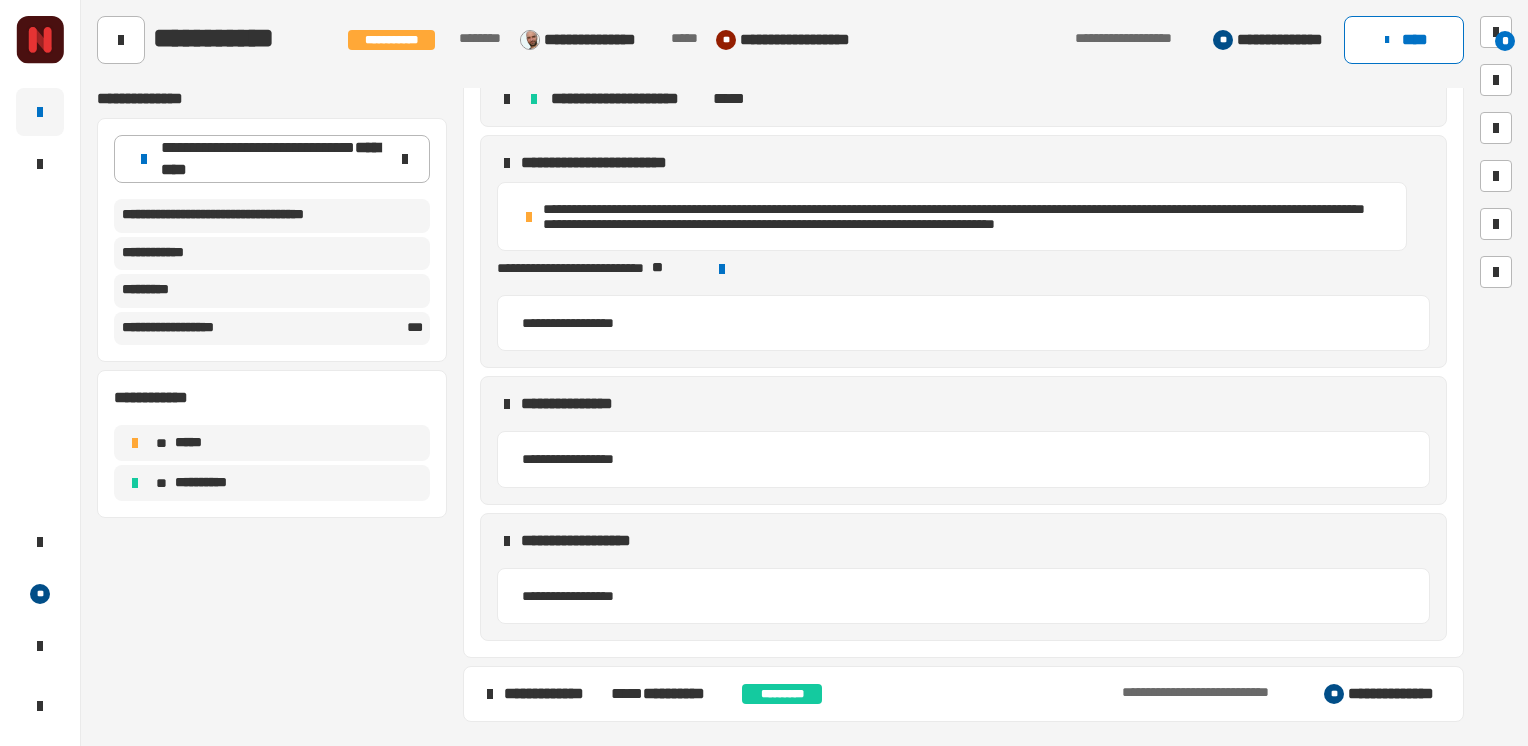 scroll, scrollTop: 2460, scrollLeft: 0, axis: vertical 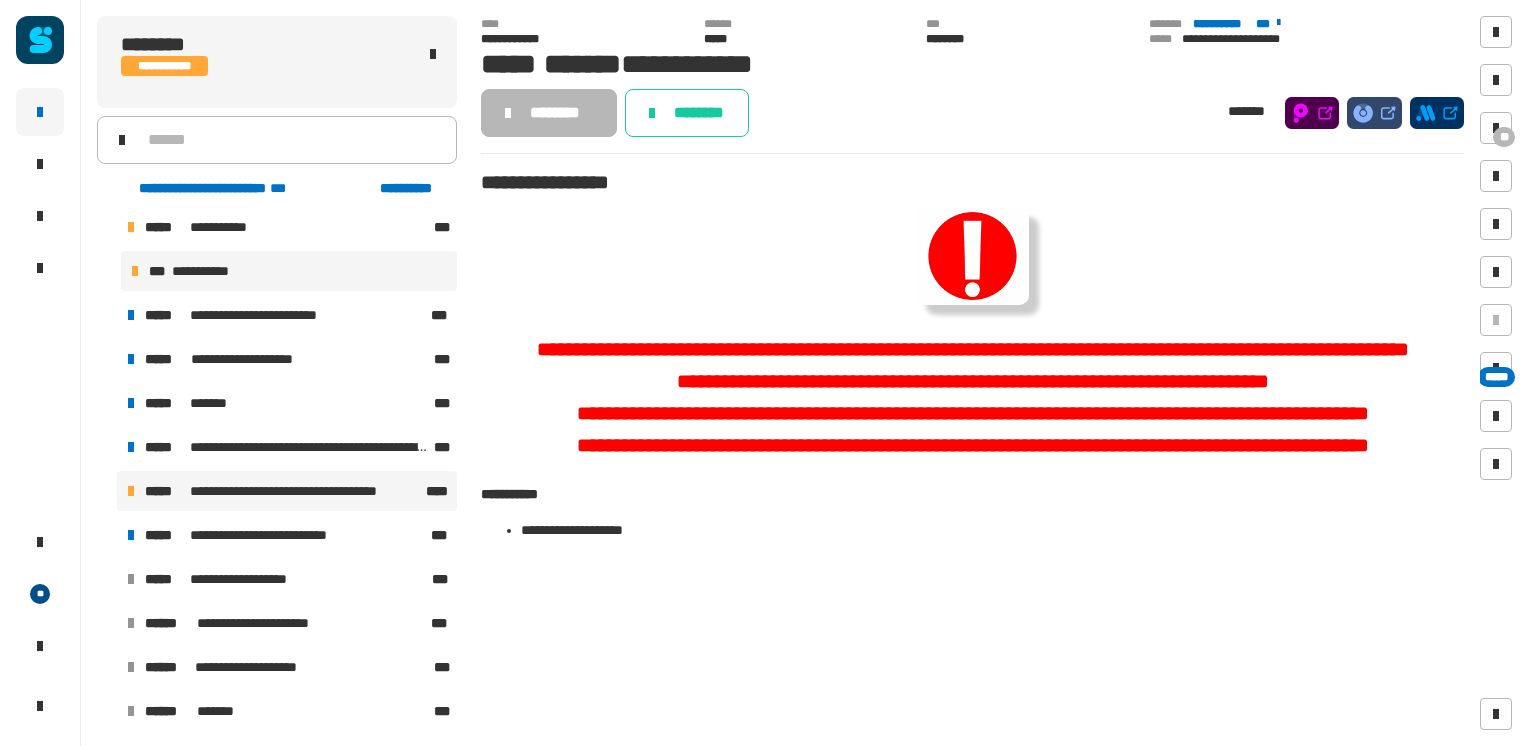 click on "**********" at bounding box center (287, 491) 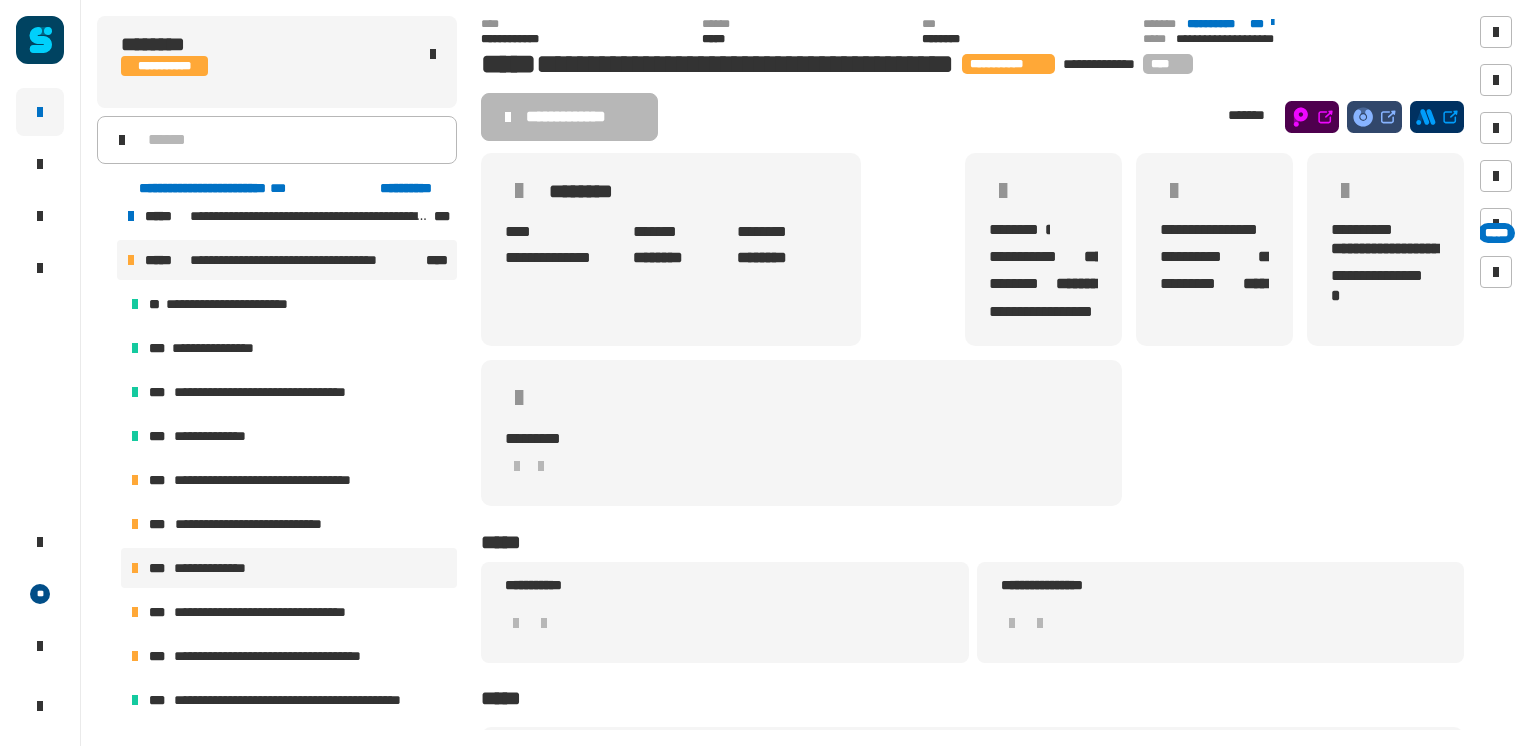 scroll, scrollTop: 549, scrollLeft: 0, axis: vertical 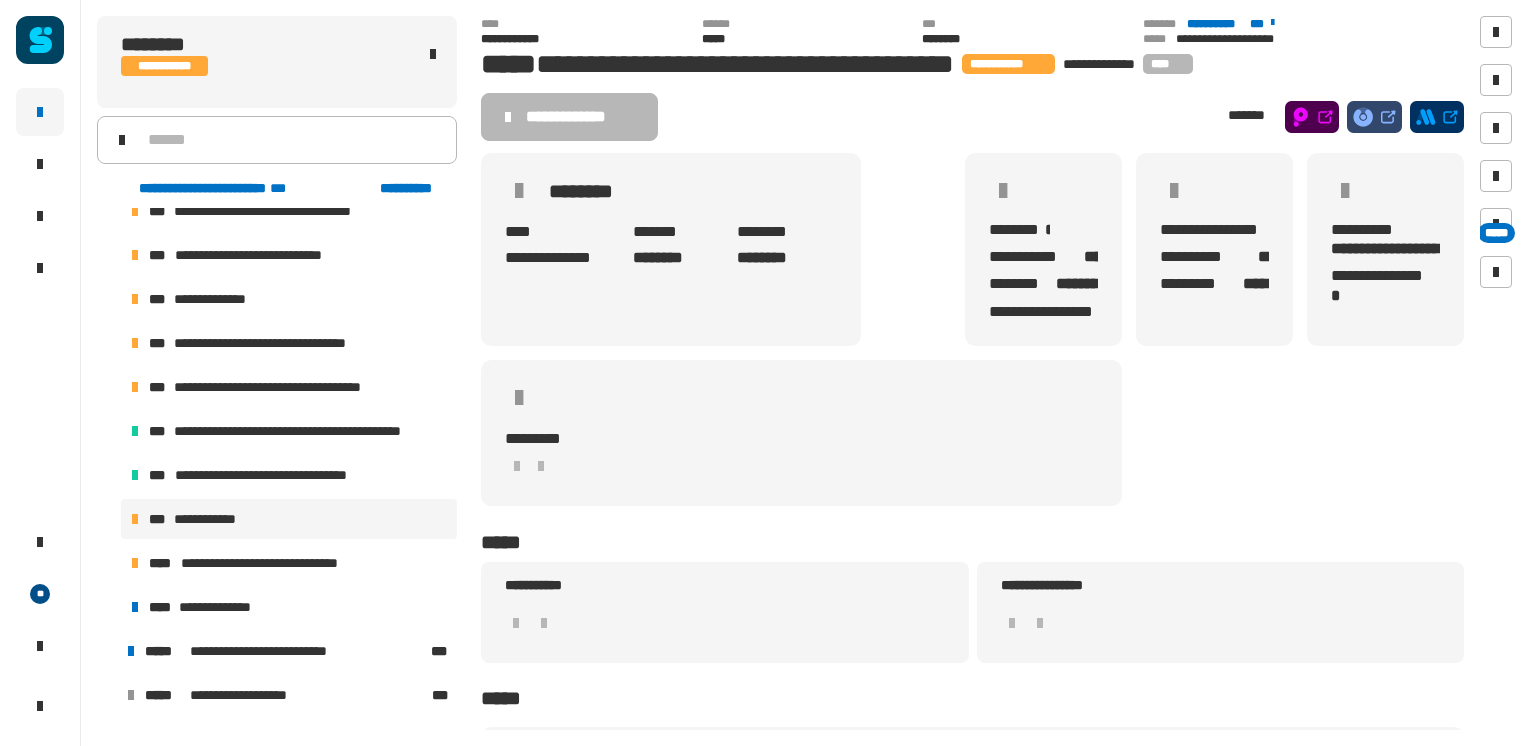 click on "**********" at bounding box center [289, 519] 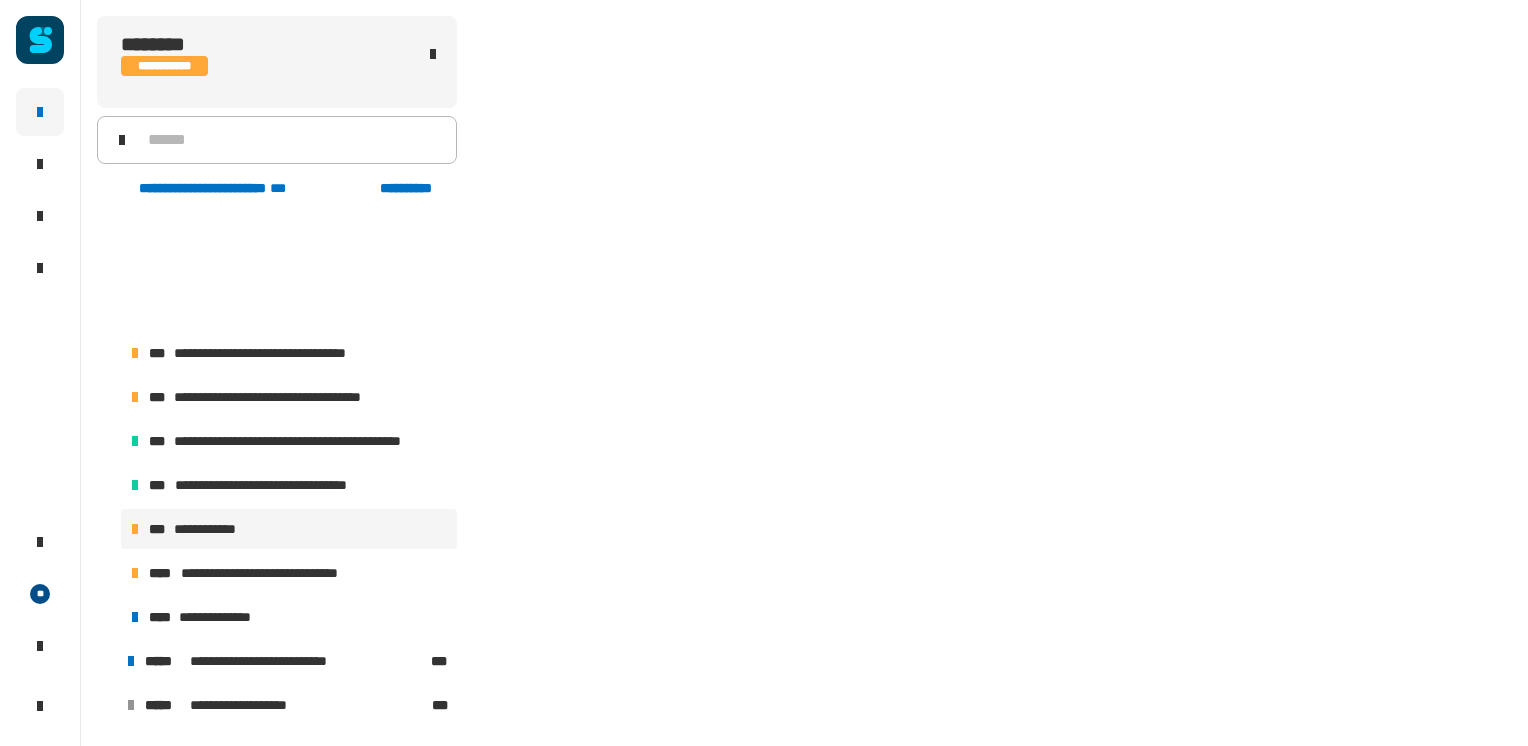 scroll, scrollTop: 665, scrollLeft: 0, axis: vertical 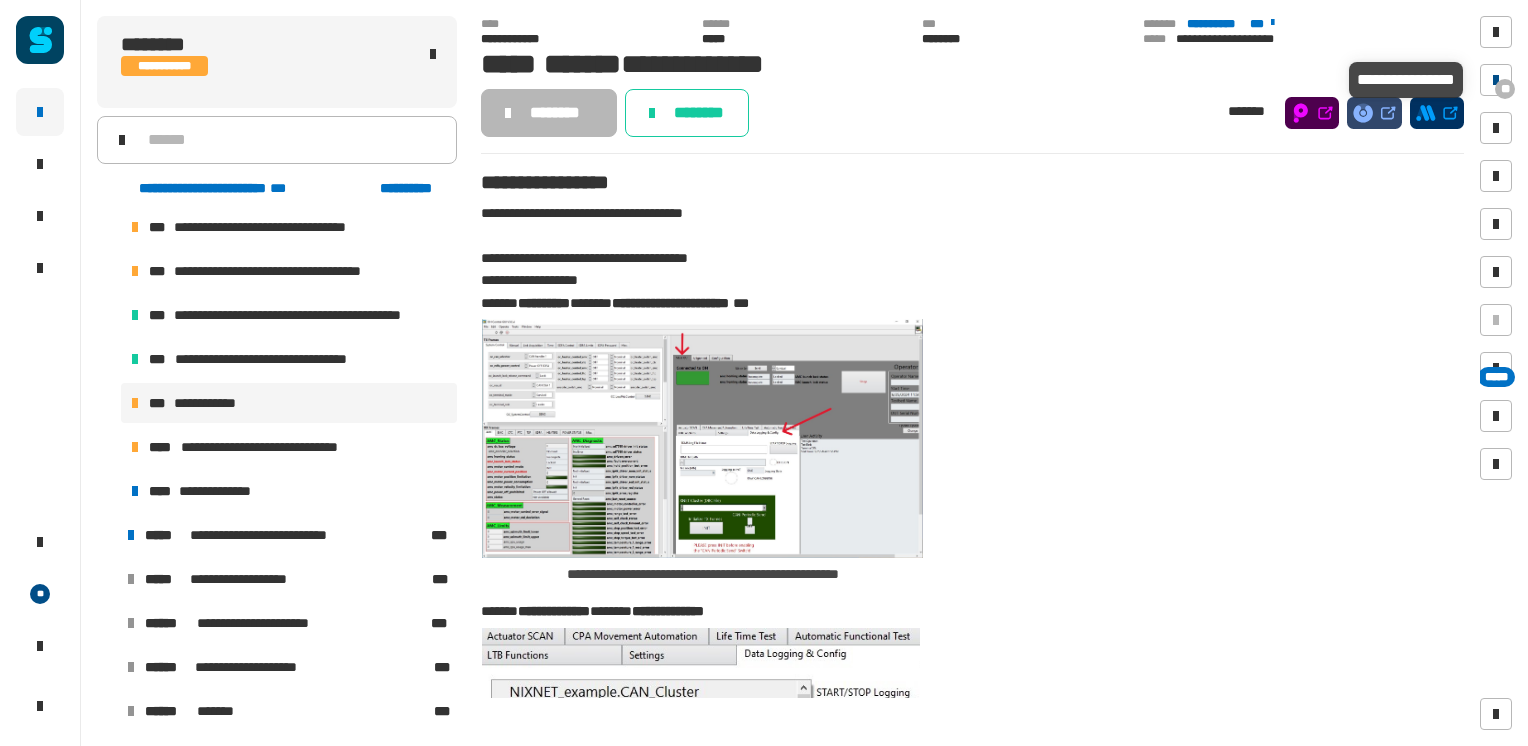 click on "**" at bounding box center [1505, 89] 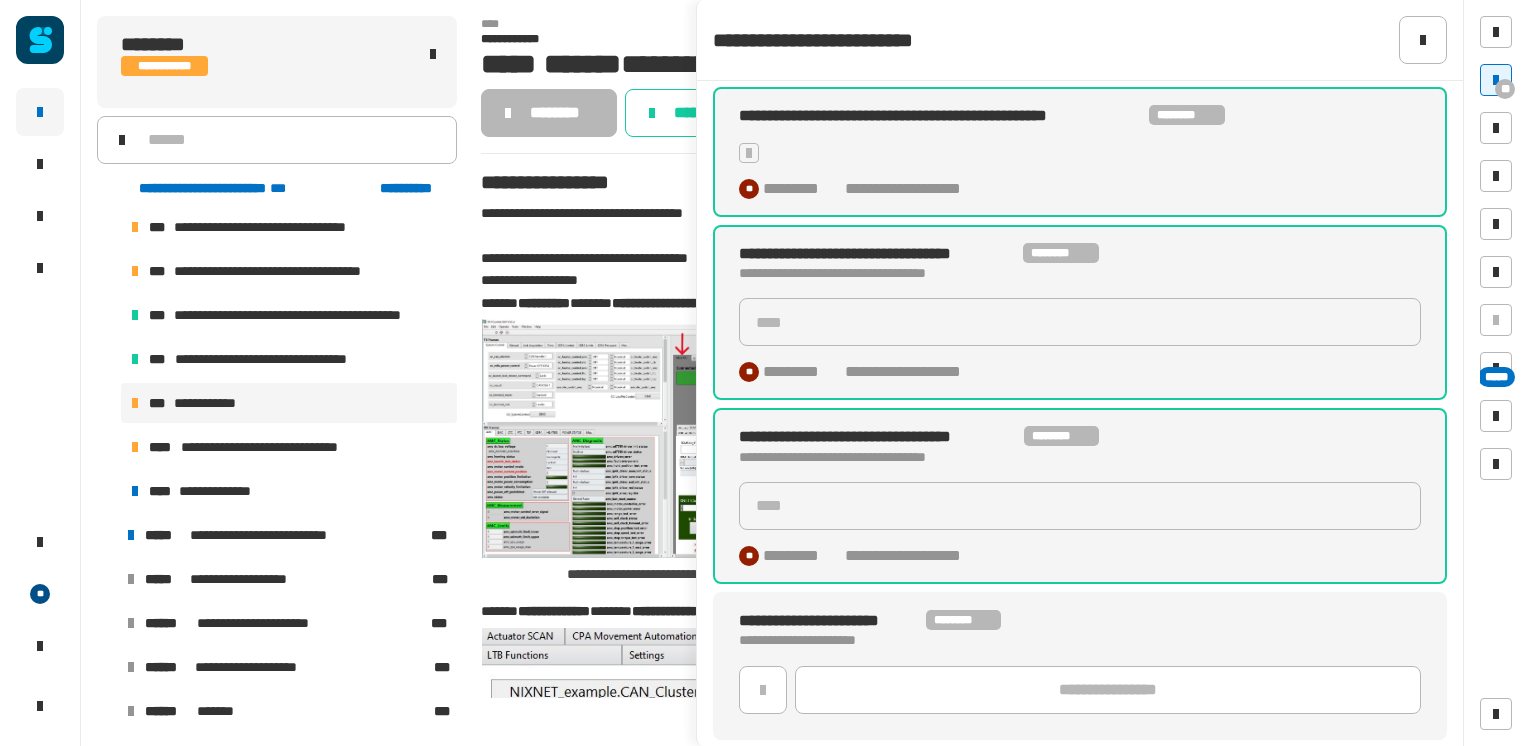 scroll, scrollTop: 1334, scrollLeft: 0, axis: vertical 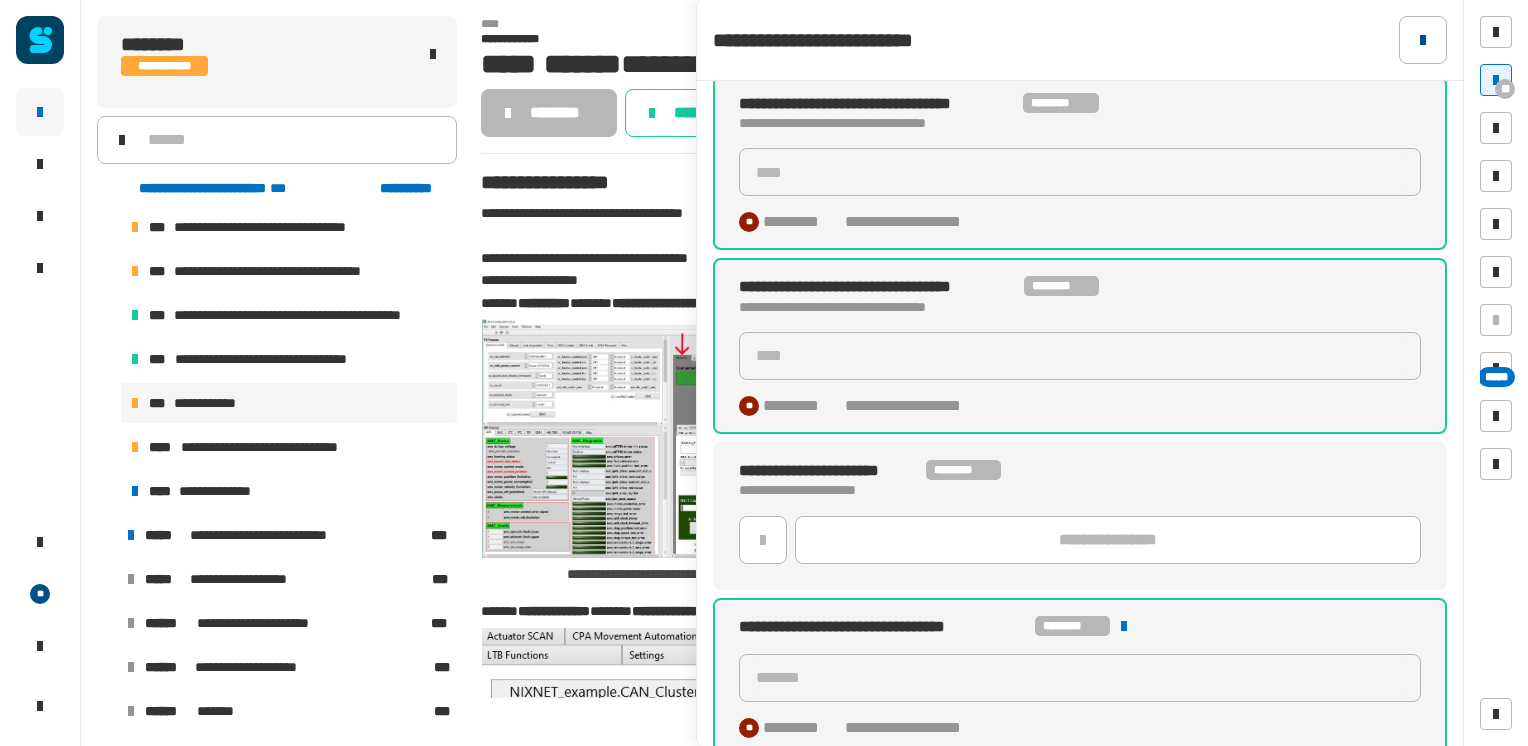 click 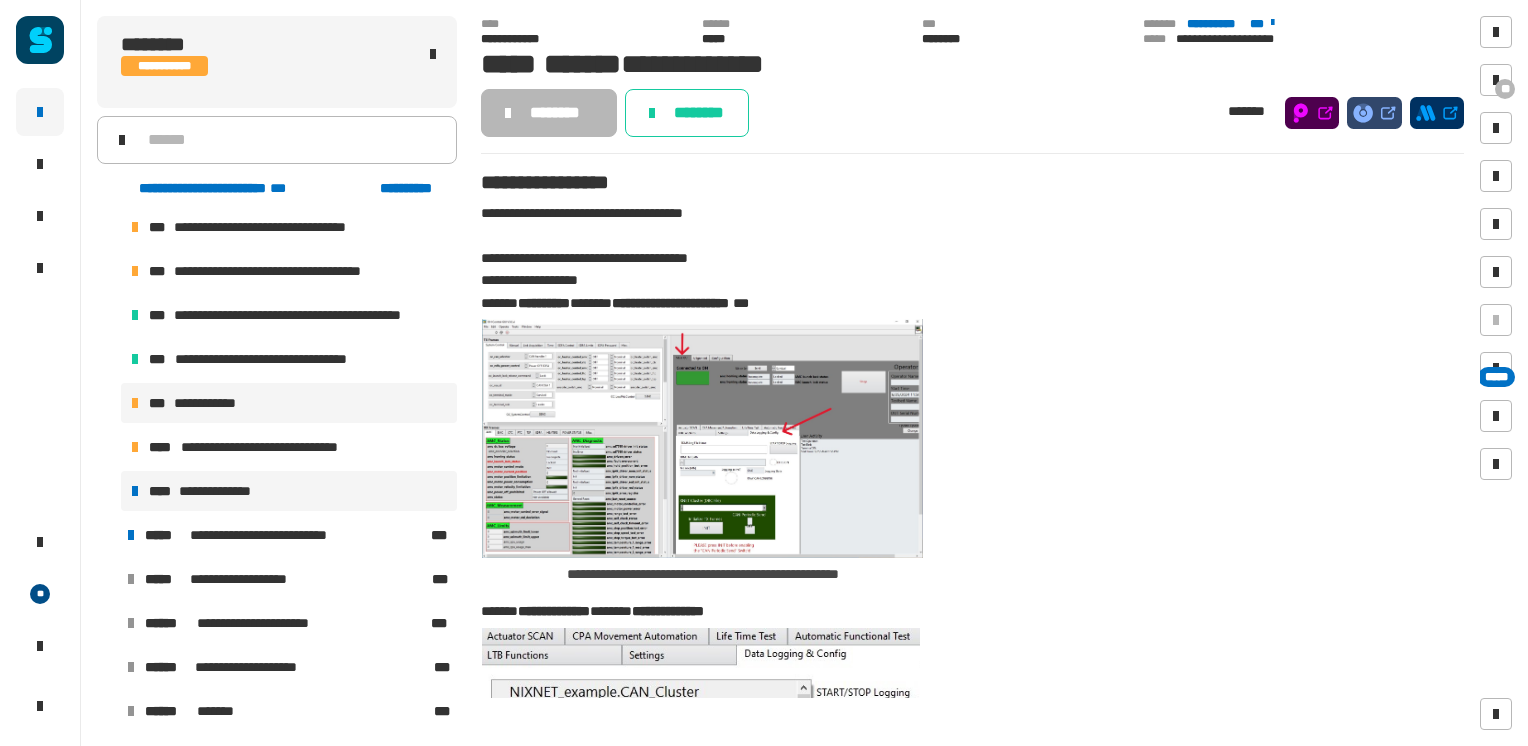 click on "**********" at bounding box center (289, 491) 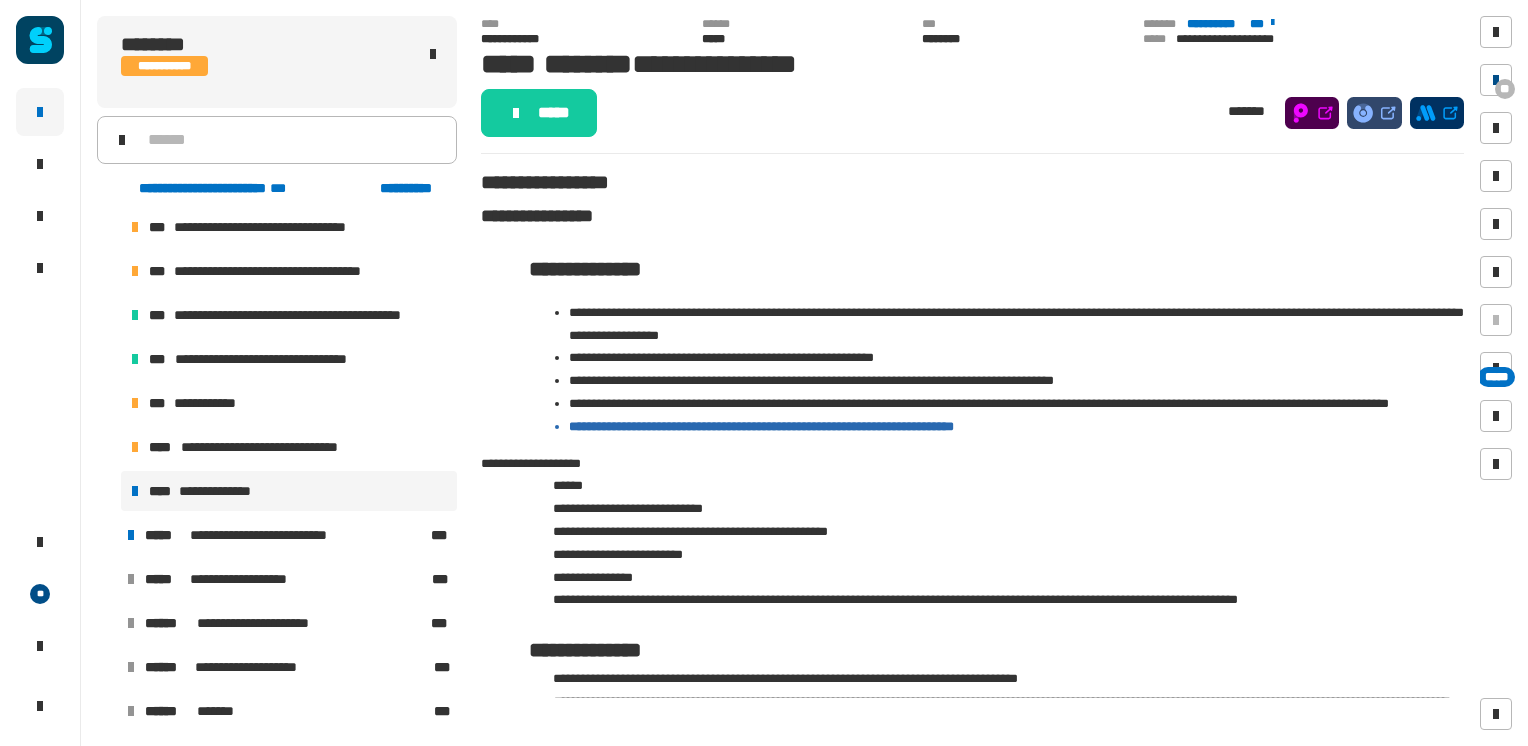 click on "**" at bounding box center (1505, 89) 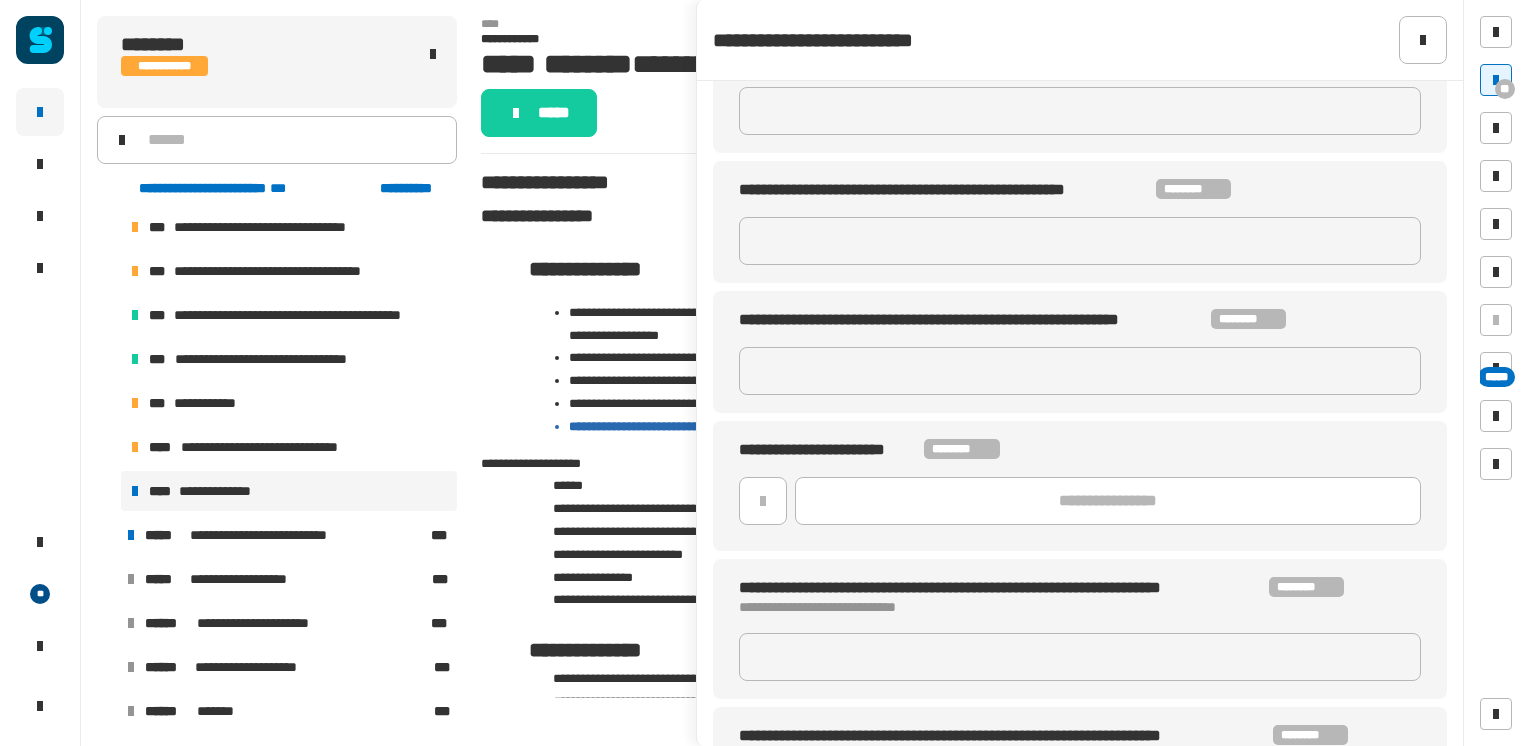 scroll, scrollTop: 756, scrollLeft: 0, axis: vertical 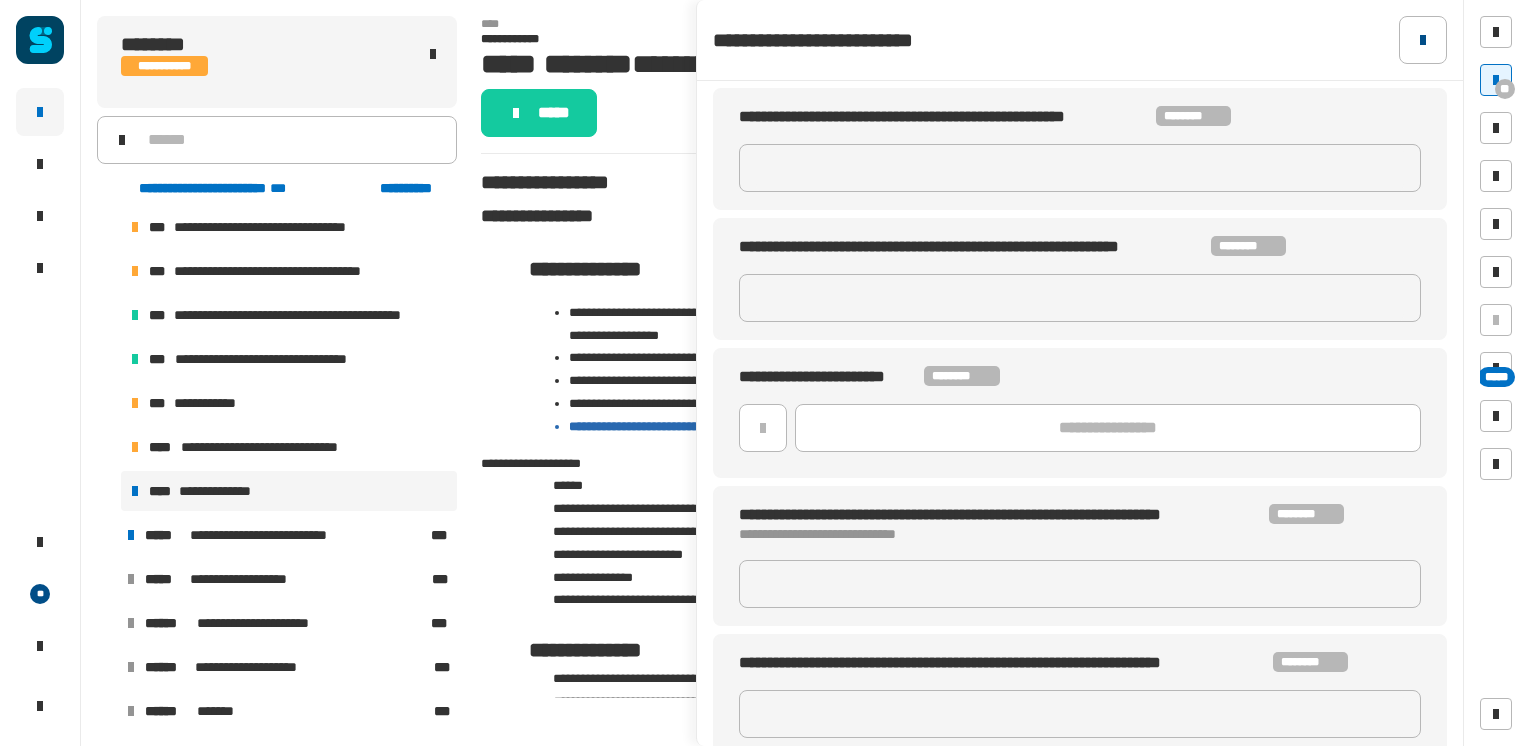 click 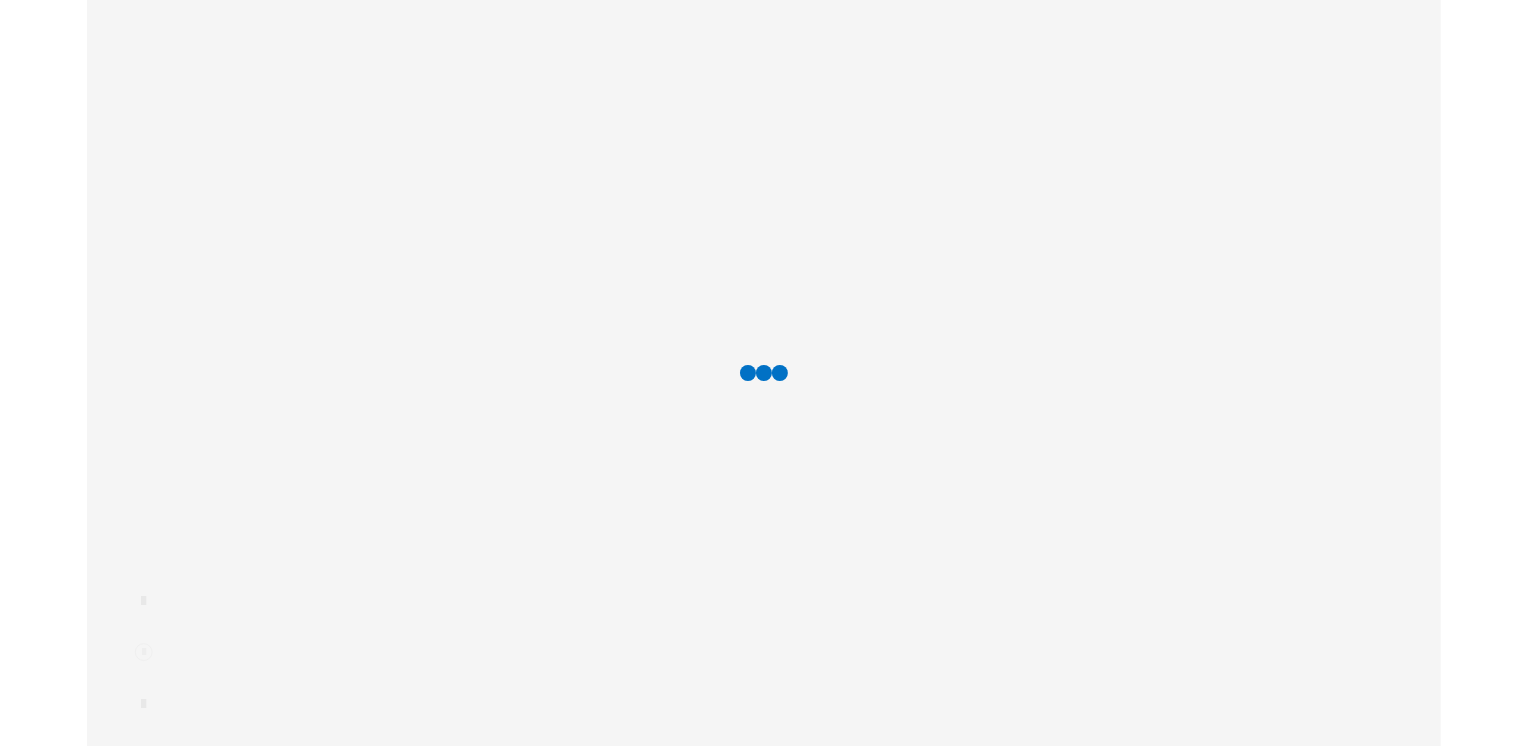 scroll, scrollTop: 0, scrollLeft: 0, axis: both 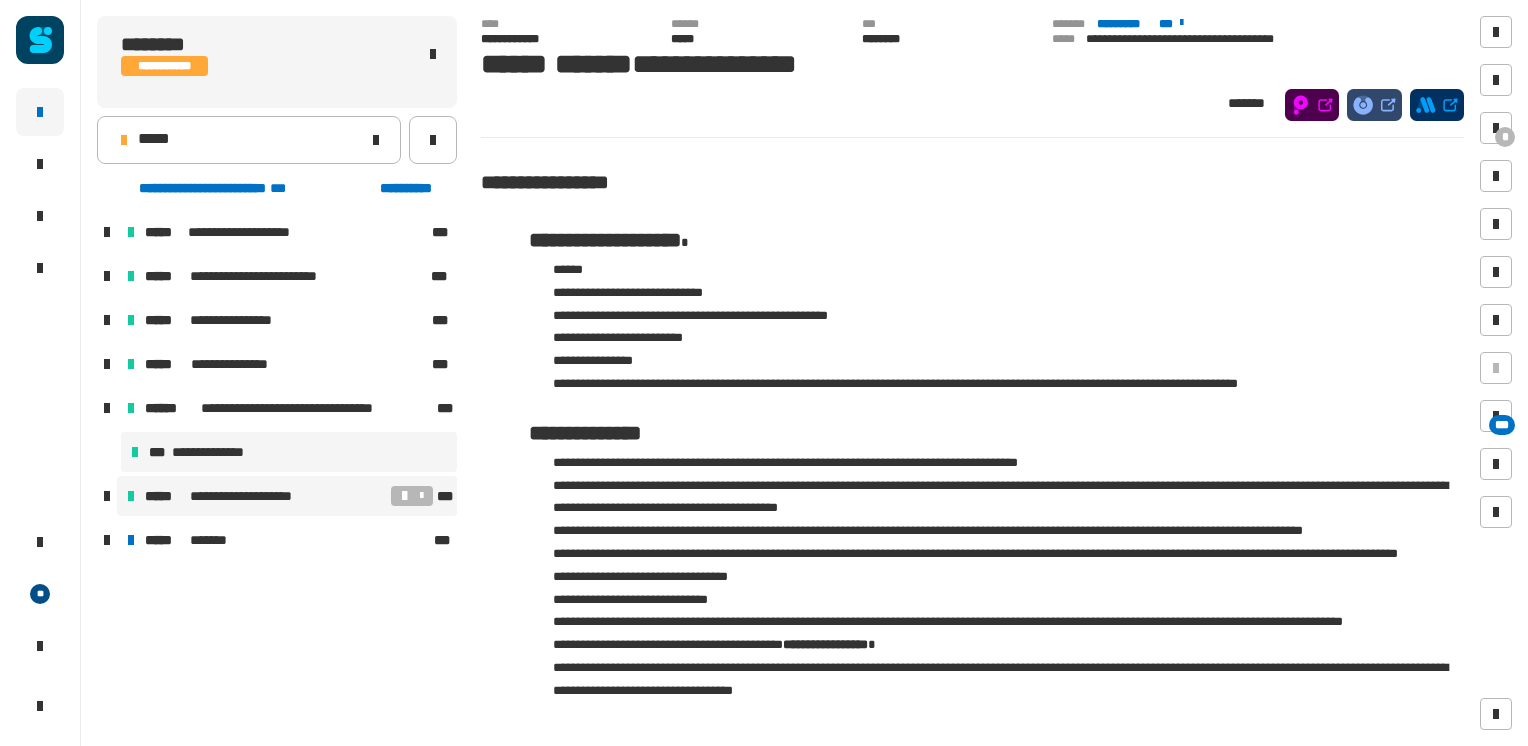 click at bounding box center (405, 496) 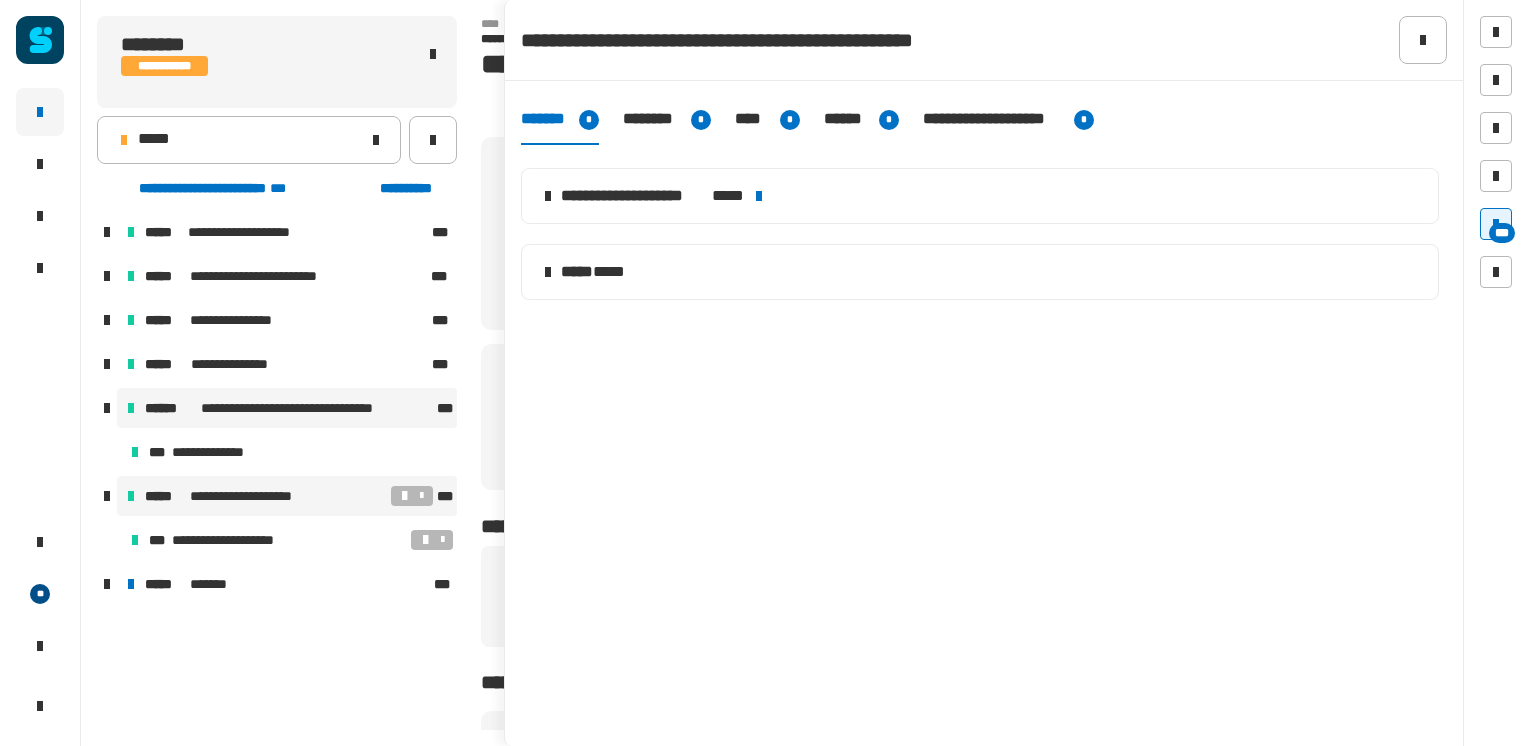 click on "**********" at bounding box center (312, 408) 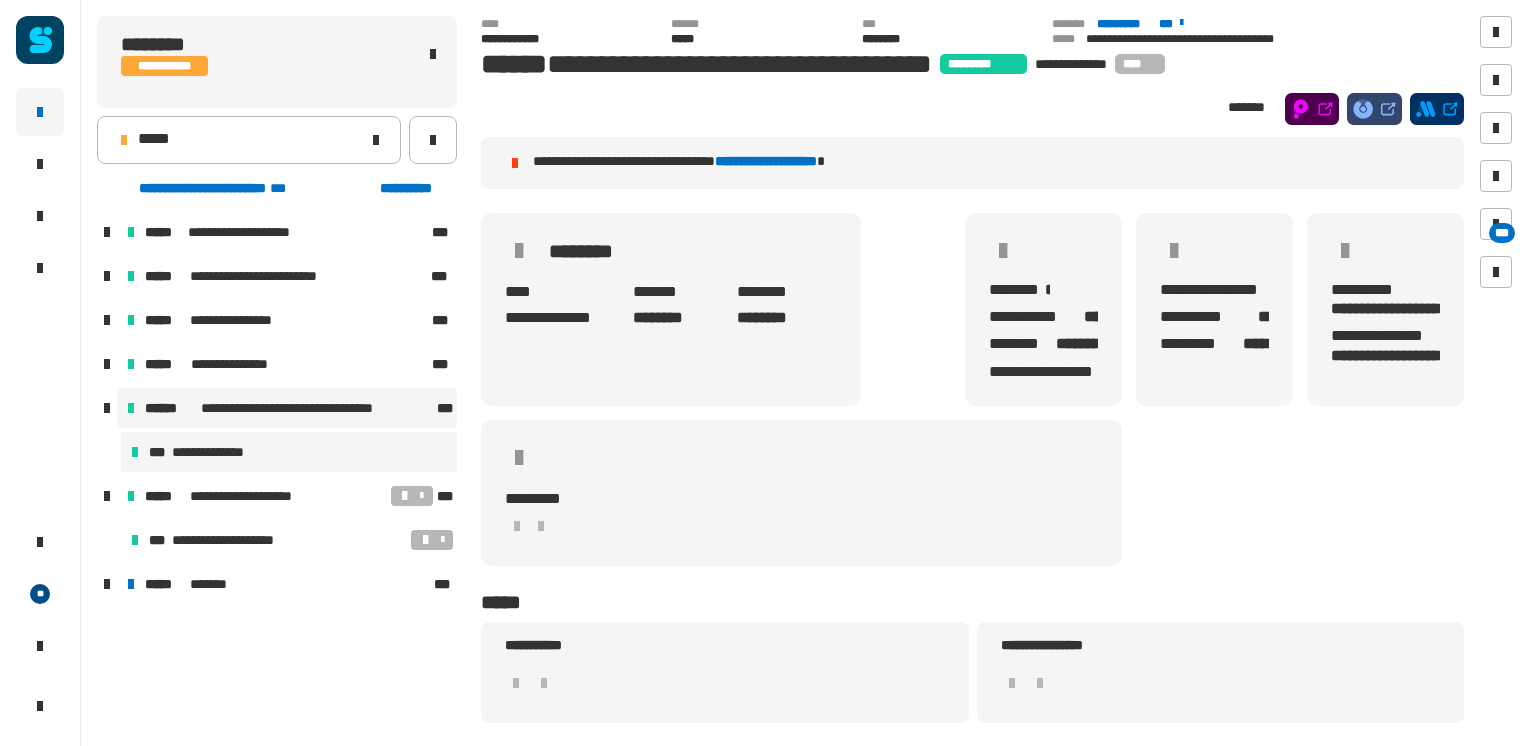 click on "**********" at bounding box center (217, 452) 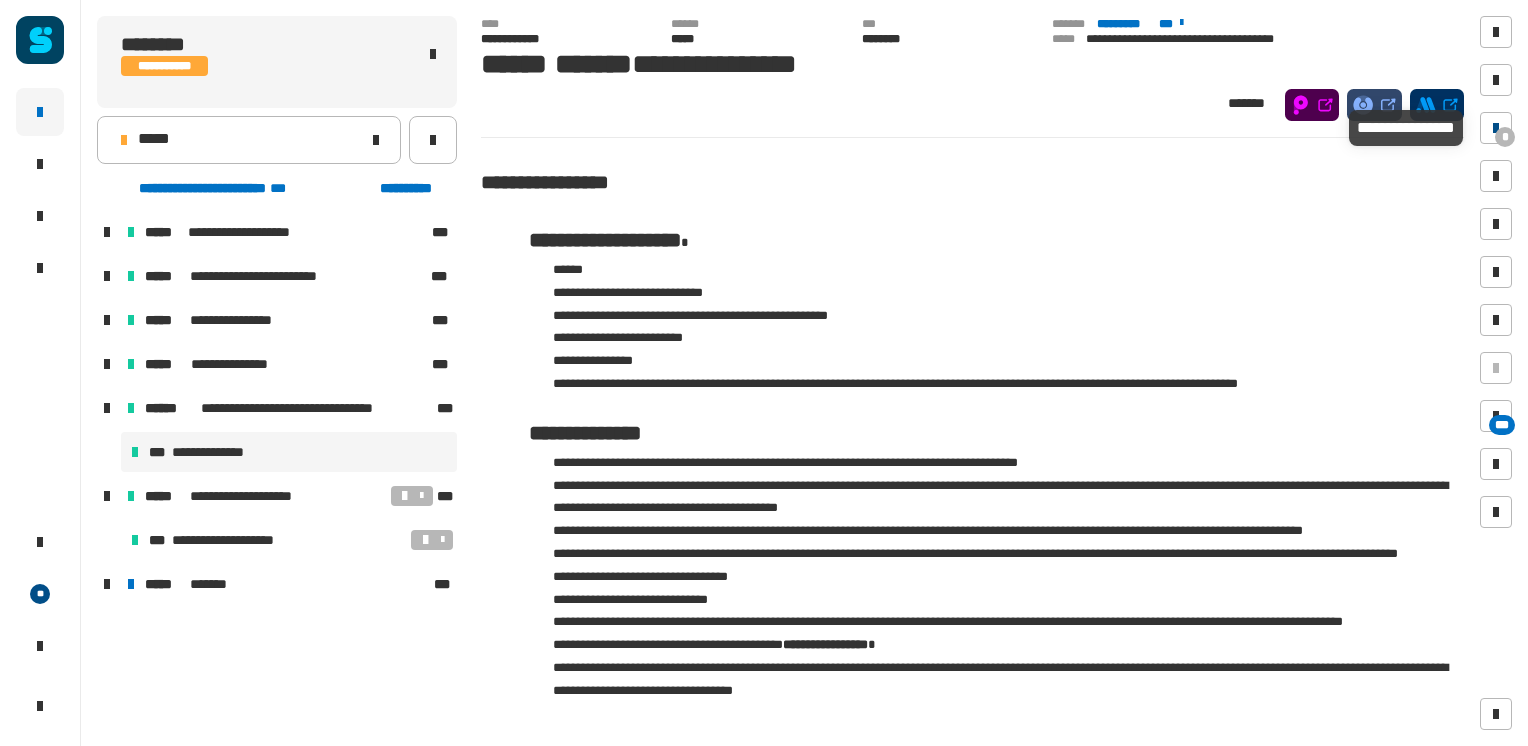 click at bounding box center [1496, 128] 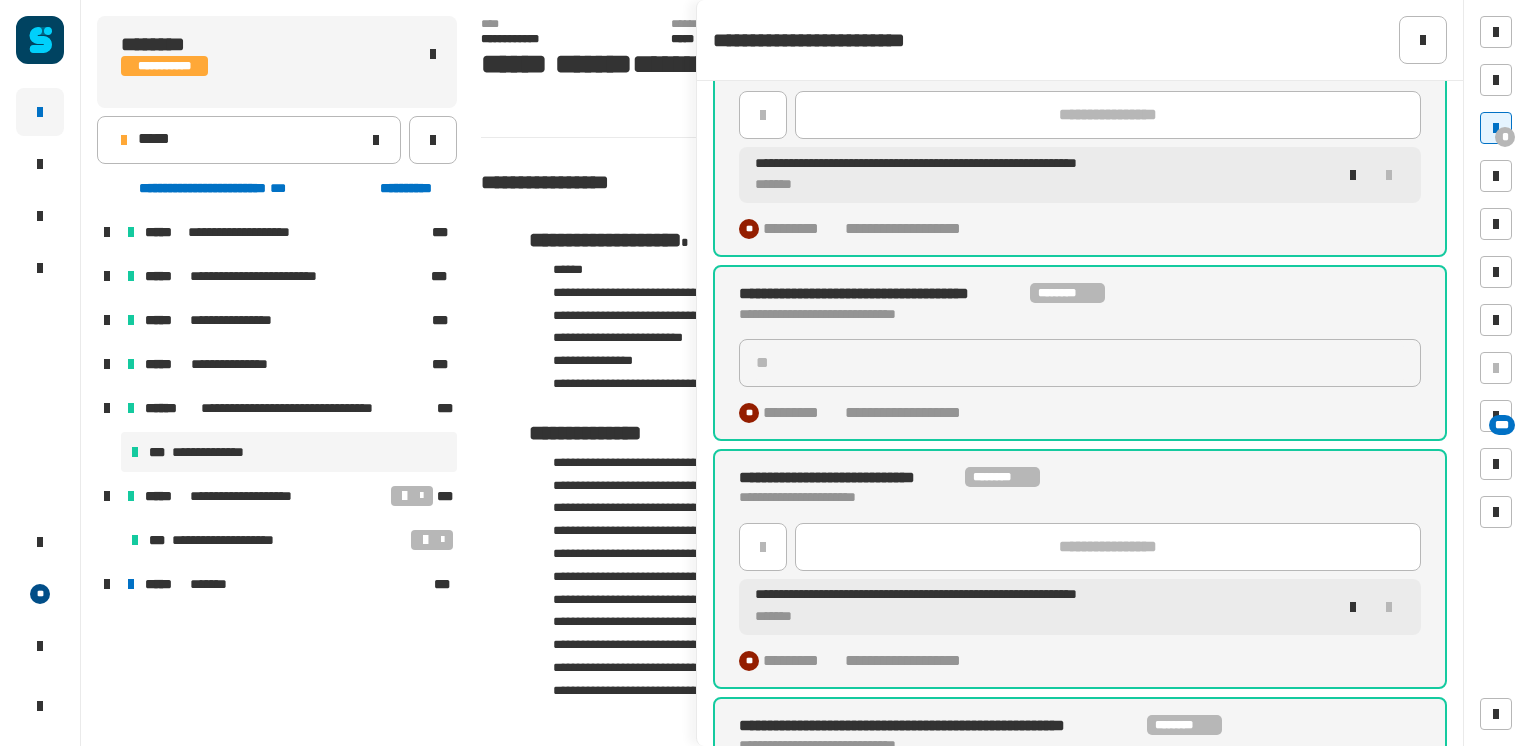 scroll, scrollTop: 0, scrollLeft: 0, axis: both 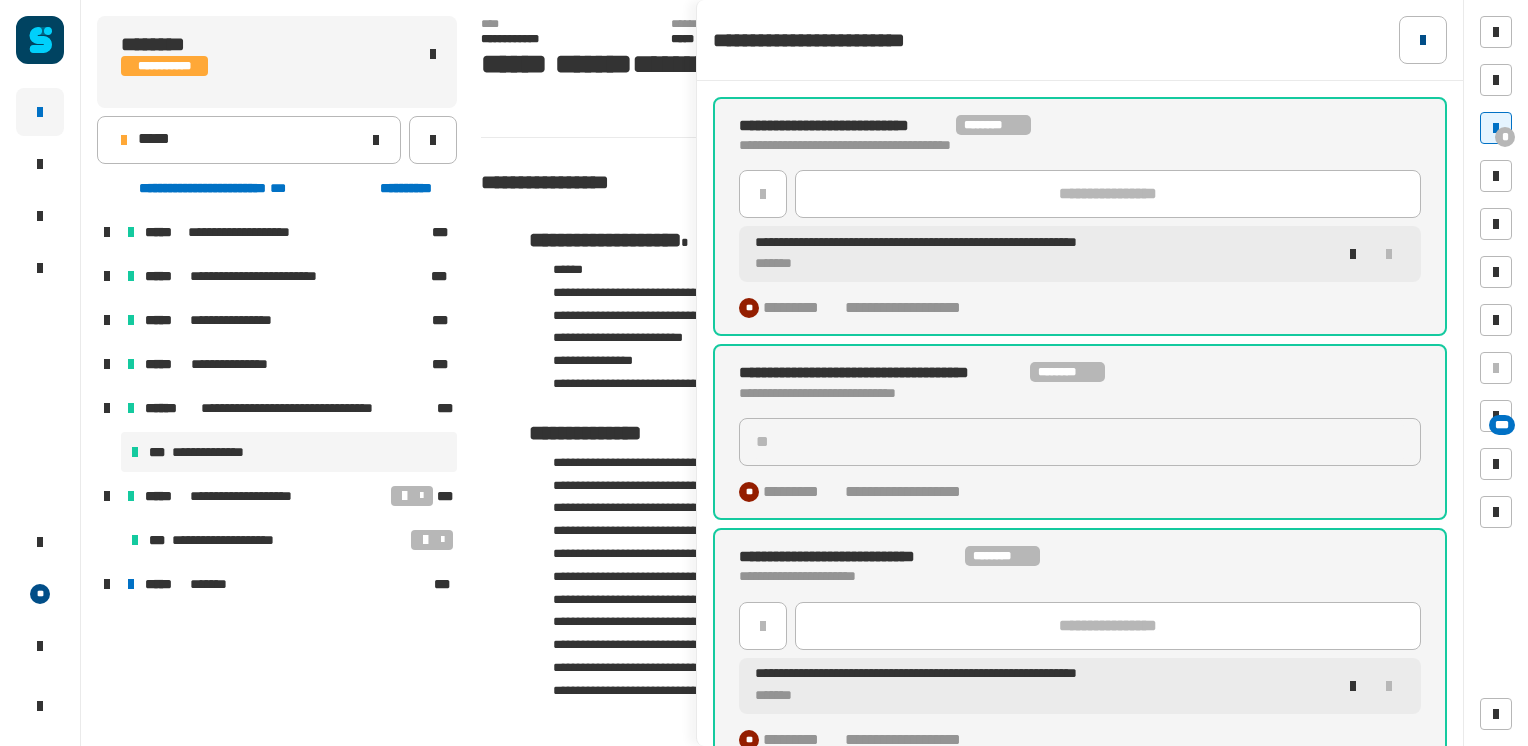 click 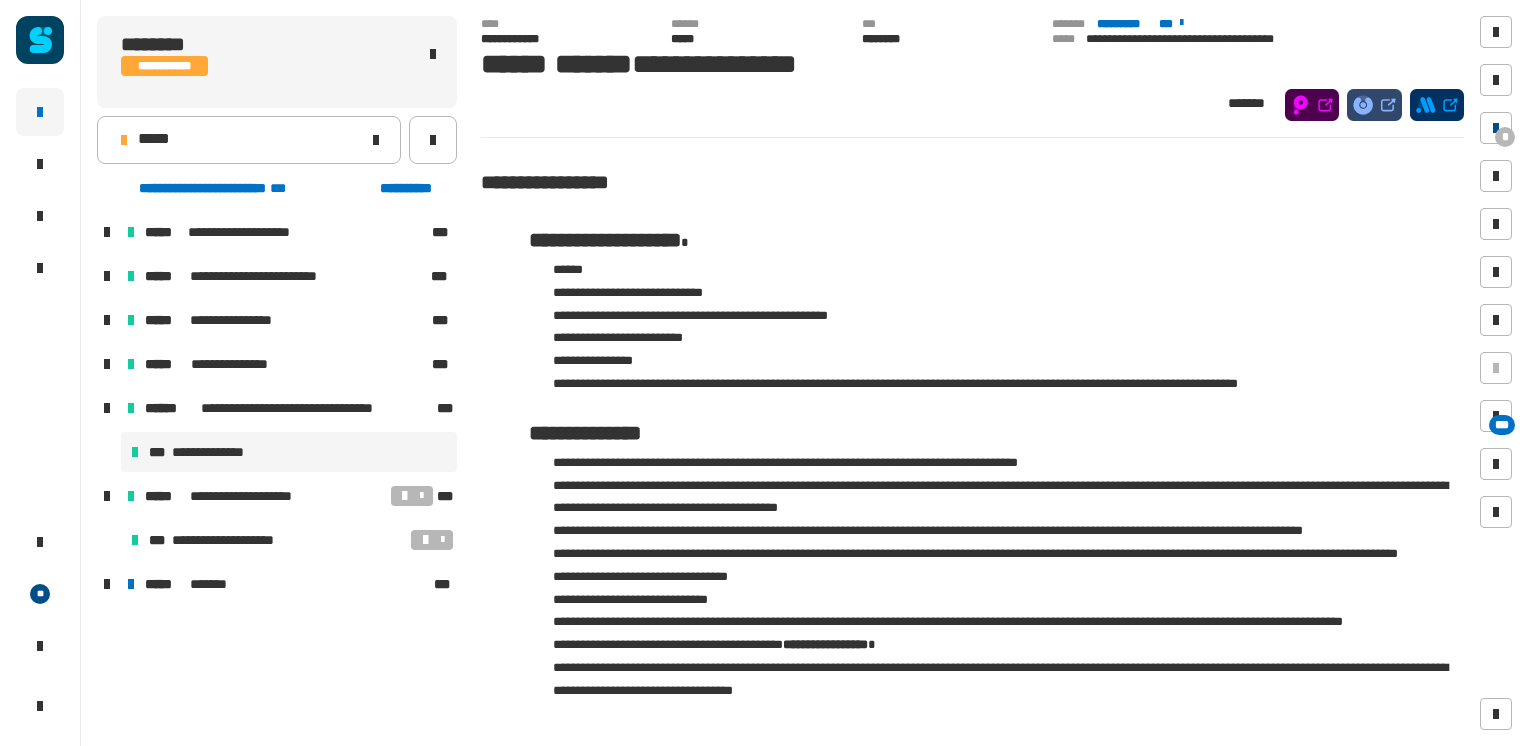 click at bounding box center (1496, 128) 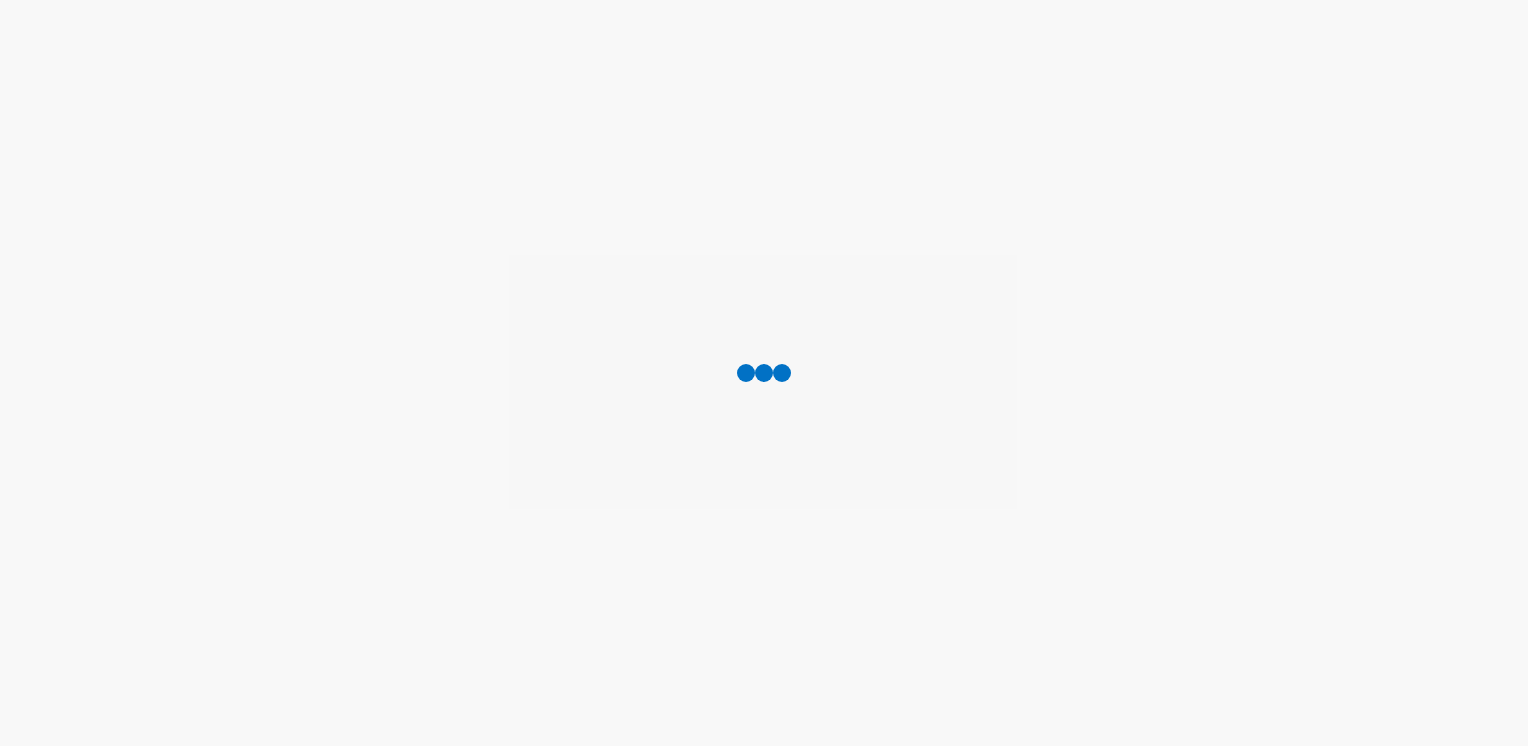 scroll, scrollTop: 0, scrollLeft: 0, axis: both 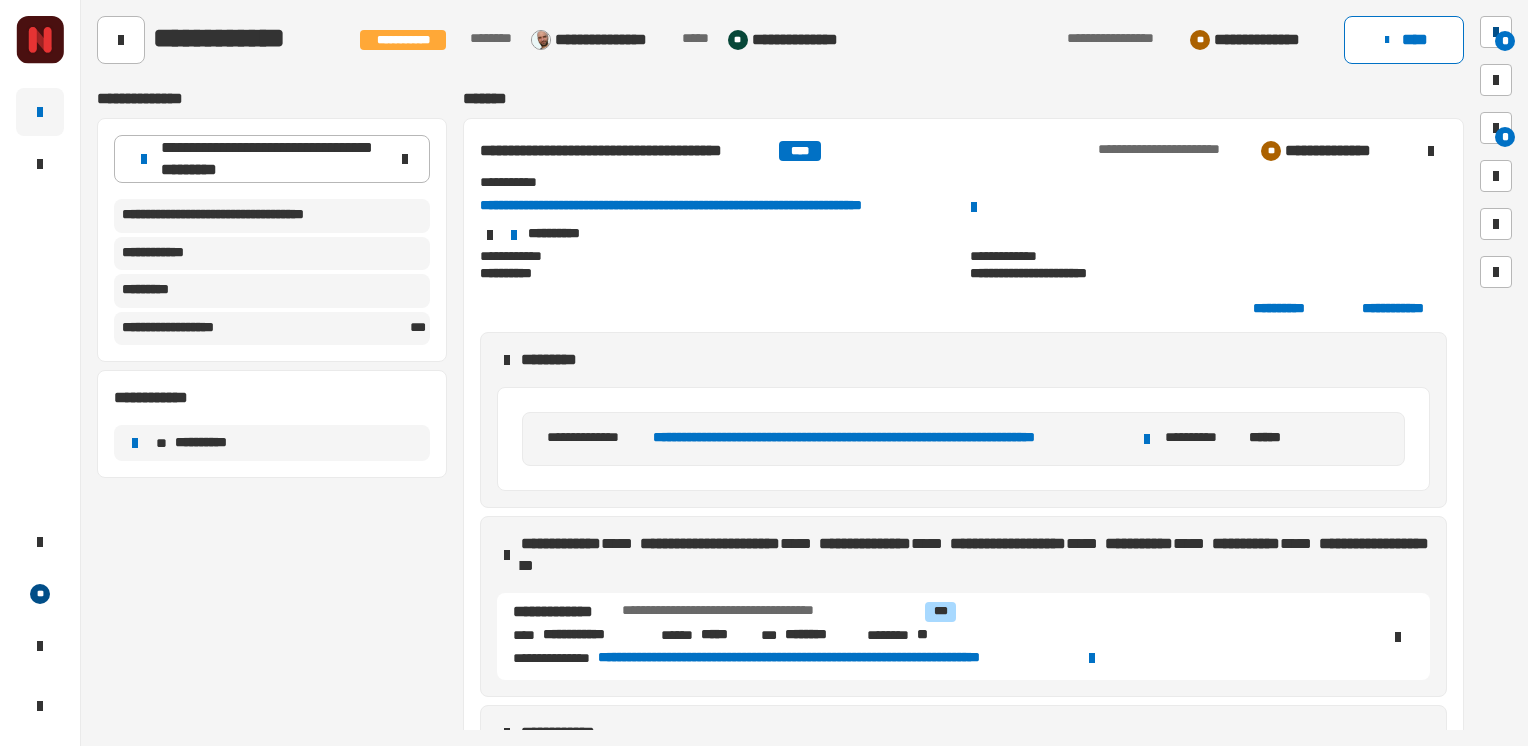 click on "*" at bounding box center [1505, 41] 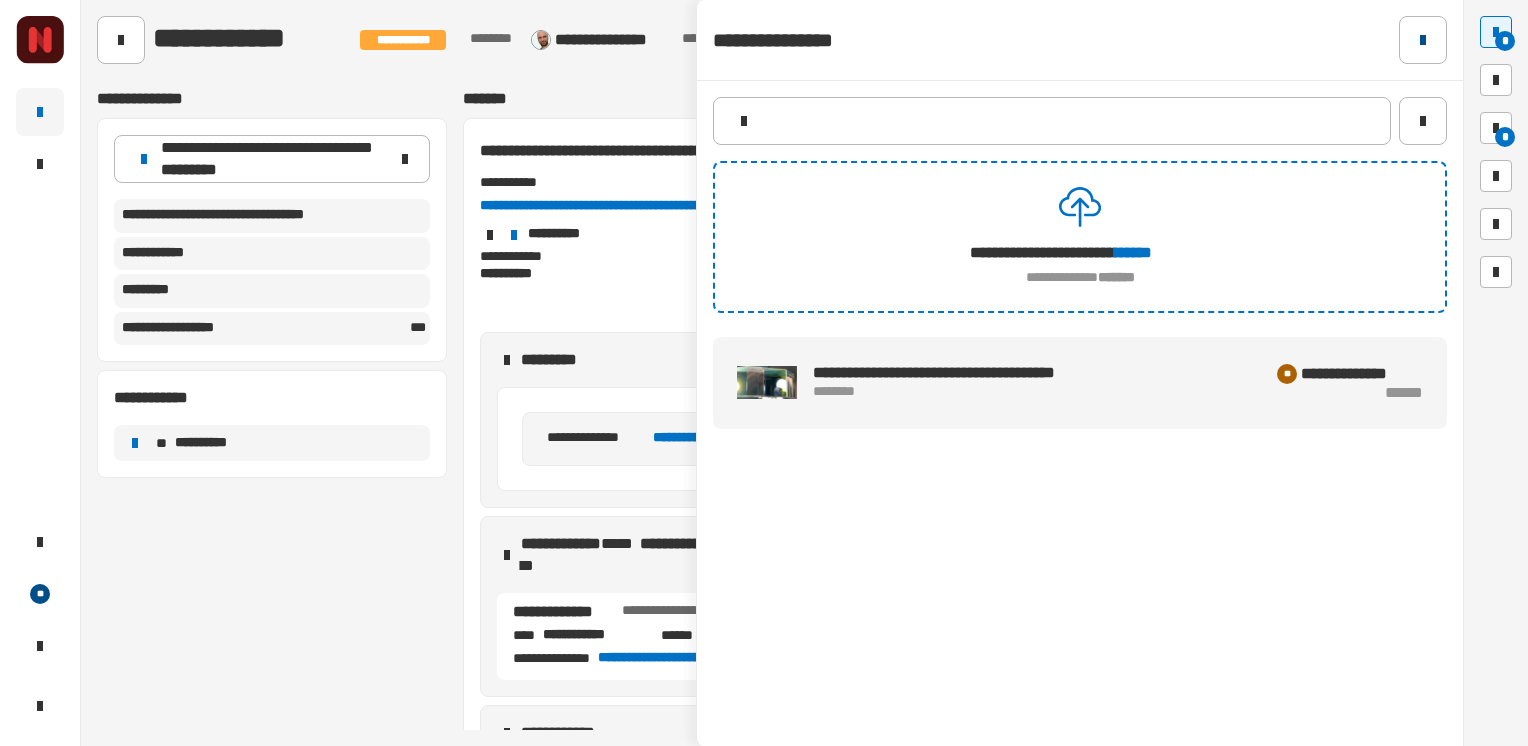 click 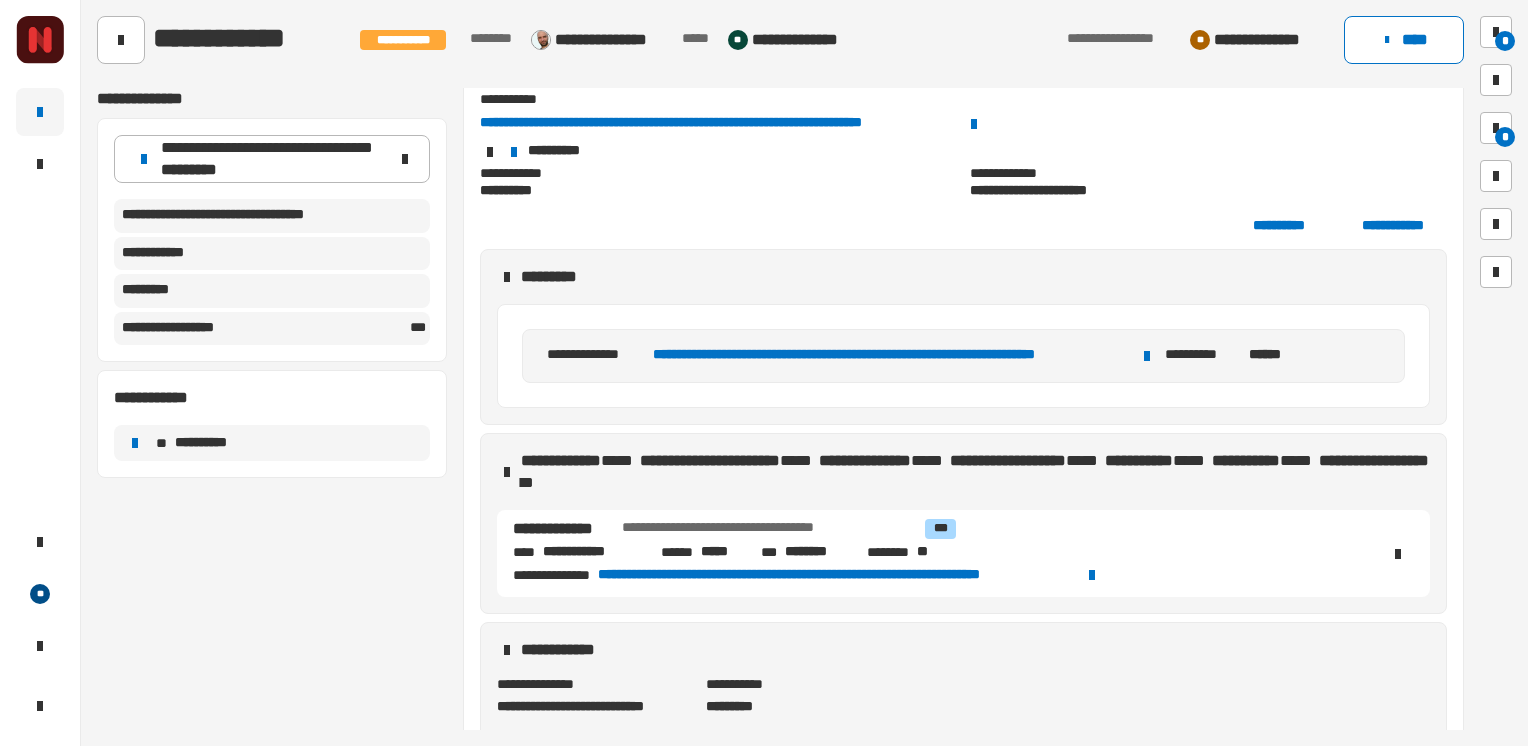 scroll, scrollTop: 300, scrollLeft: 0, axis: vertical 